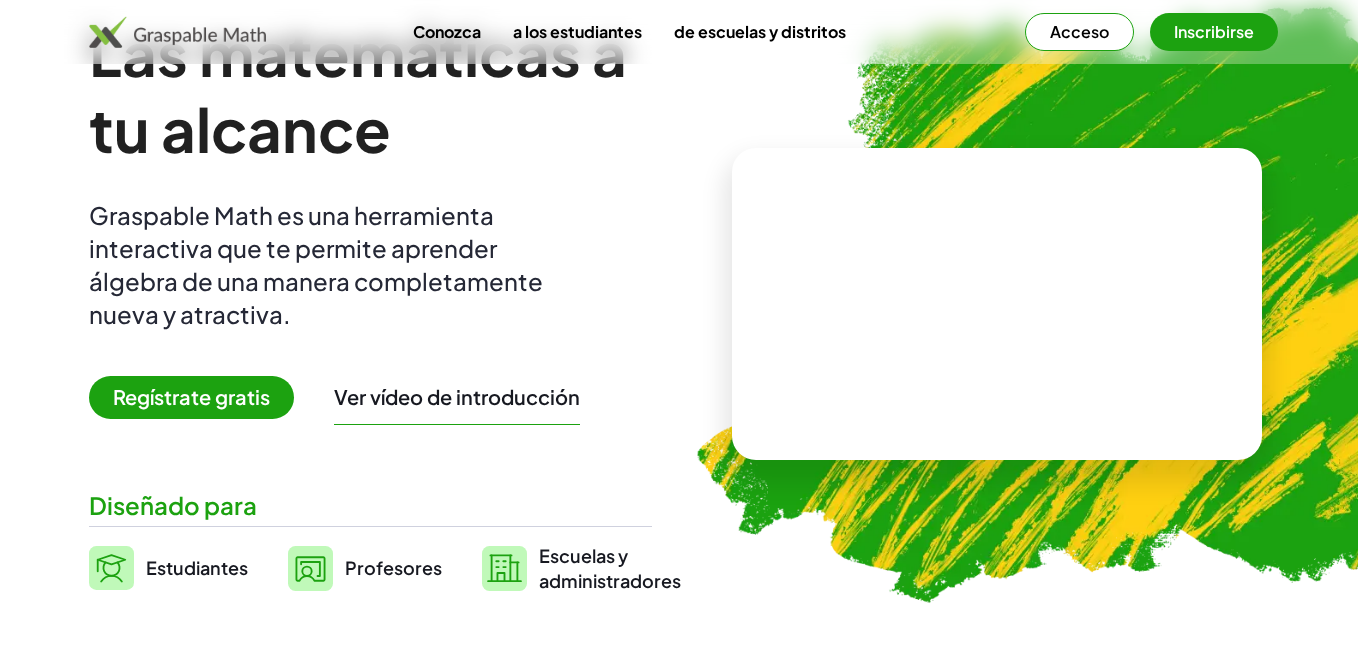 scroll, scrollTop: 0, scrollLeft: 0, axis: both 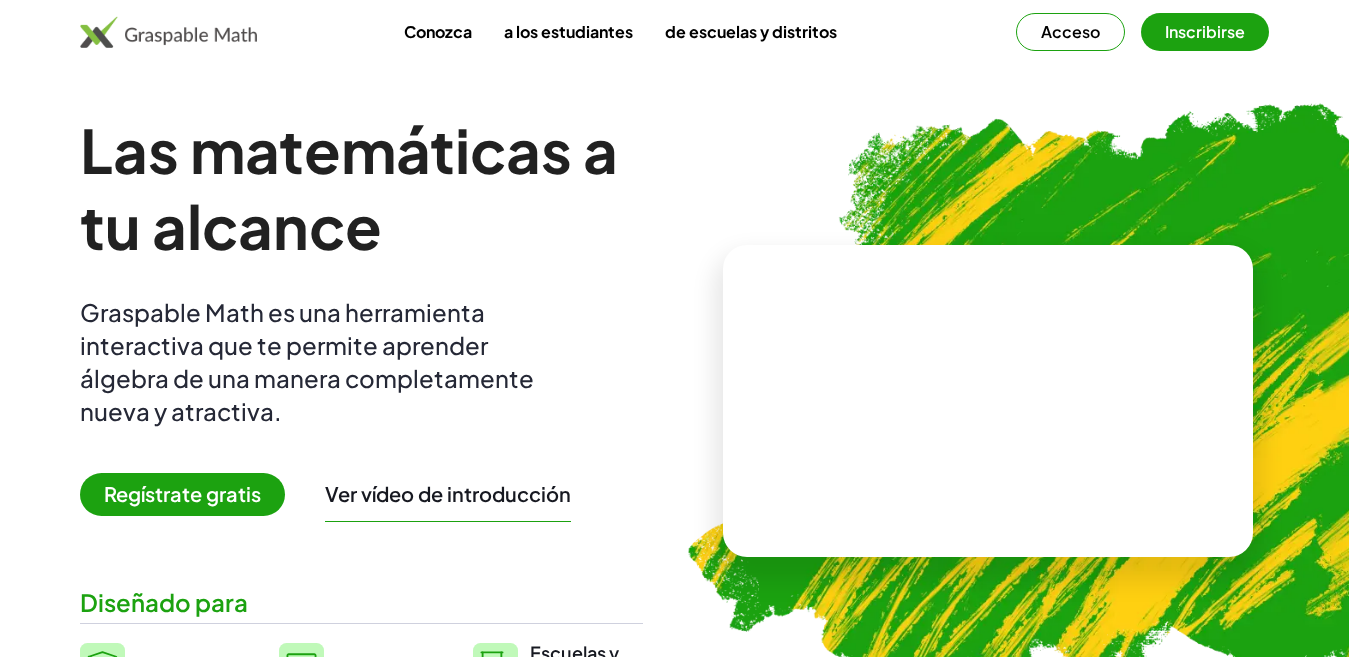 click on "Inscribirse" at bounding box center [1205, 31] 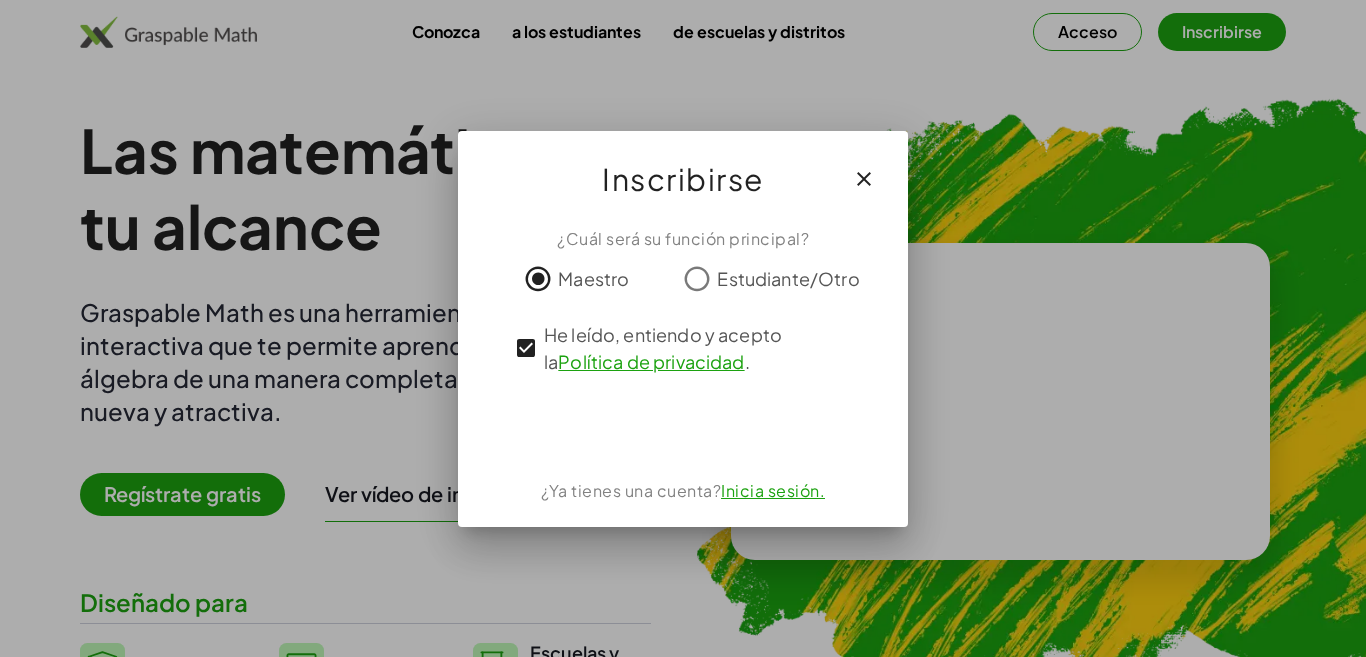 click on "¿Cuál será su función principal? Maestro Estudiante/Otro He leído, entiendo y acepto la  Política de privacidad  . ¿Ya tienes una cuenta?  Inicia sesión." 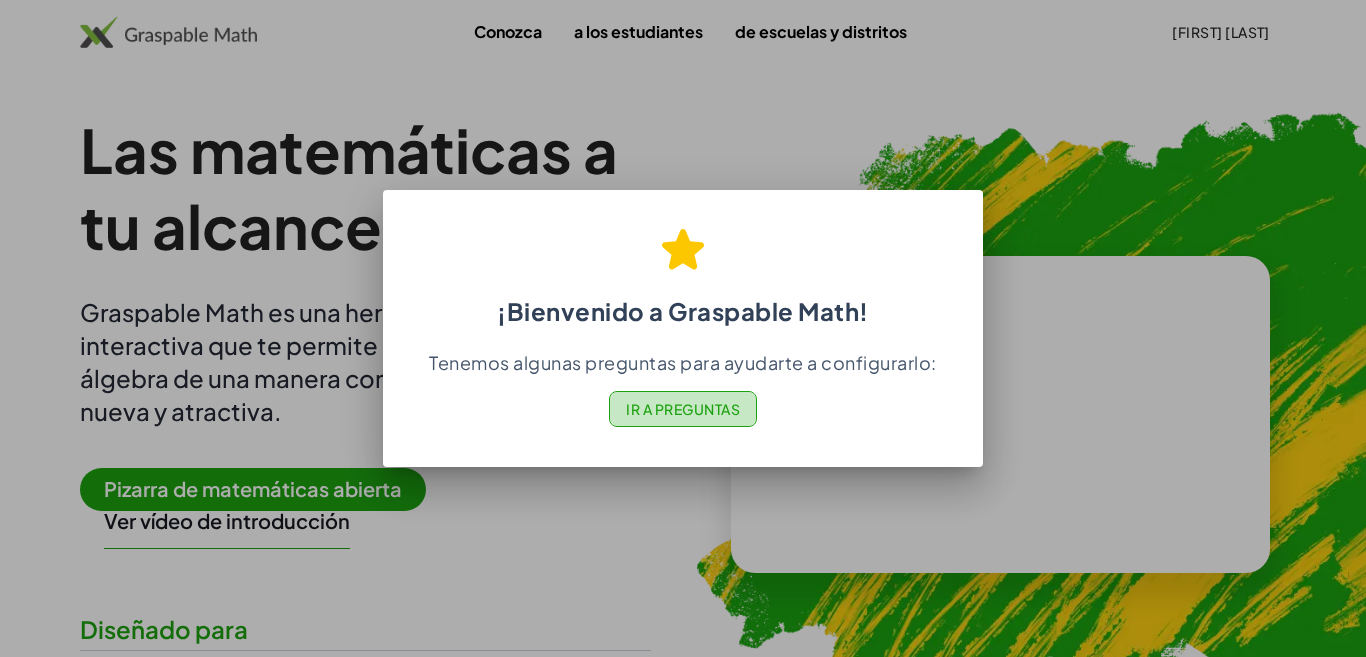 click on "Ir a Preguntas" at bounding box center [683, 409] 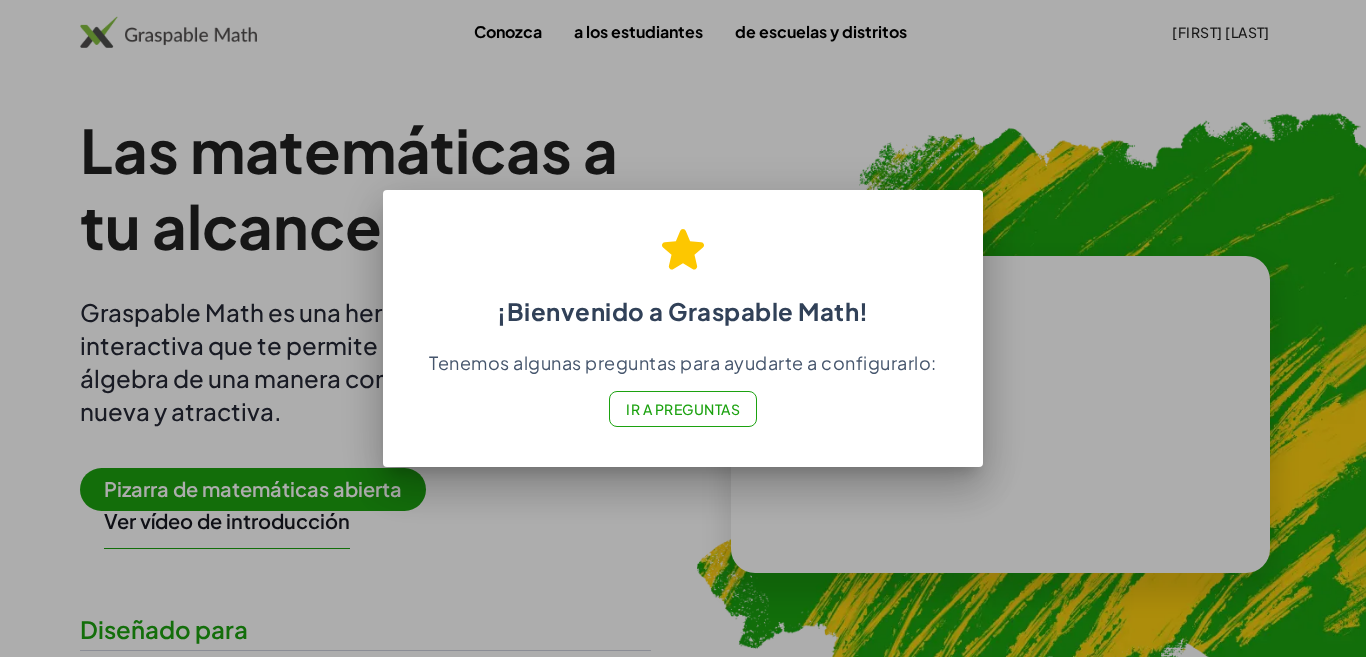 click at bounding box center (683, 328) 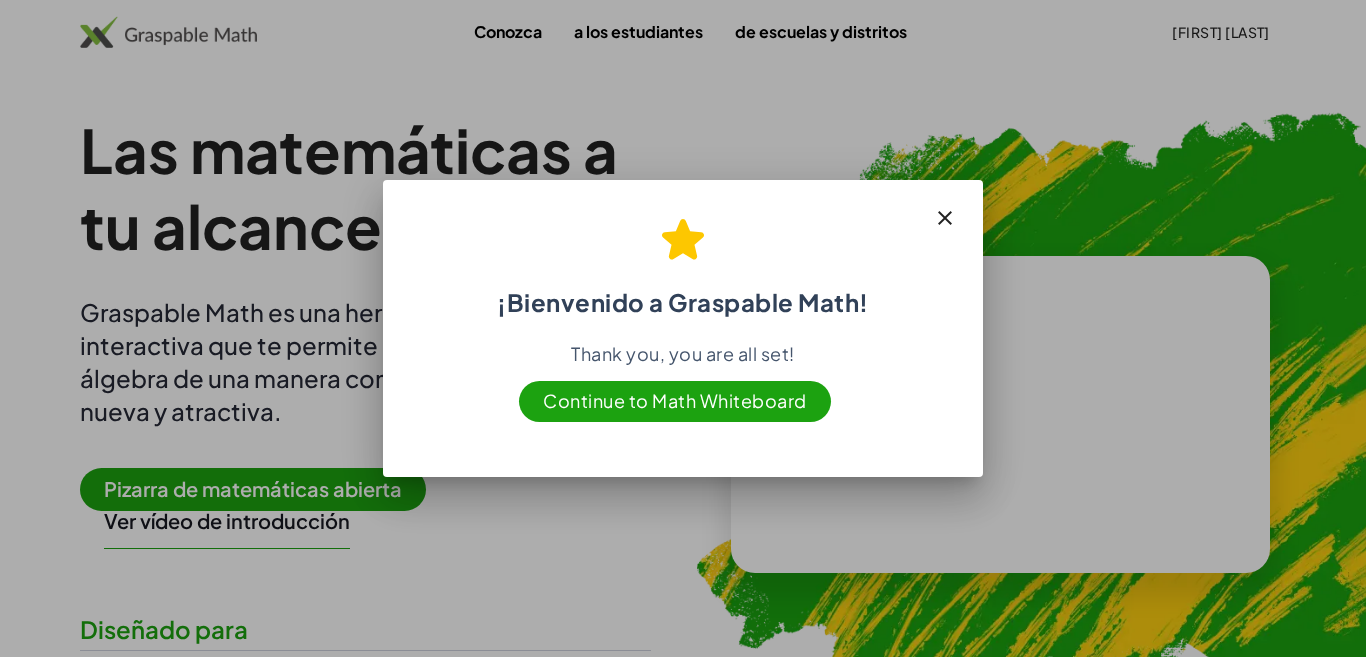 click on "Continue to Math Whiteboard" at bounding box center [675, 401] 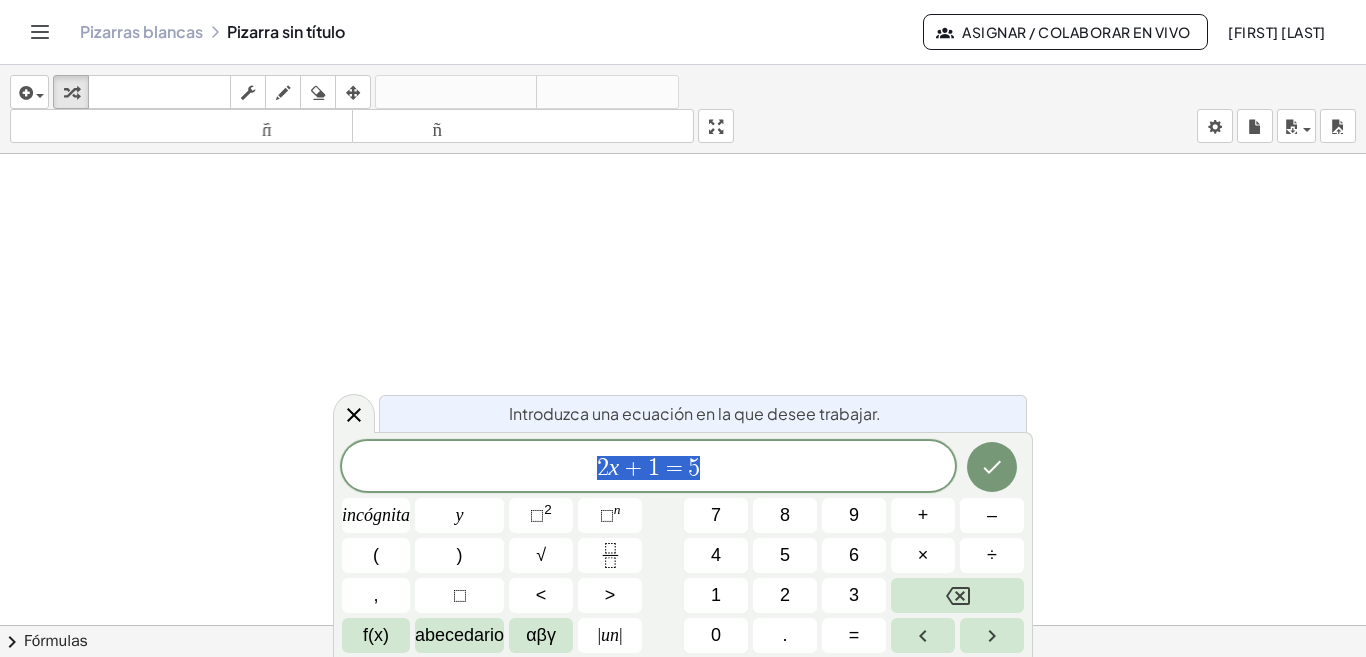 scroll, scrollTop: 400, scrollLeft: 0, axis: vertical 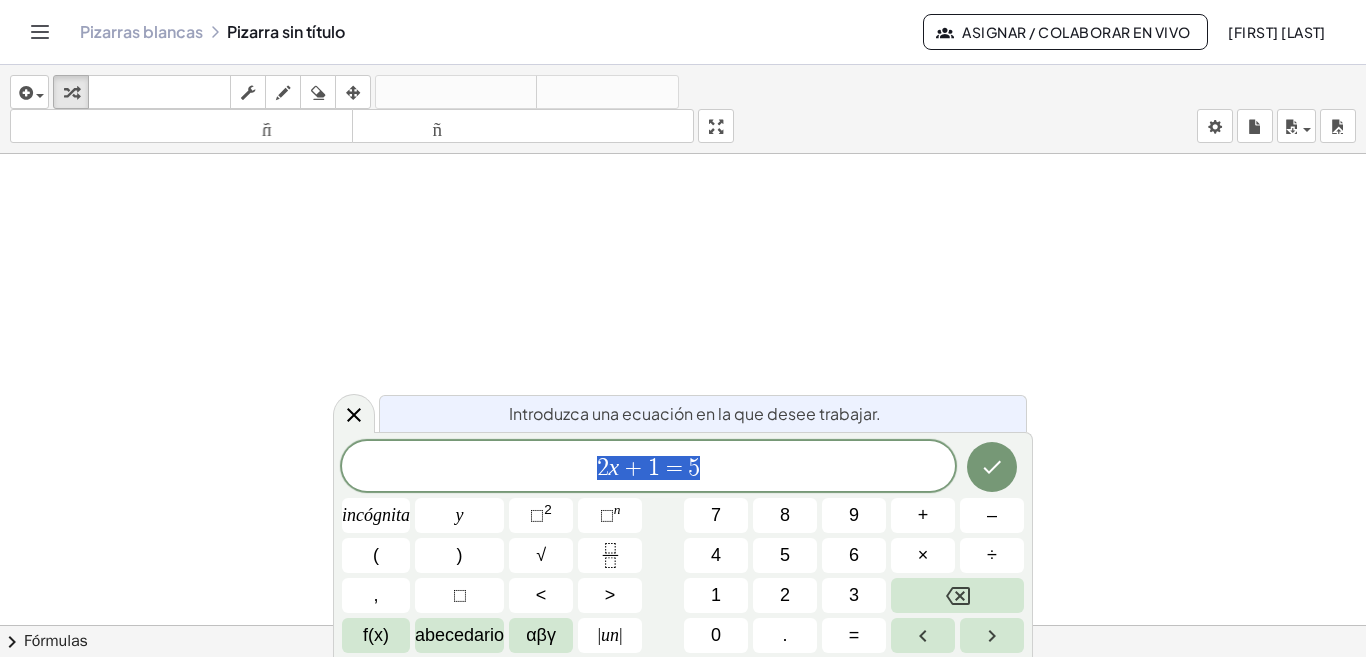 click at bounding box center (683, 304) 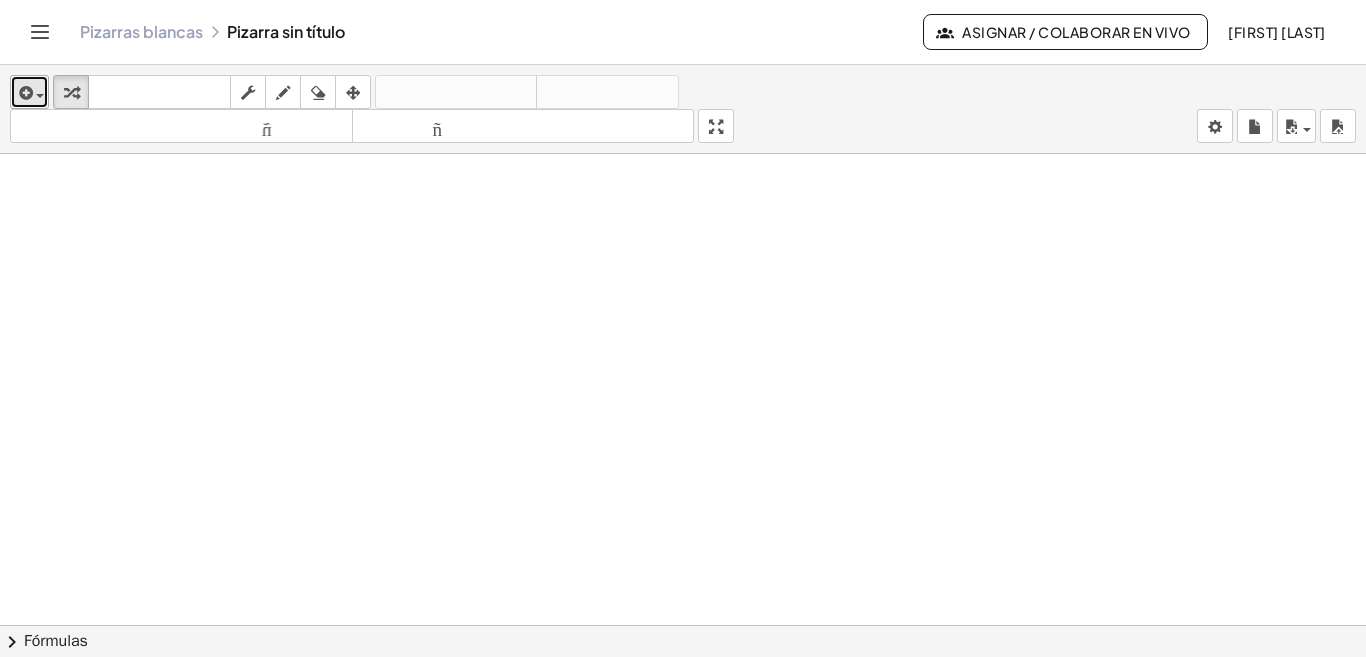 click at bounding box center (24, 93) 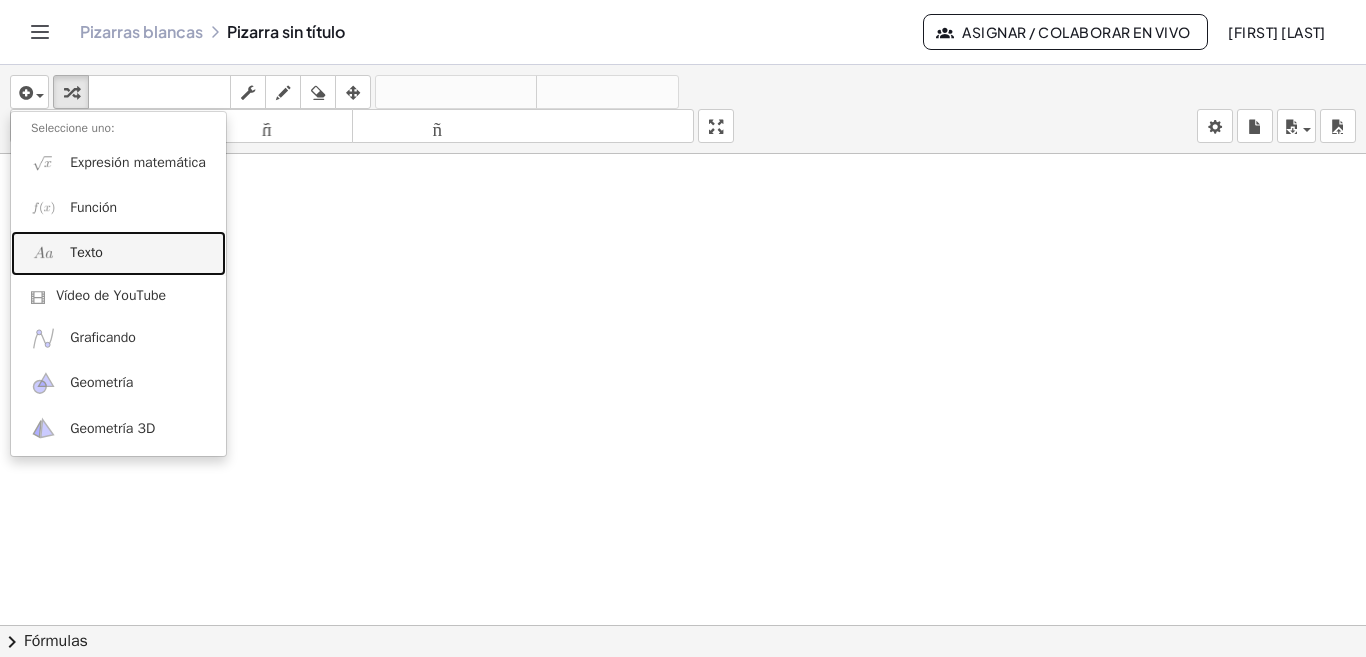 click on "Texto" at bounding box center (118, 253) 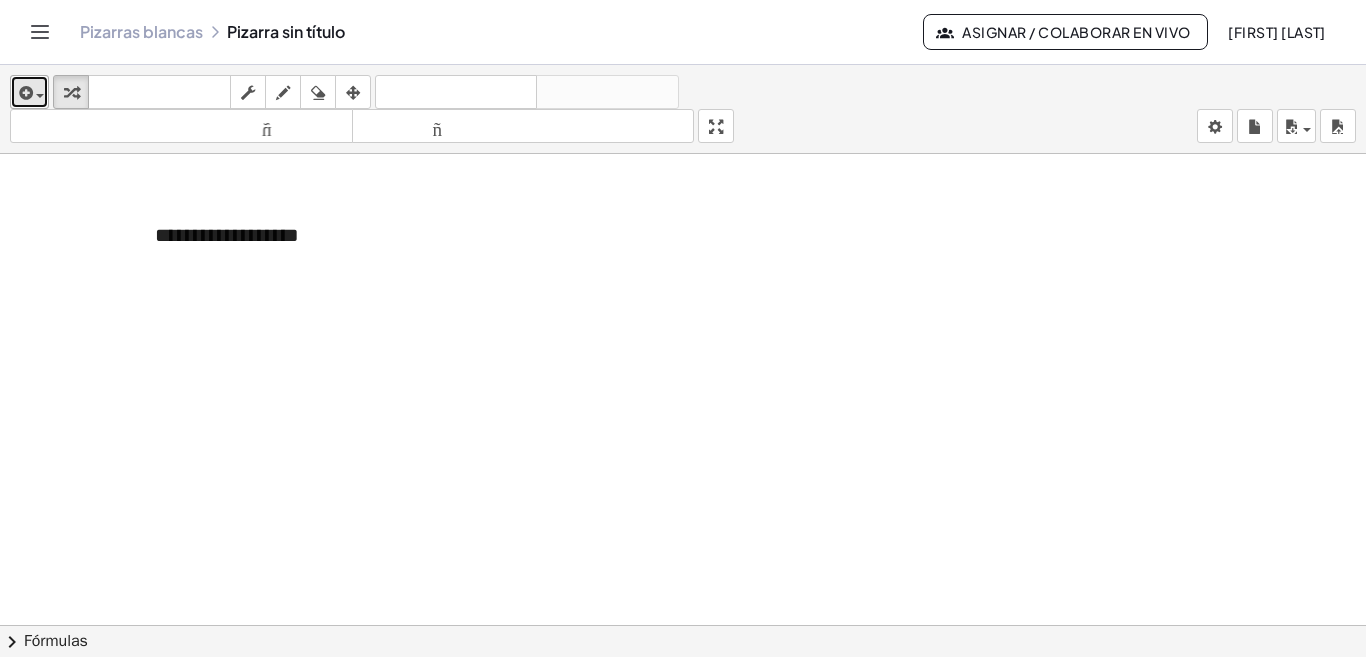 click on "insertar" at bounding box center [29, 92] 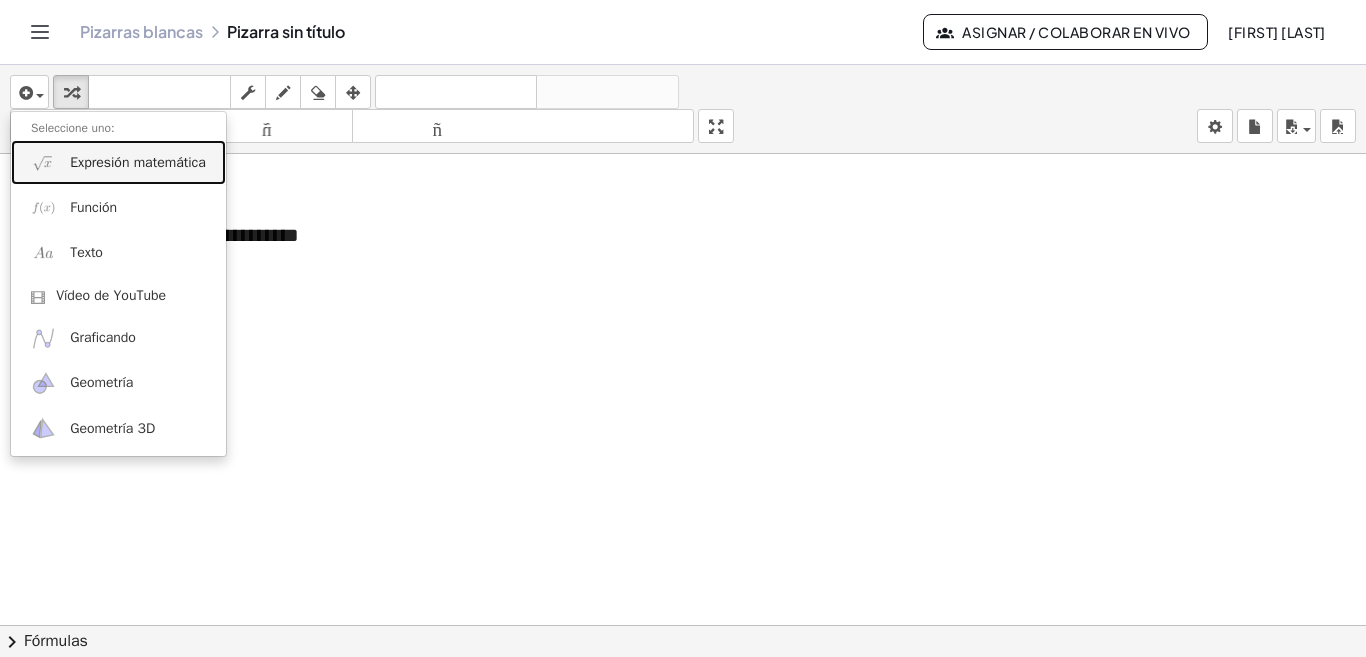 click on "Expresión matemática" at bounding box center (118, 162) 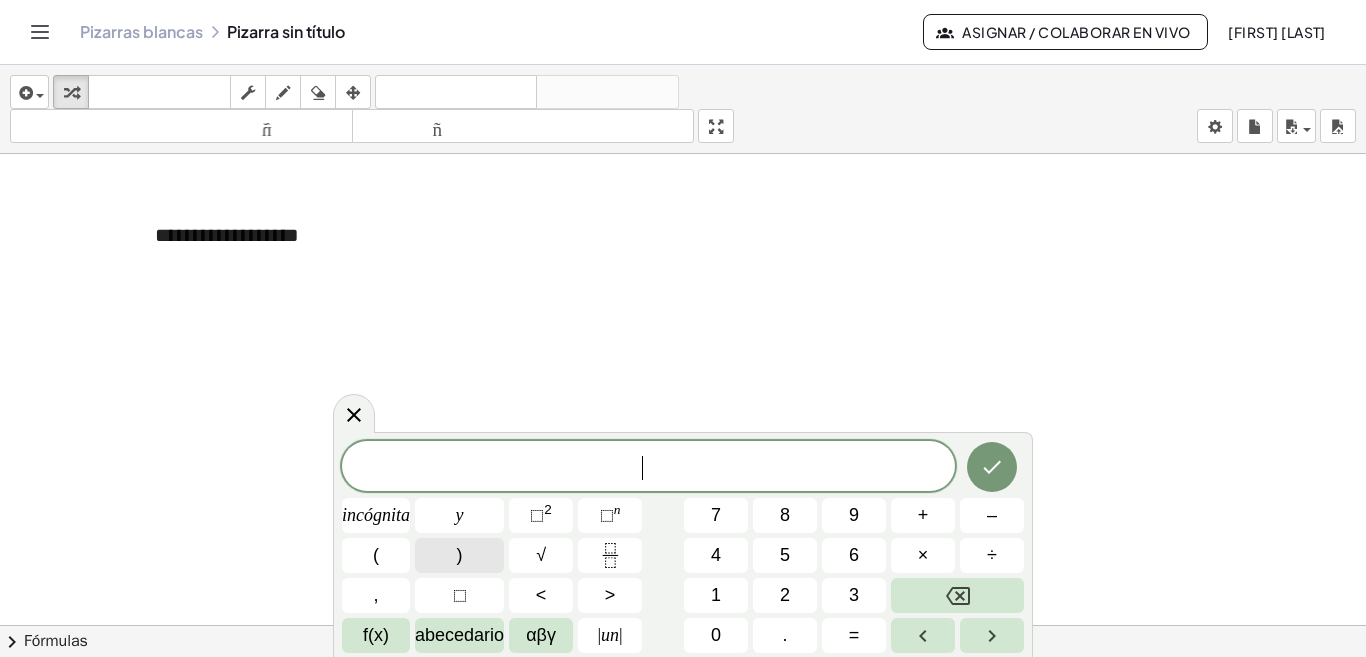 click on ")" at bounding box center [459, 555] 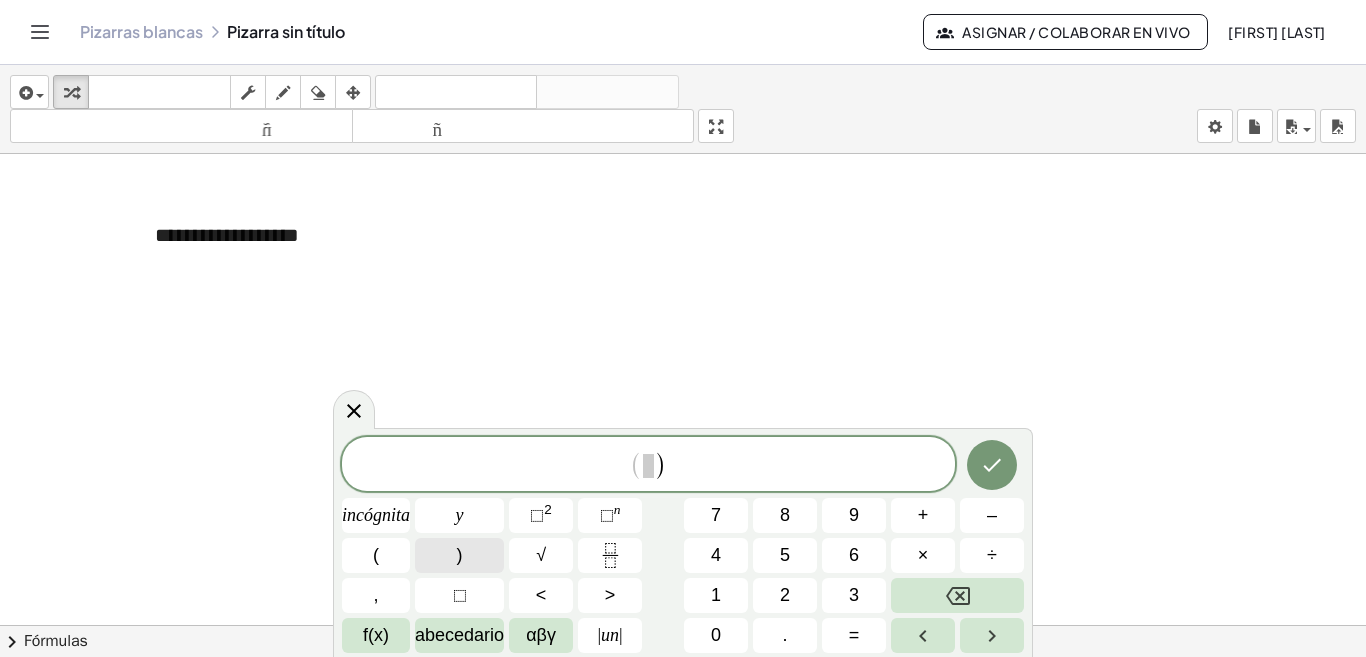 click on ")" at bounding box center [459, 555] 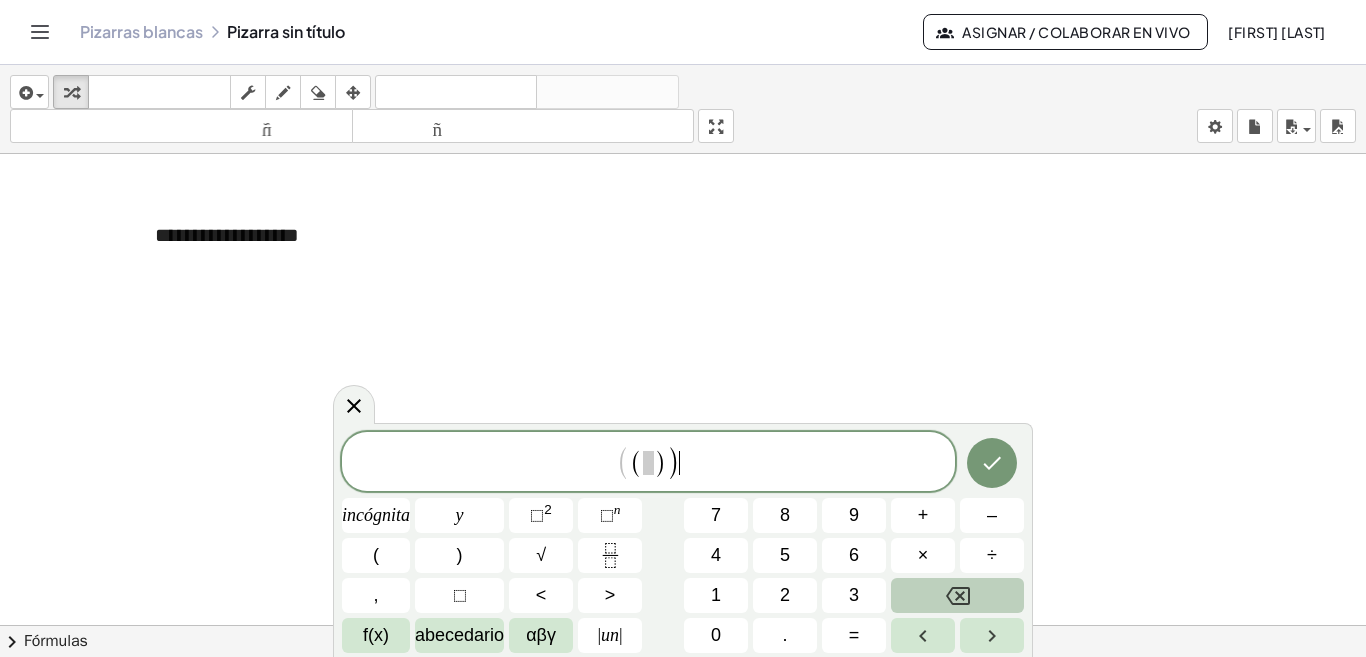 click 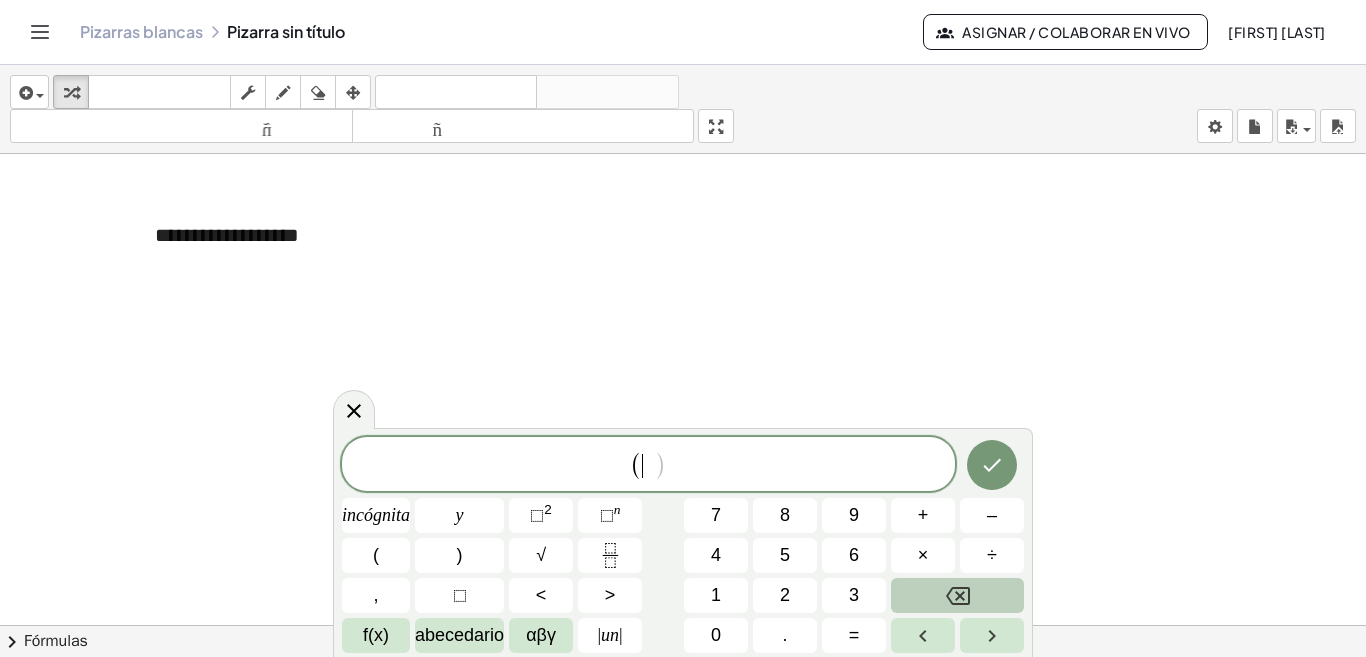 click 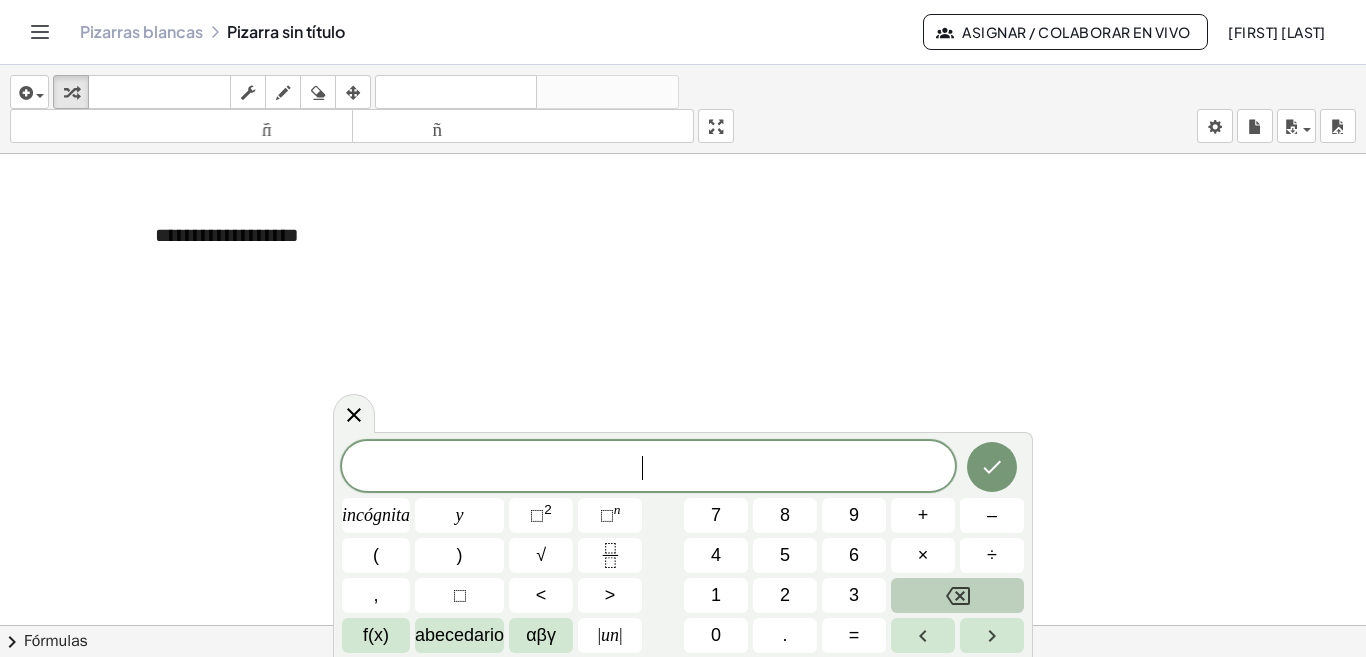 click 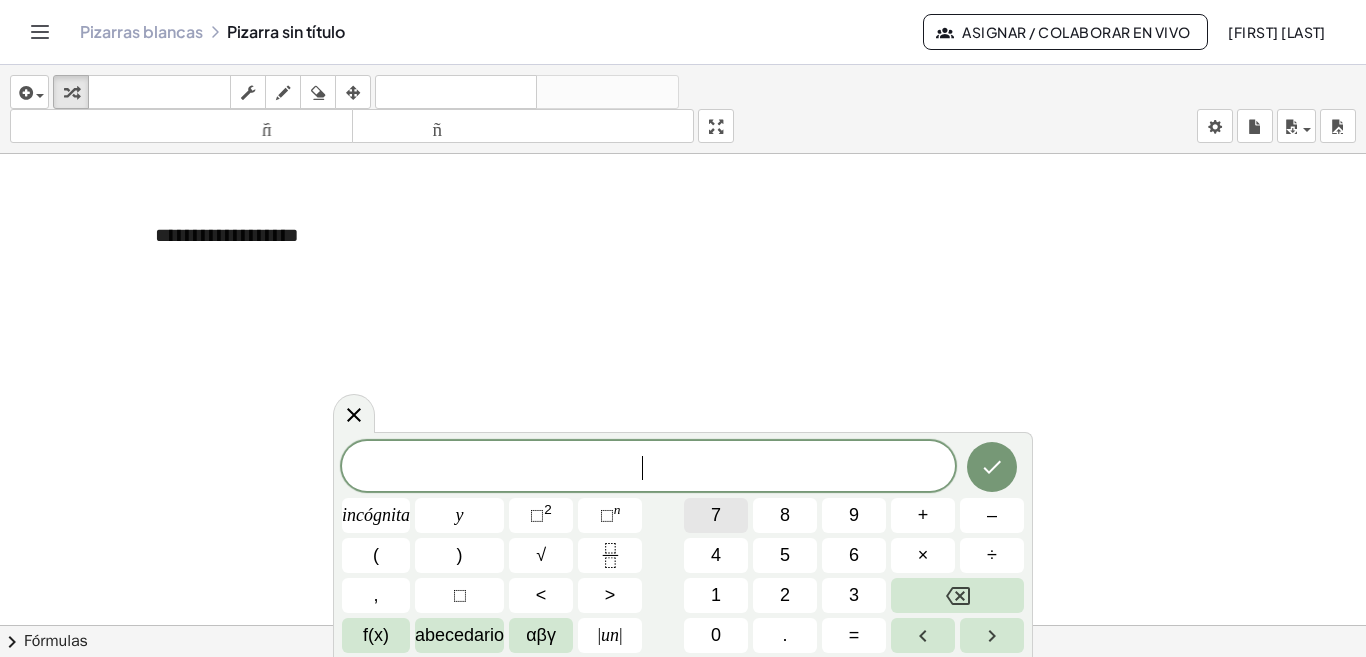 click on "7" at bounding box center (716, 515) 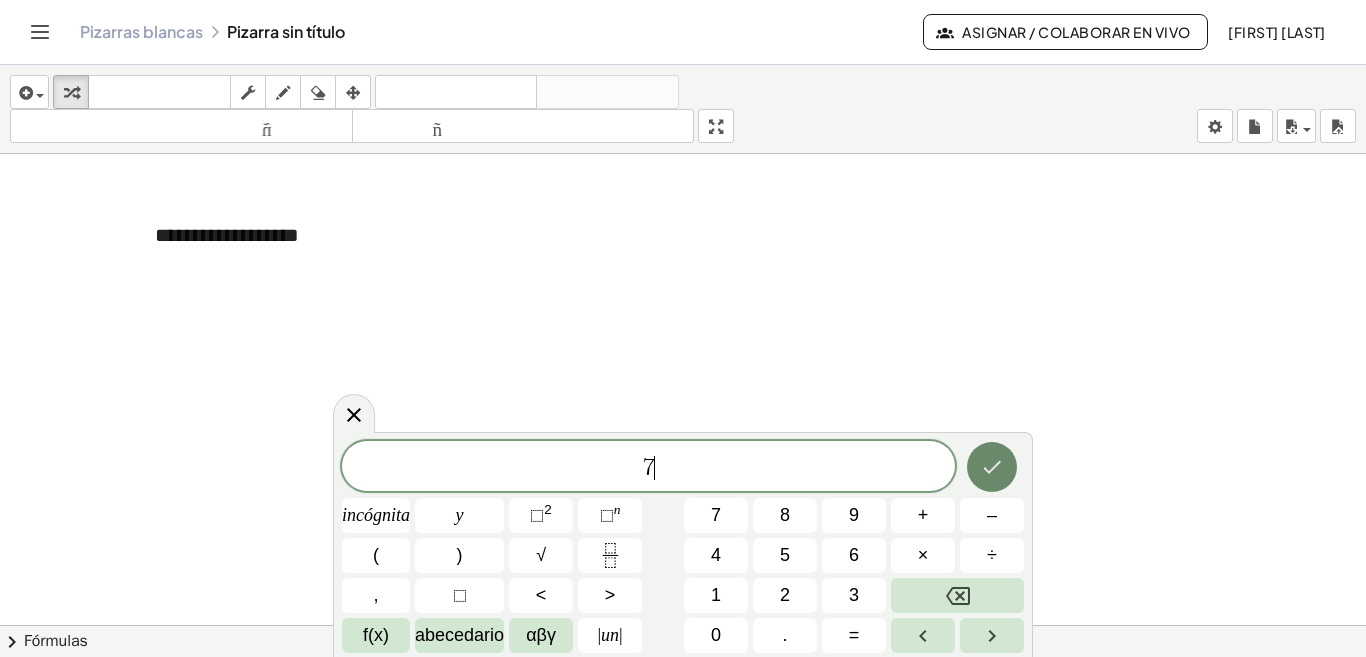 click 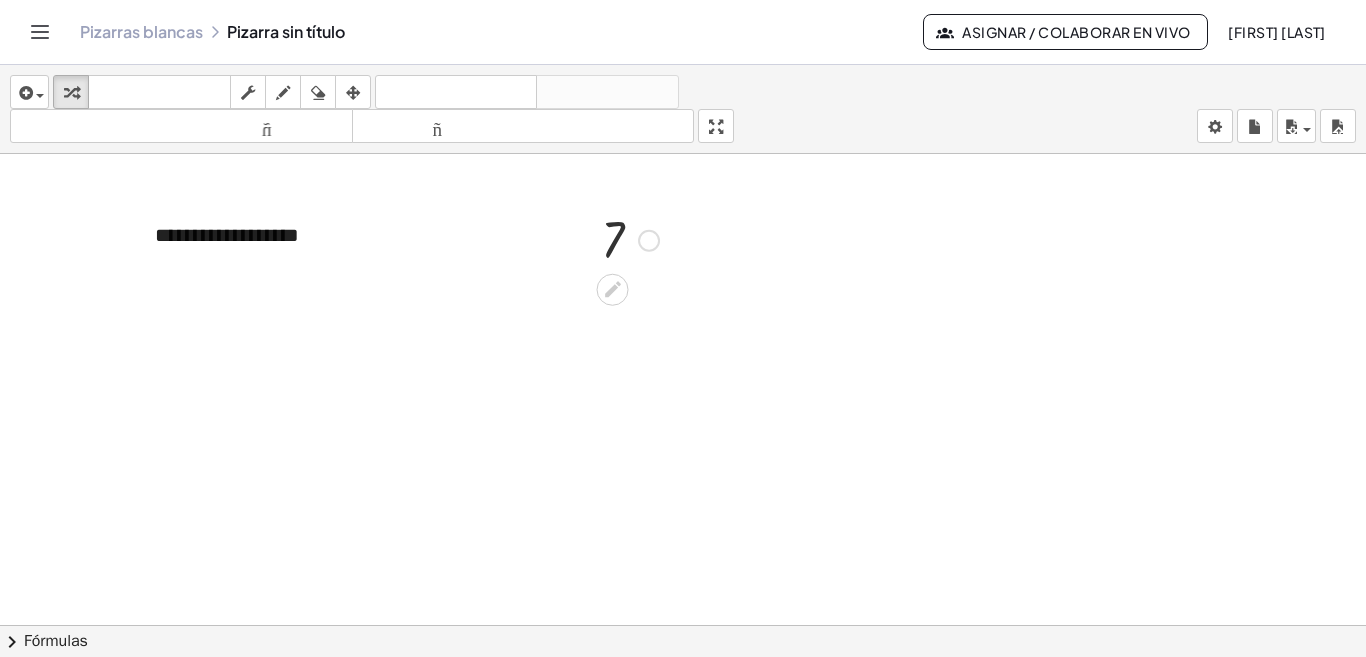 click at bounding box center (630, 239) 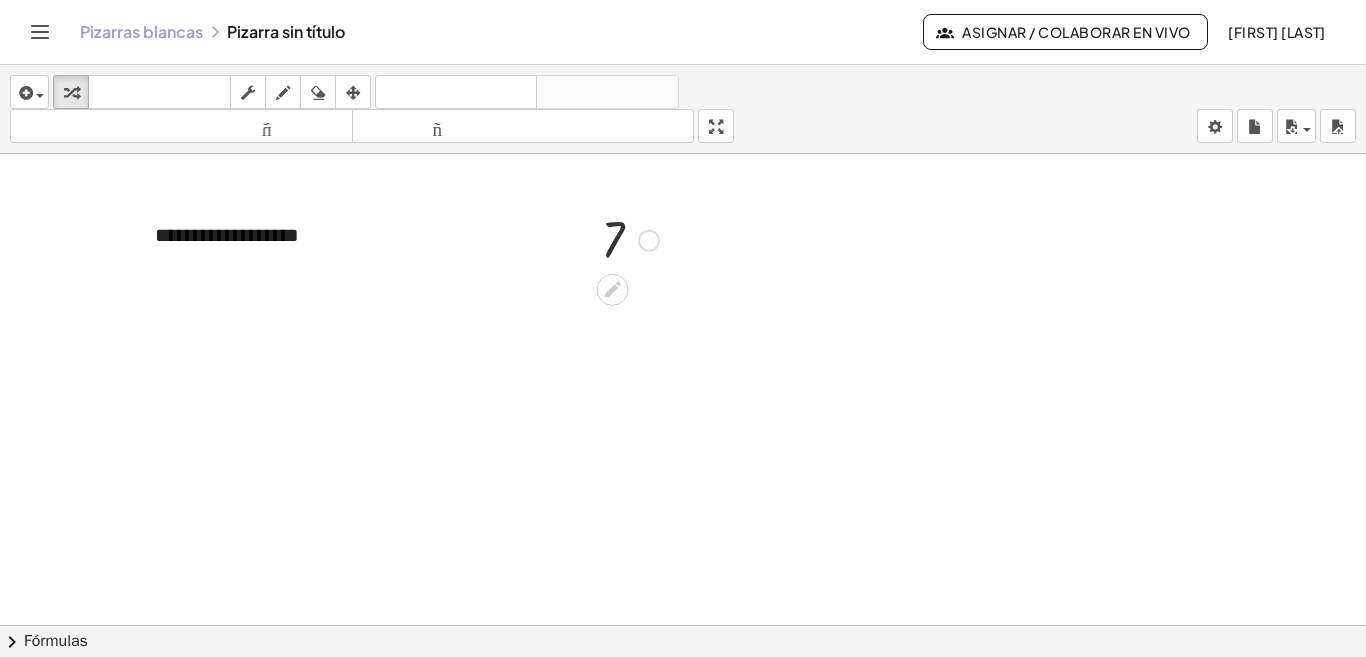 click at bounding box center [630, 239] 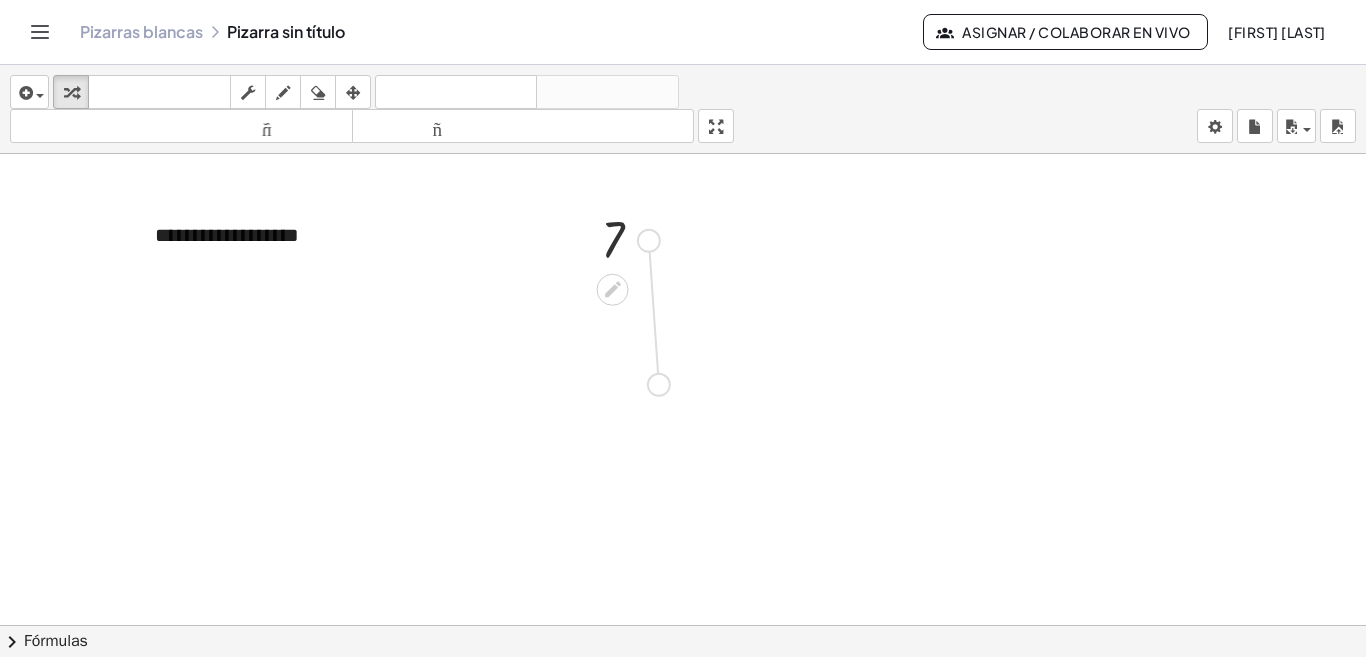 drag, startPoint x: 652, startPoint y: 248, endPoint x: 647, endPoint y: 422, distance: 174.07182 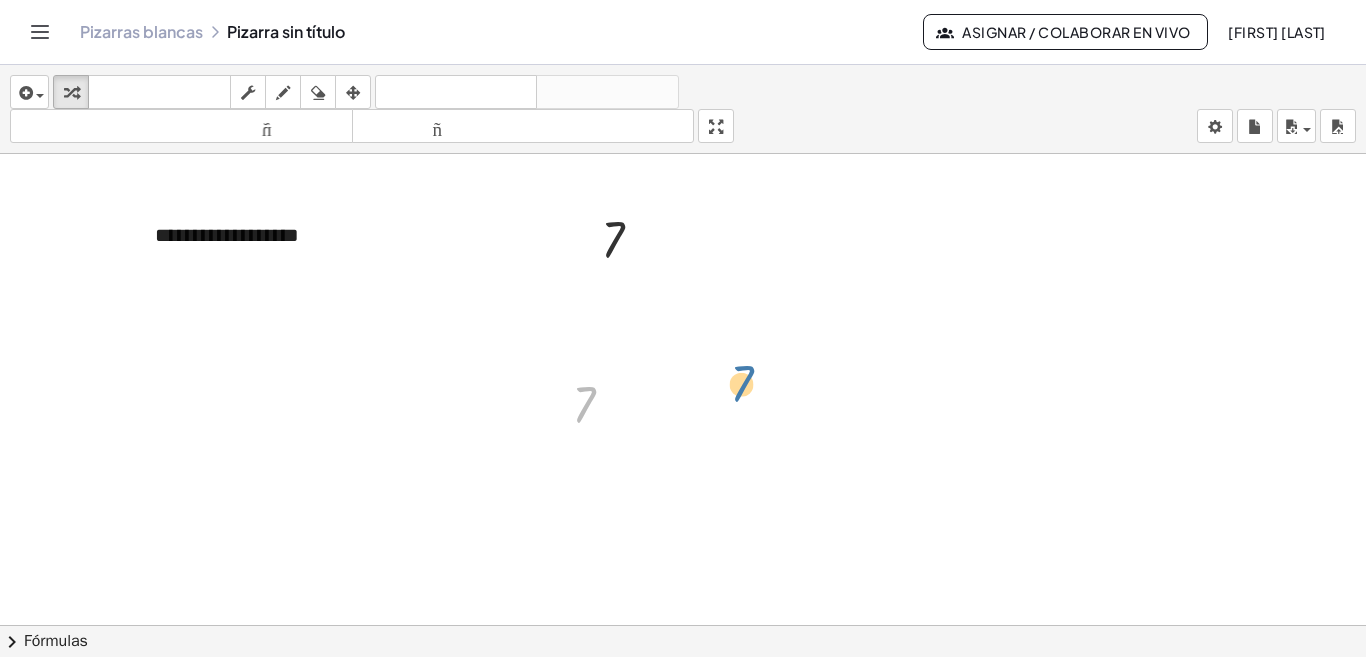 drag, startPoint x: 590, startPoint y: 416, endPoint x: 757, endPoint y: 395, distance: 168.31519 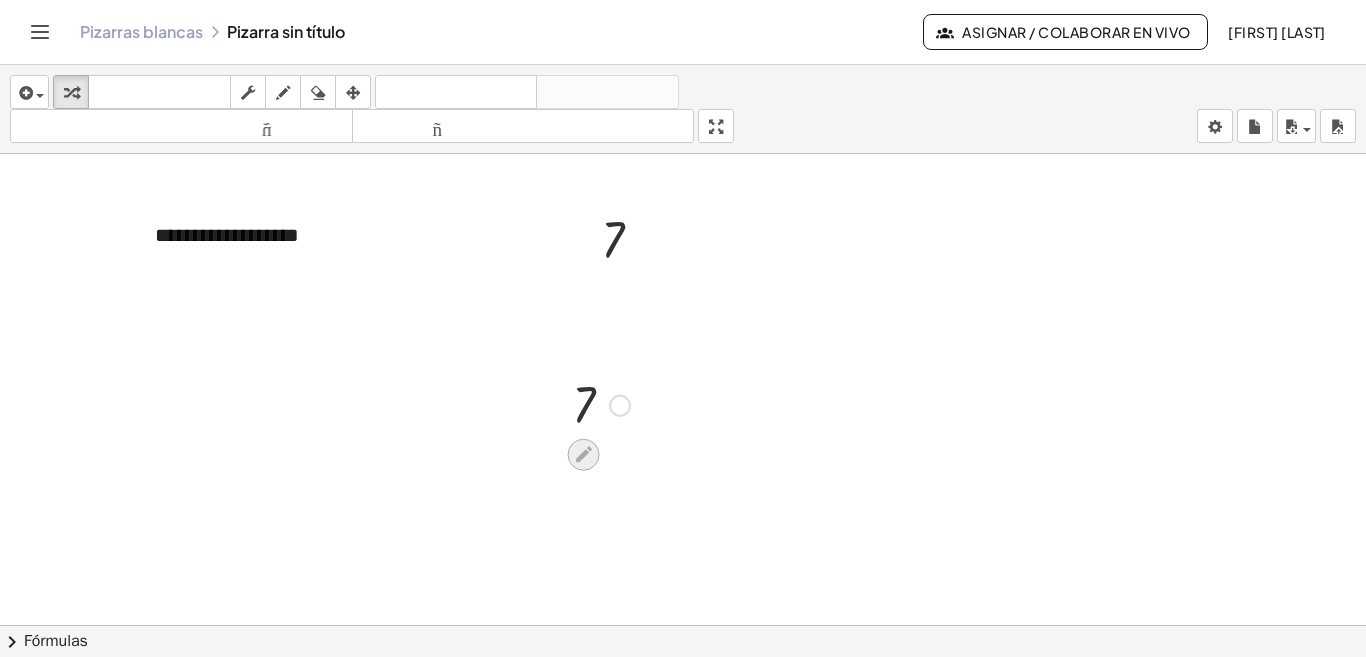 click 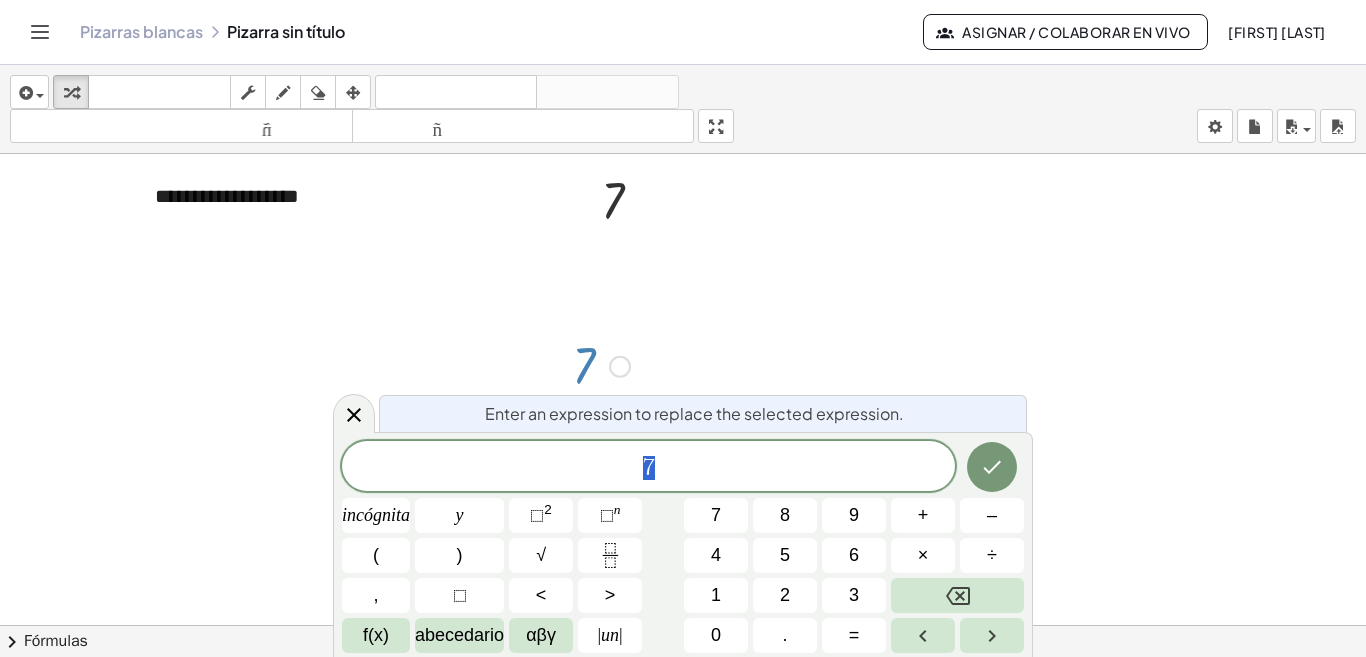 scroll, scrollTop: 459, scrollLeft: 0, axis: vertical 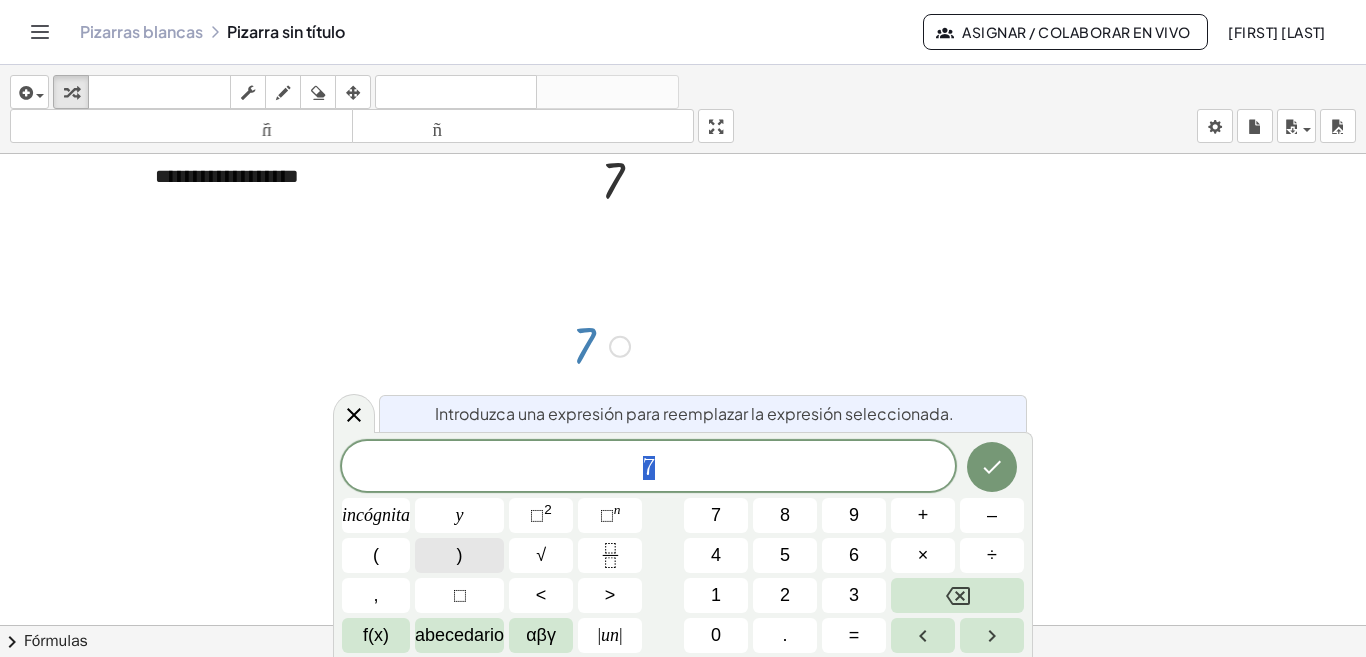 click on ")" at bounding box center [459, 555] 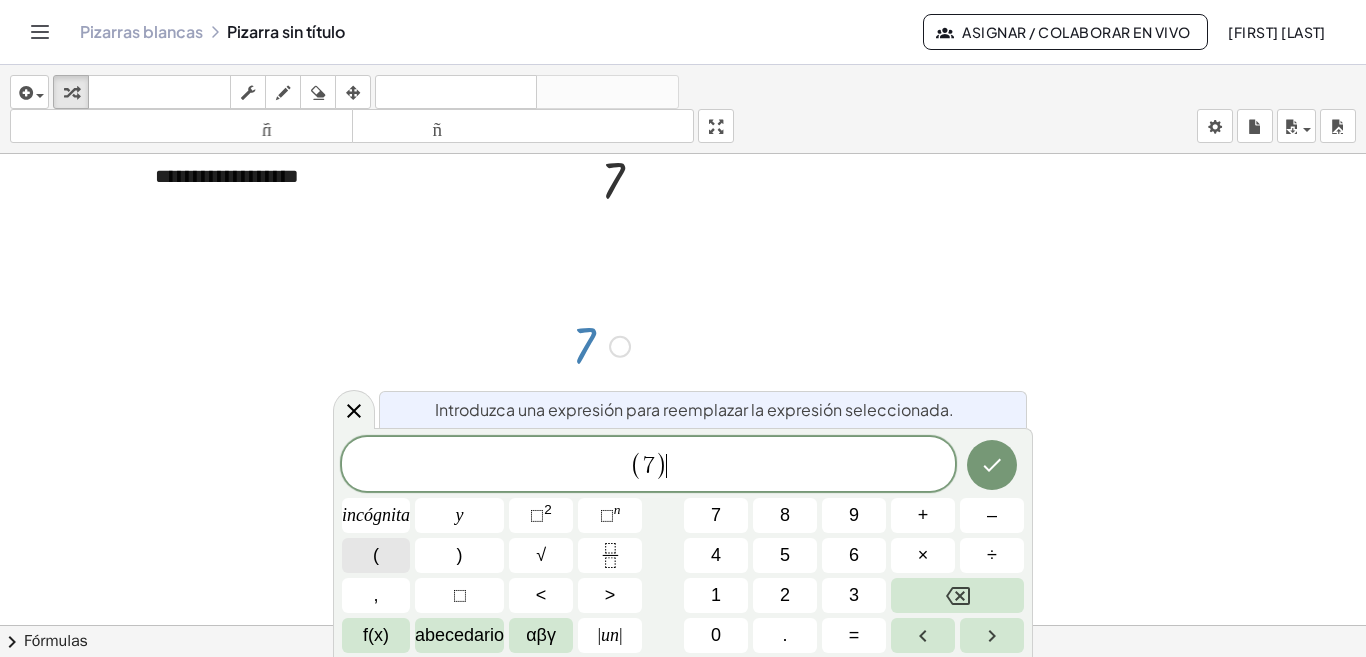 click on "(" at bounding box center (376, 555) 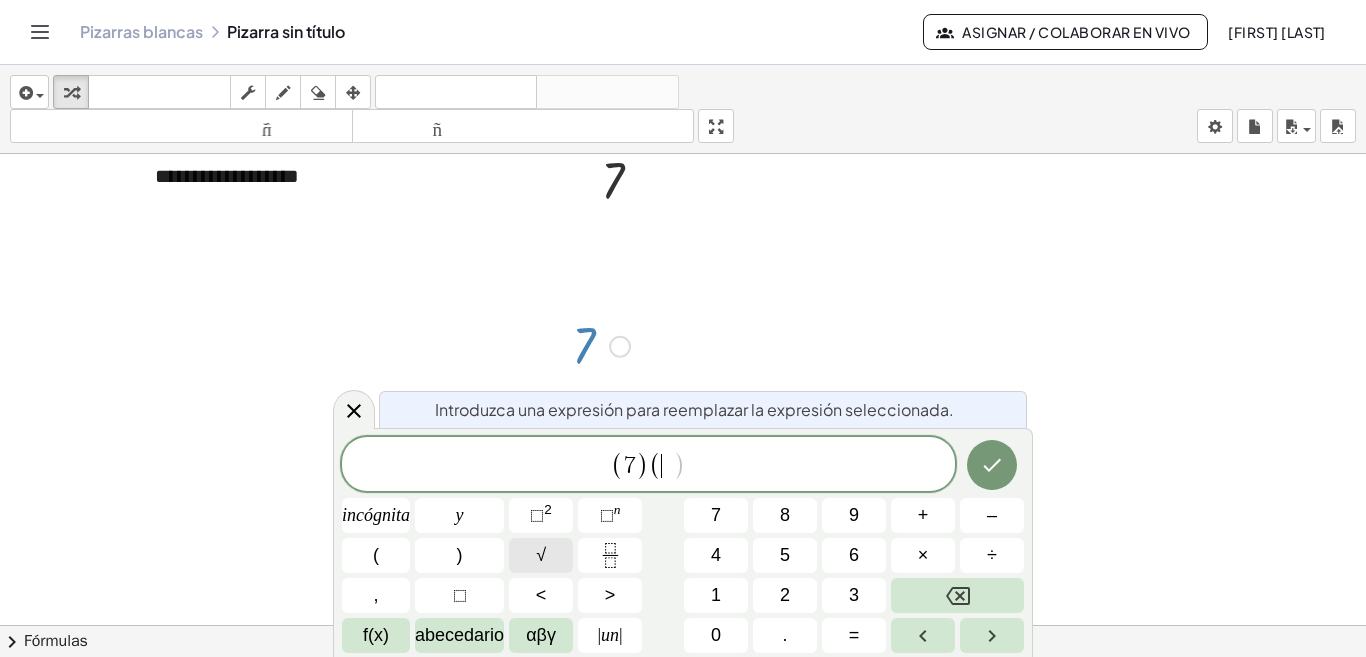 click on "√" at bounding box center (541, 555) 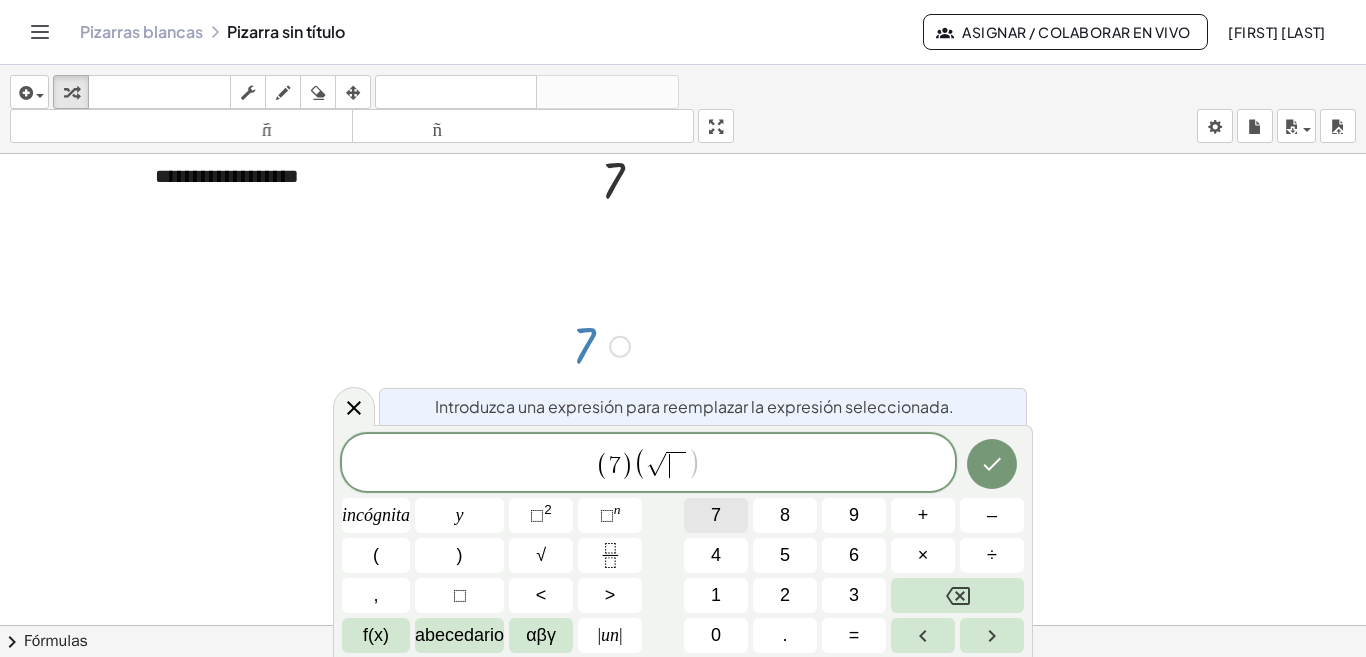 click on "7" at bounding box center (716, 515) 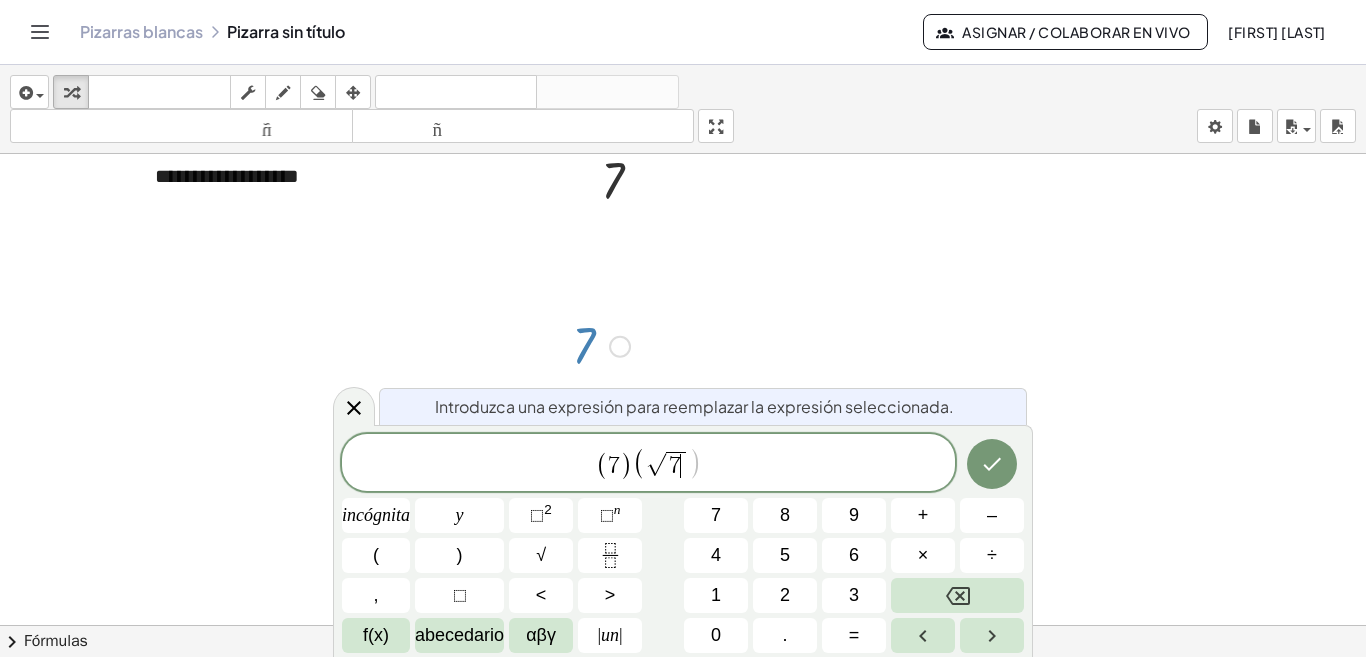 click on "( 7 ) ( √ 7 ​ ) incógnita y ⬚  2 ⬚  n 7 8 9 + – ( ) √ 4 5 6 × ÷ , ⬚ < > 1 2 3 f(x) abecedario αβγ |  un  | 0 . =" at bounding box center [683, 543] 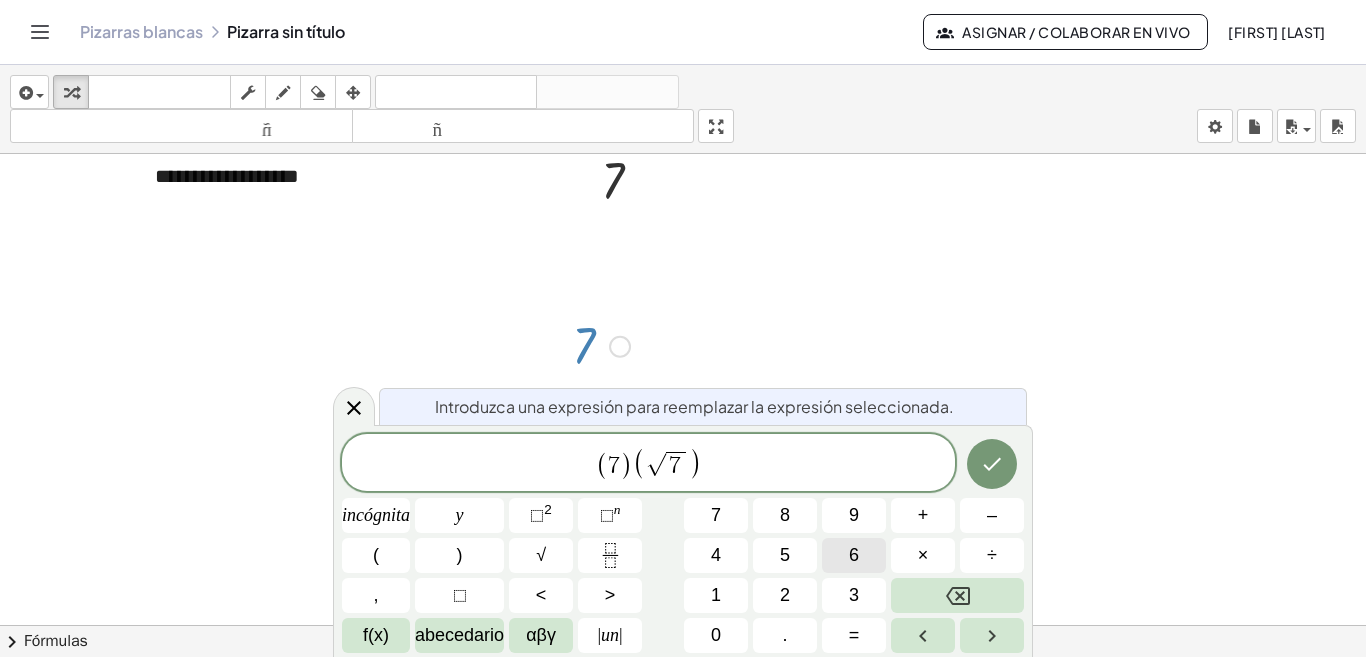 click on "6" at bounding box center (854, 555) 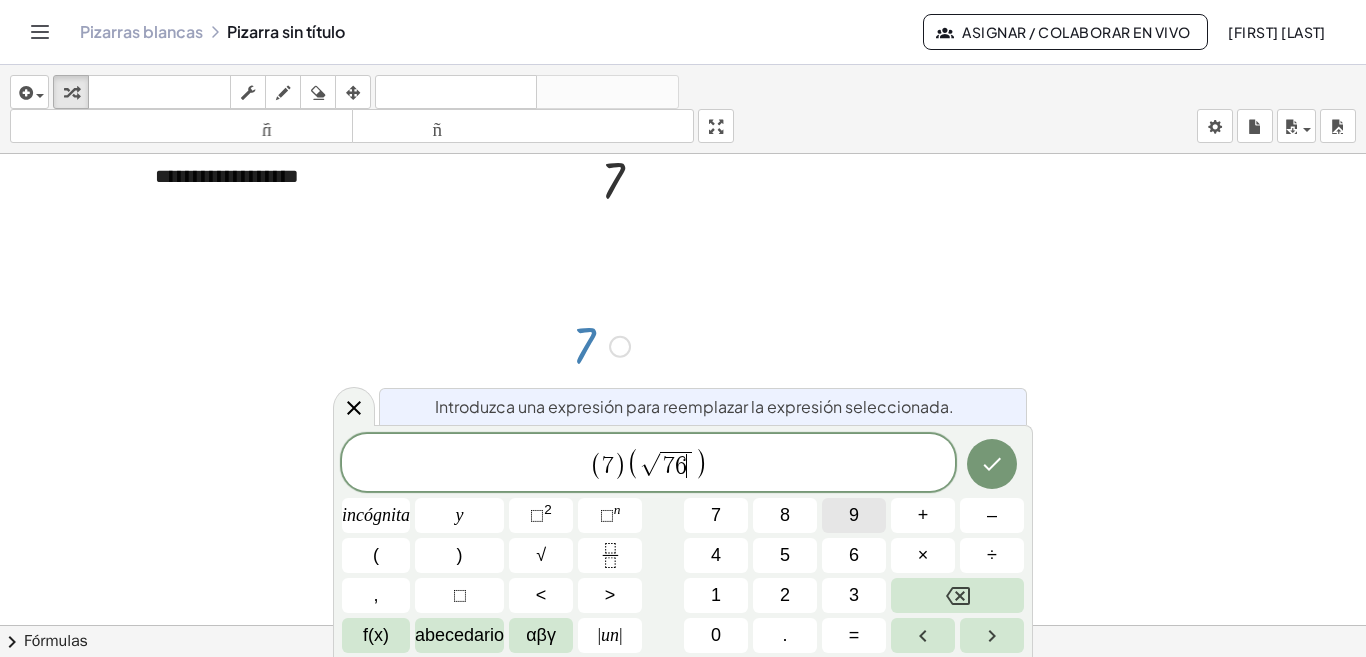 click on "9" at bounding box center (854, 515) 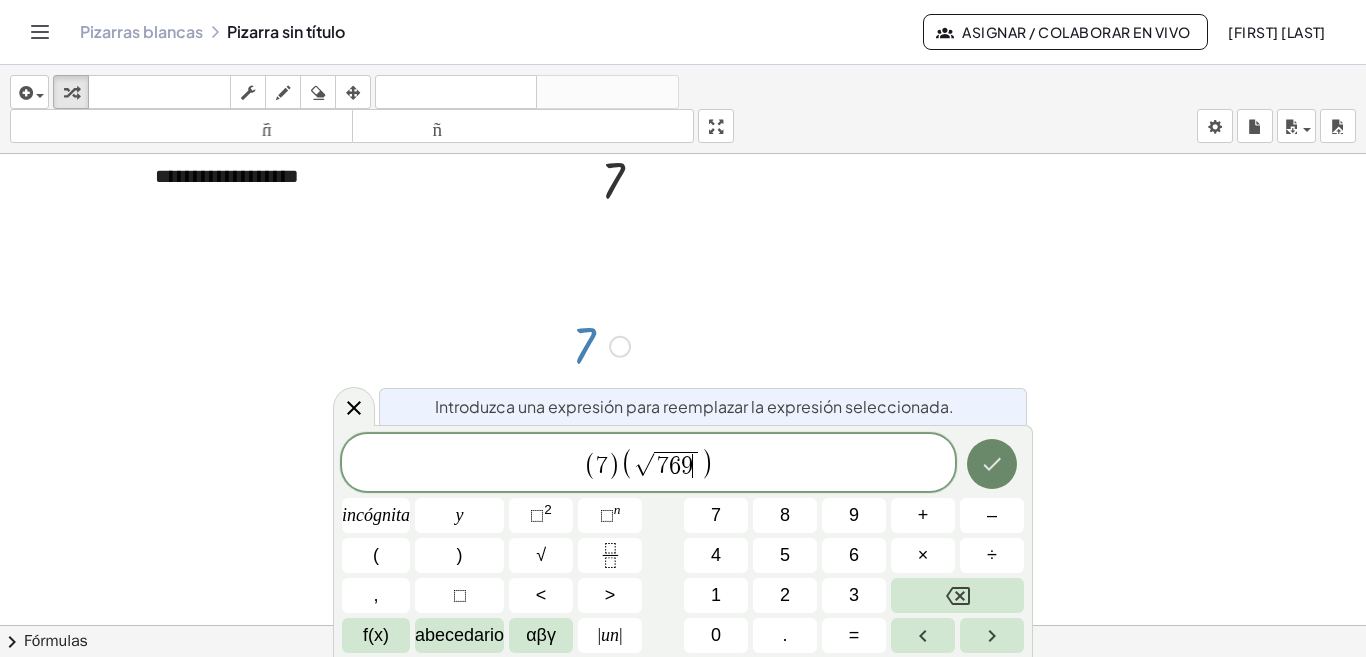 click 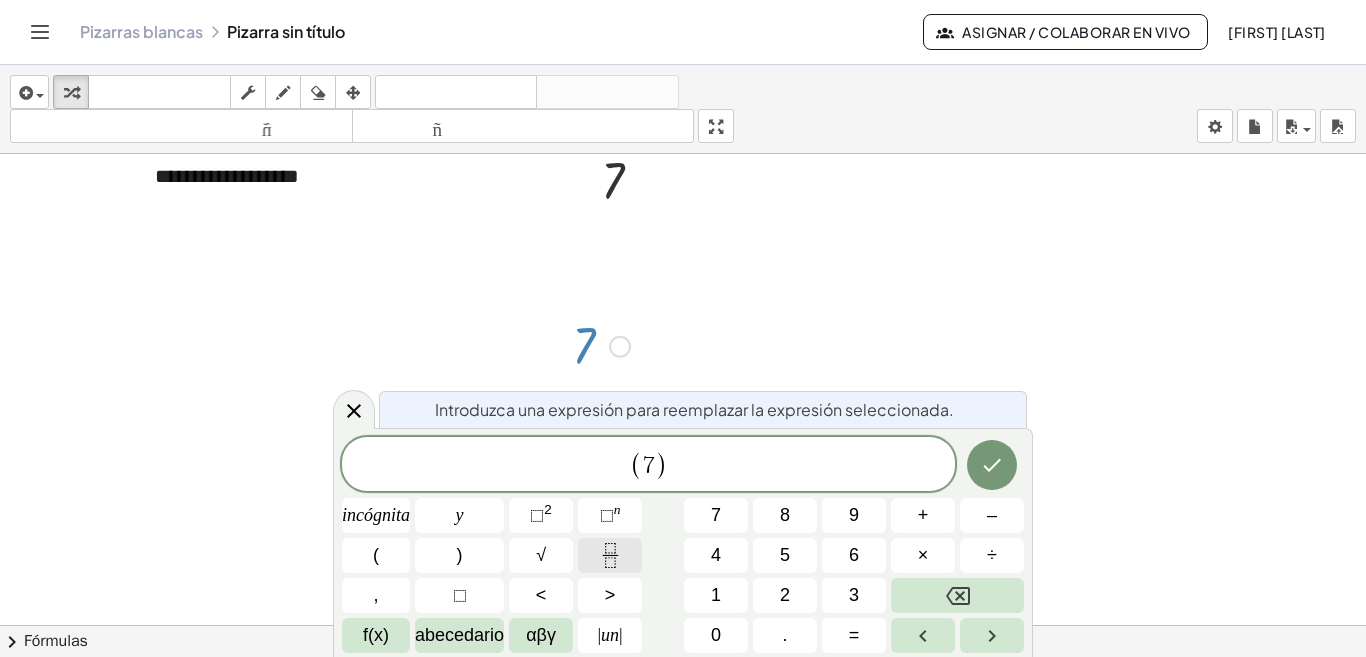 click 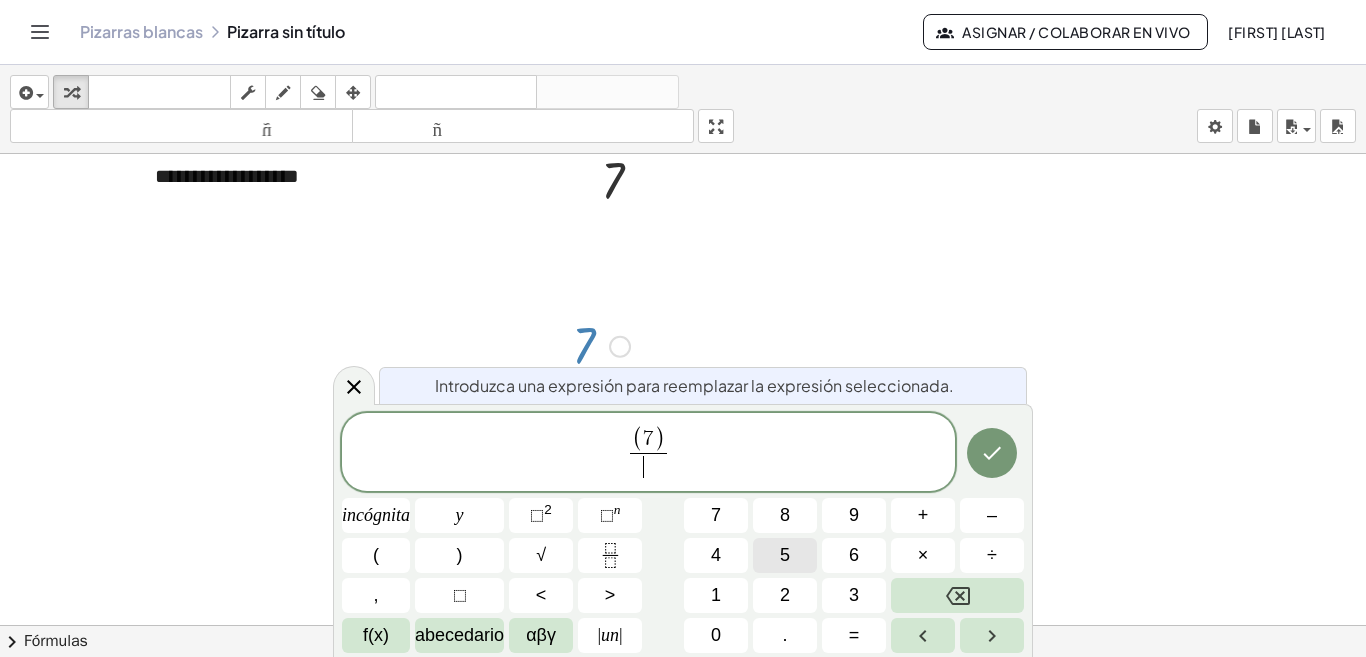 click on "5" at bounding box center (785, 555) 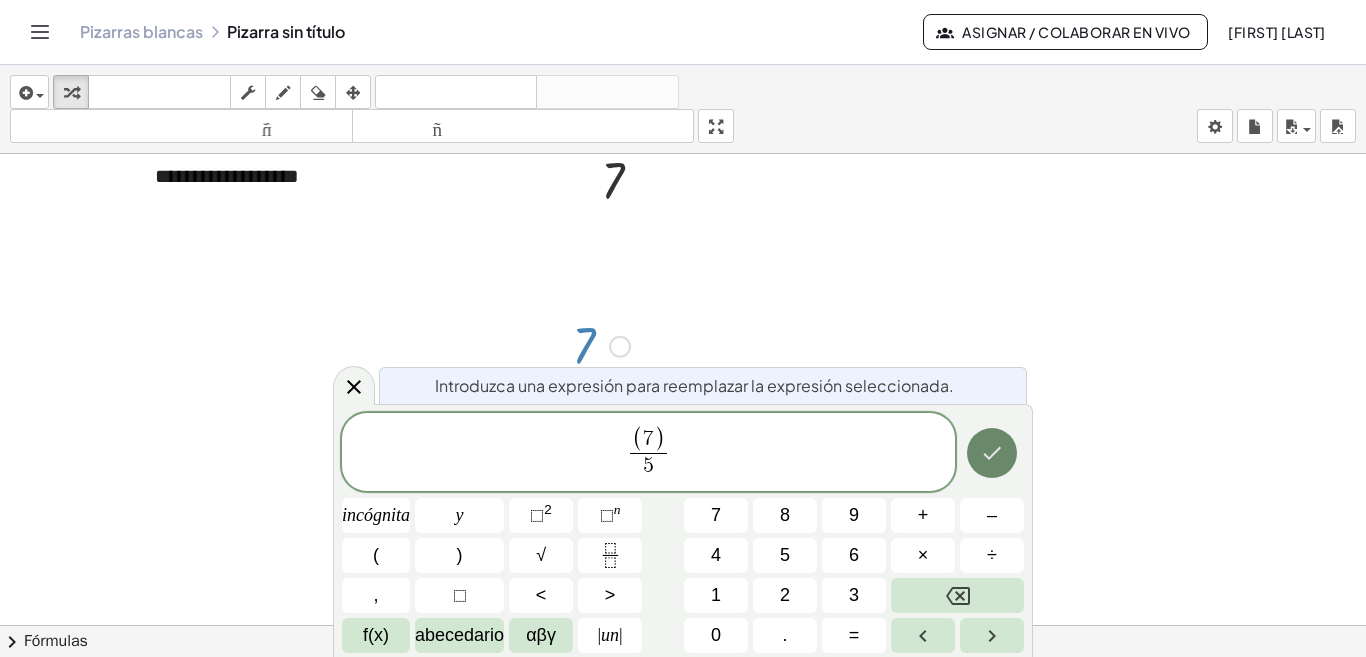 click at bounding box center [992, 453] 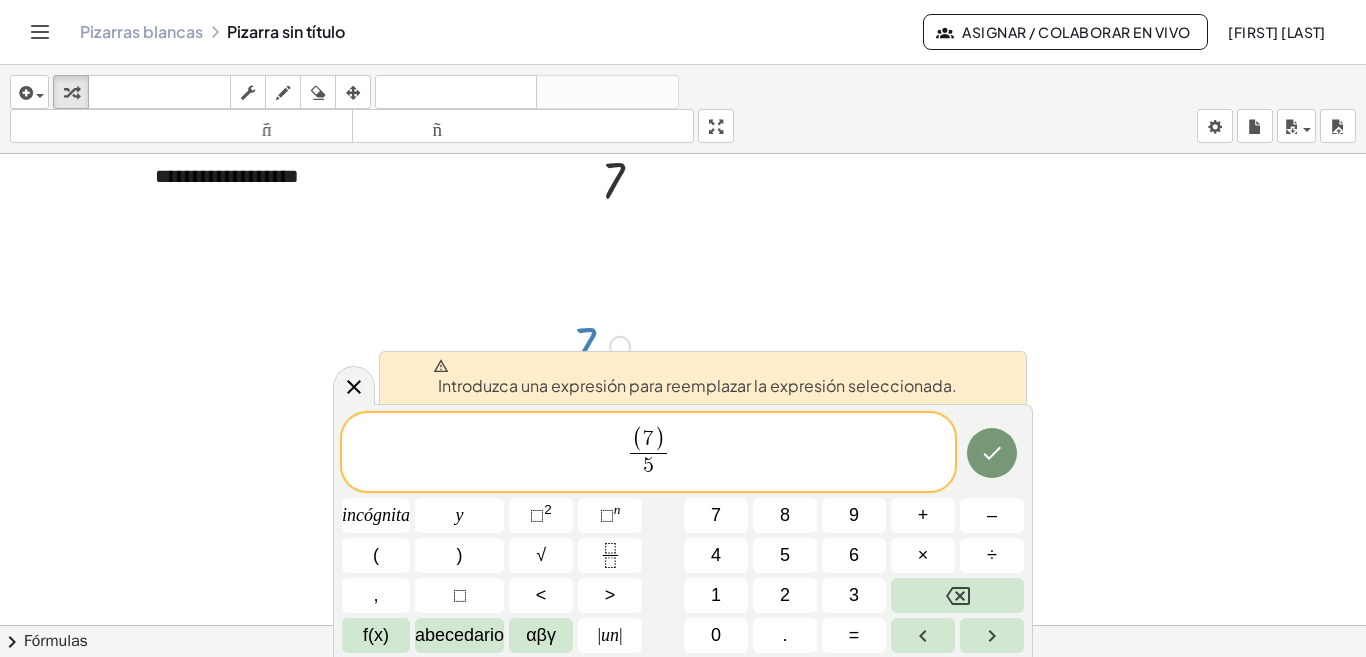 click on "( 7 ) 5 ​ ​" at bounding box center (648, 453) 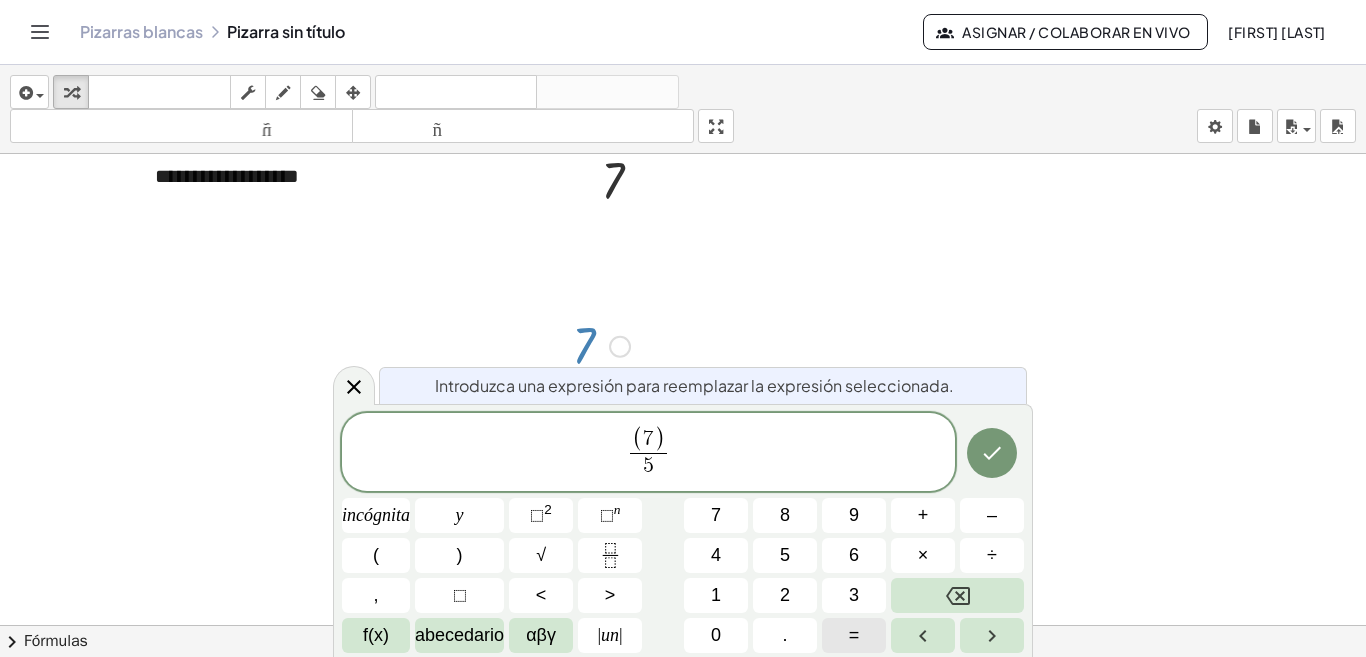 click on "=" at bounding box center (854, 635) 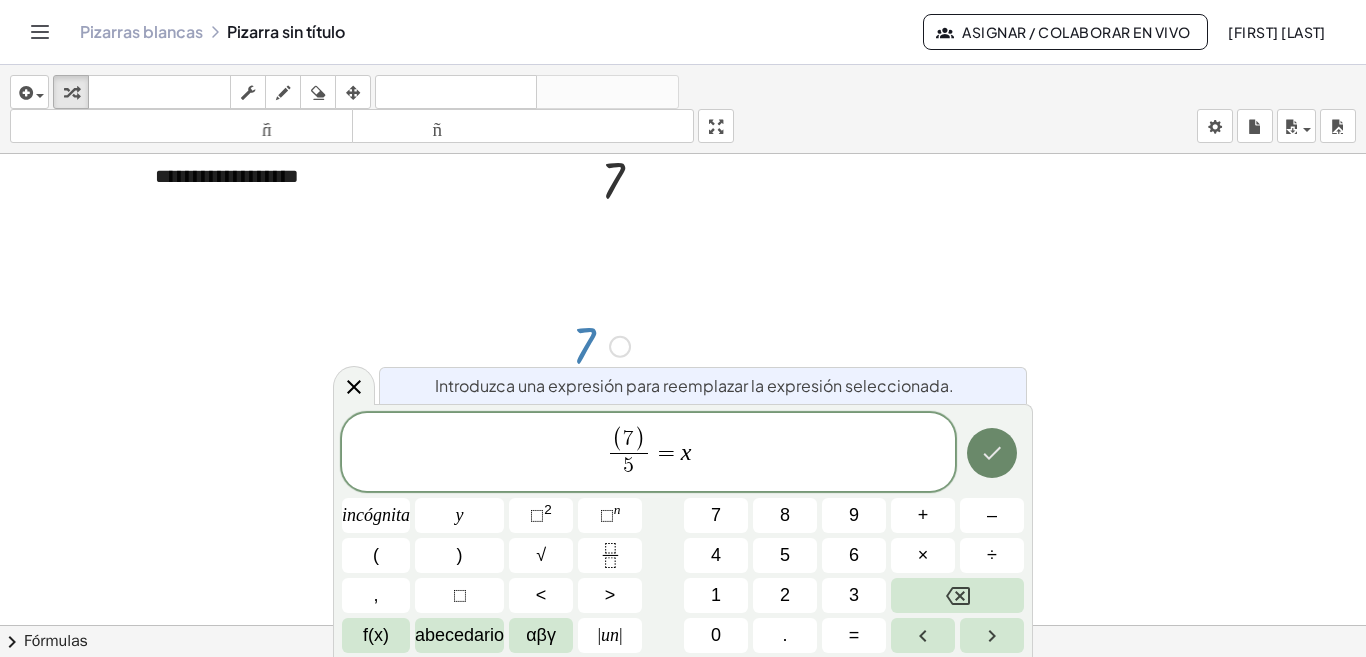 click at bounding box center (992, 453) 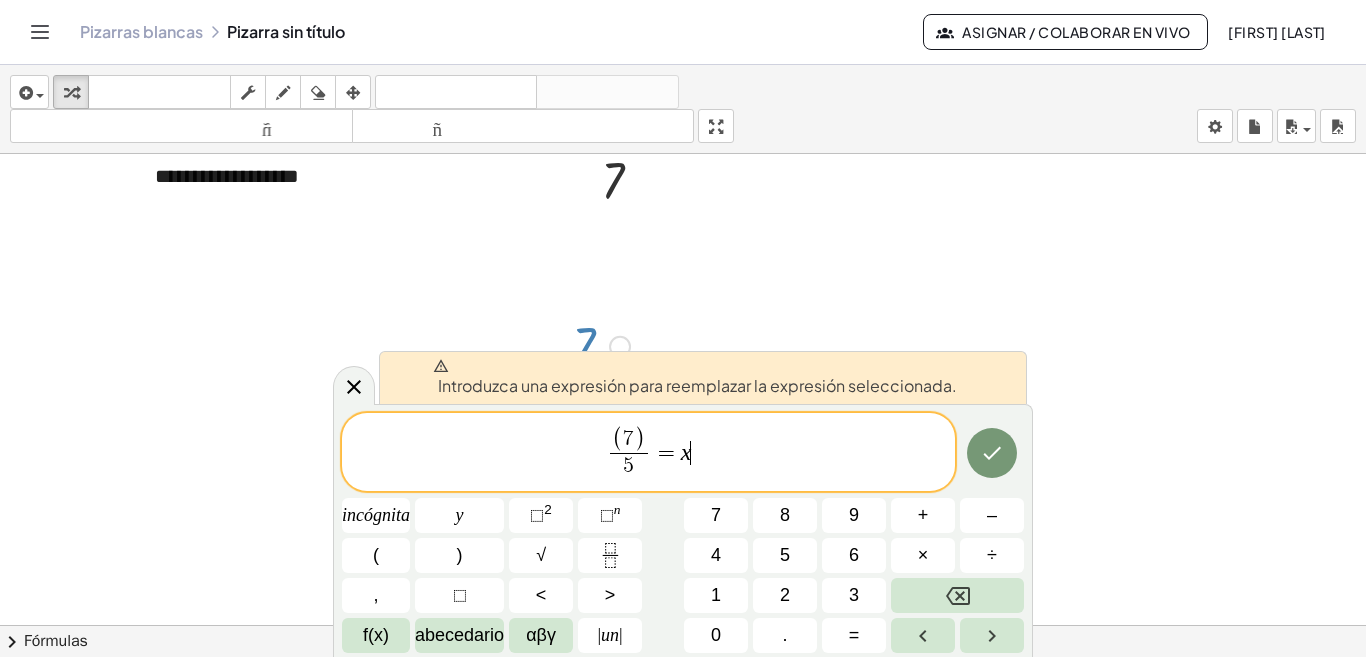 click on "( 7 ) 5 ​ = x ​" at bounding box center (648, 453) 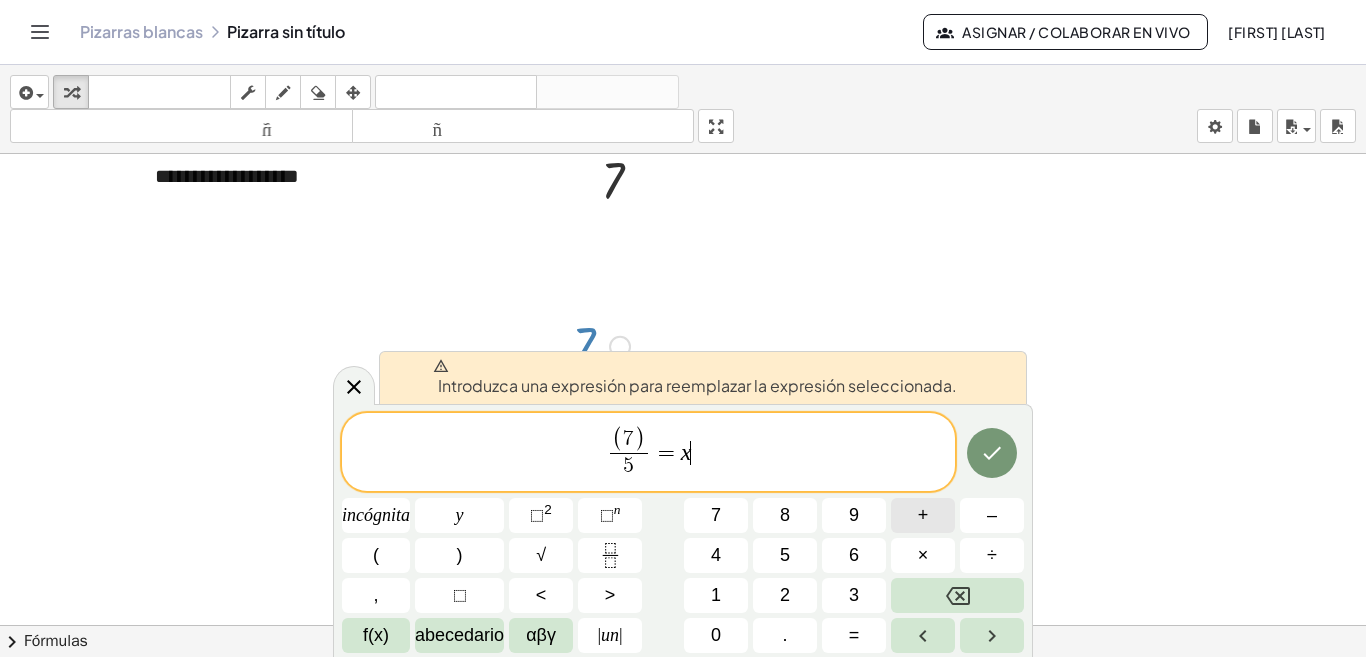 click on "+" at bounding box center [923, 515] 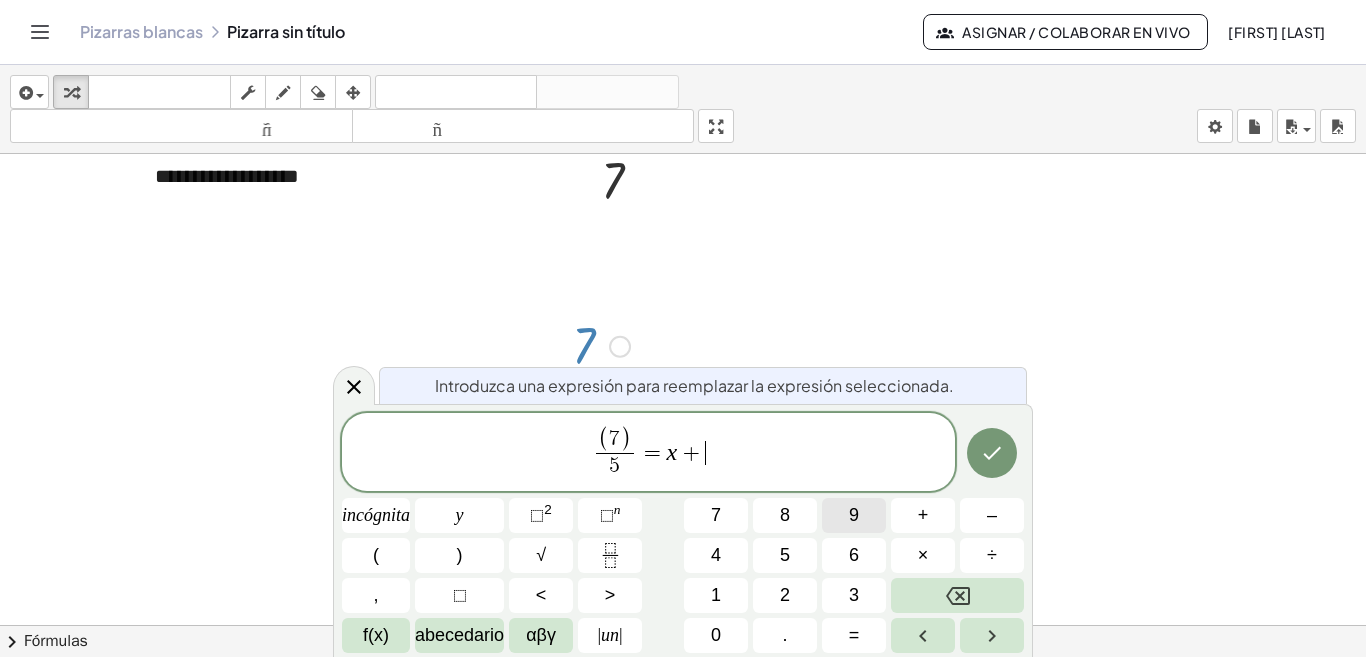 click on "9" at bounding box center [854, 515] 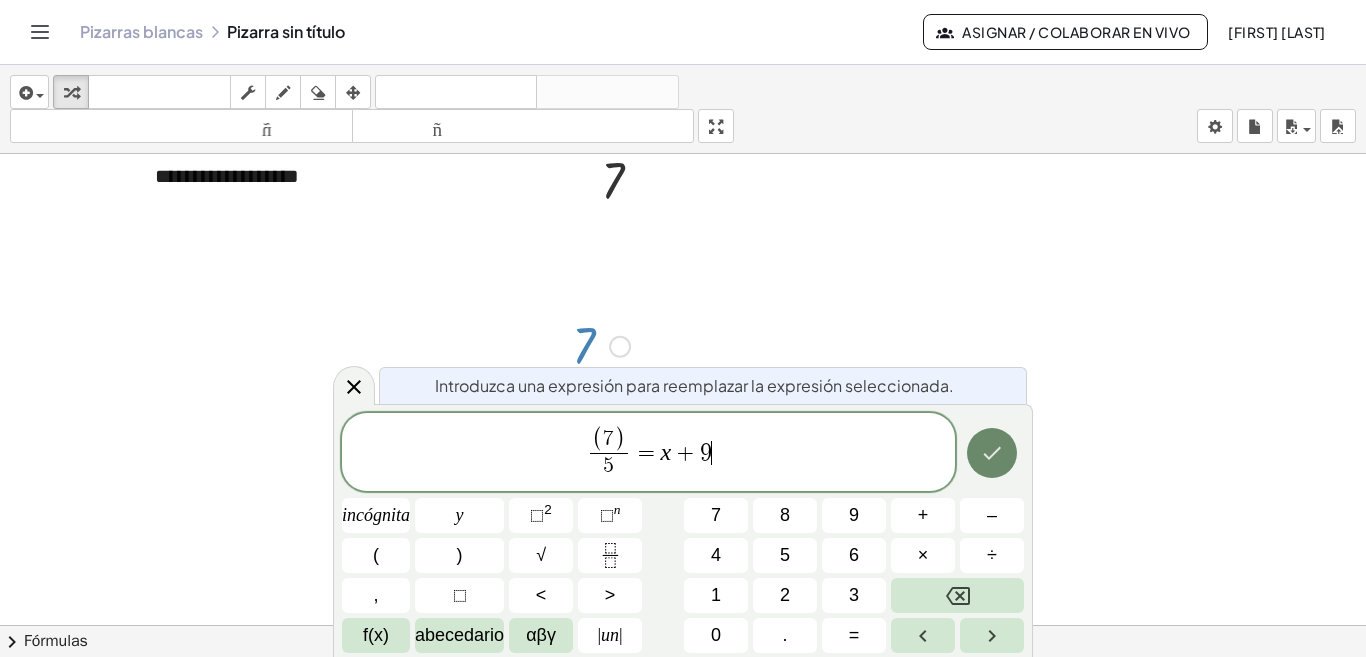 click 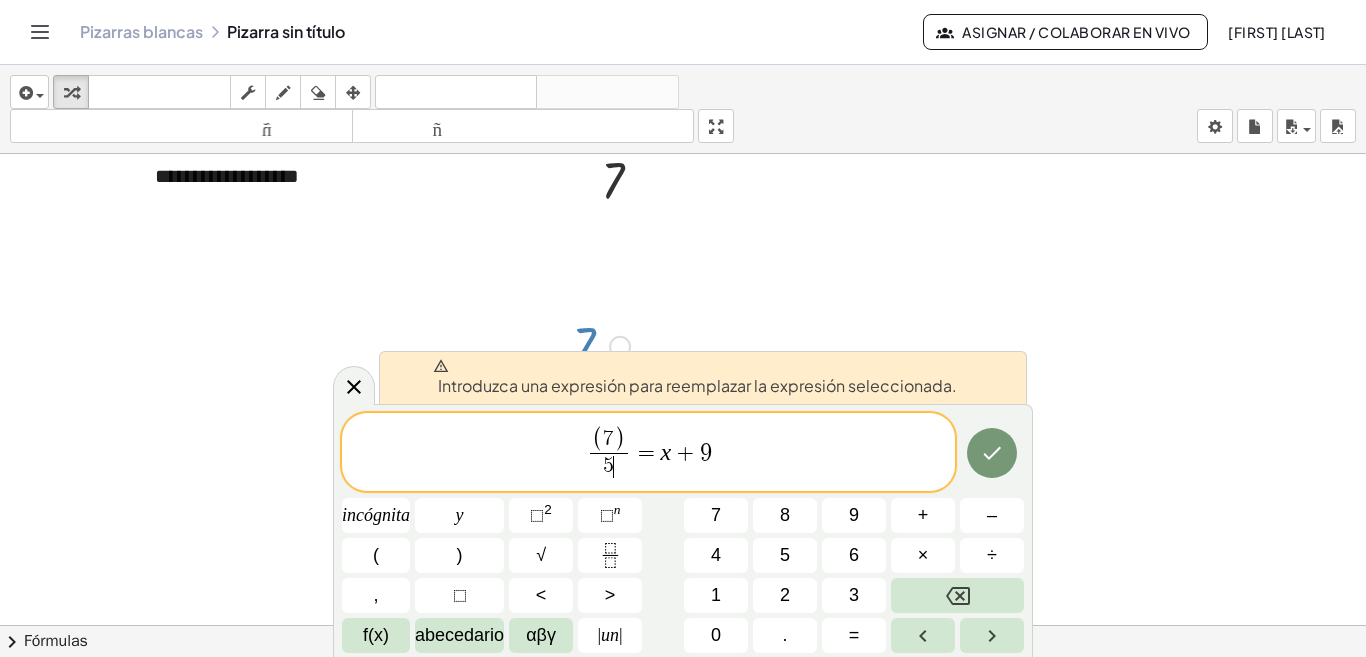 click on "( 7 ) 5 ​ ​" at bounding box center (608, 453) 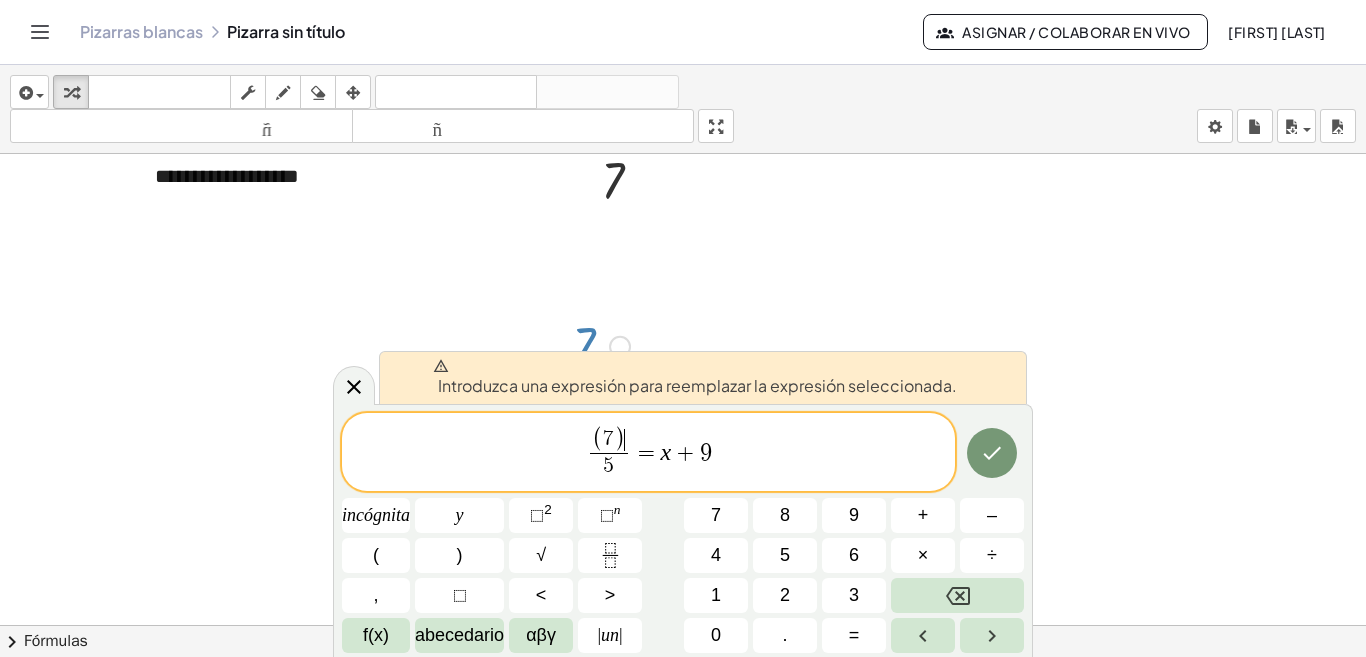 click on ")" at bounding box center (619, 440) 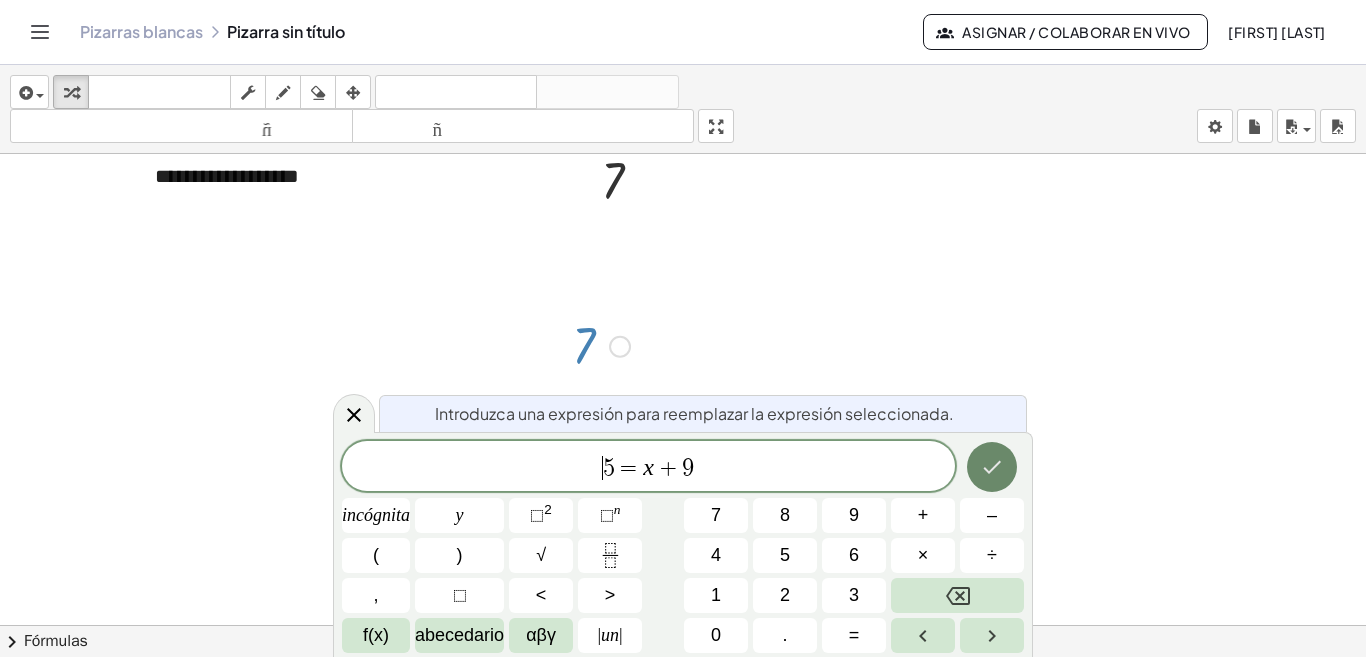 click at bounding box center [992, 467] 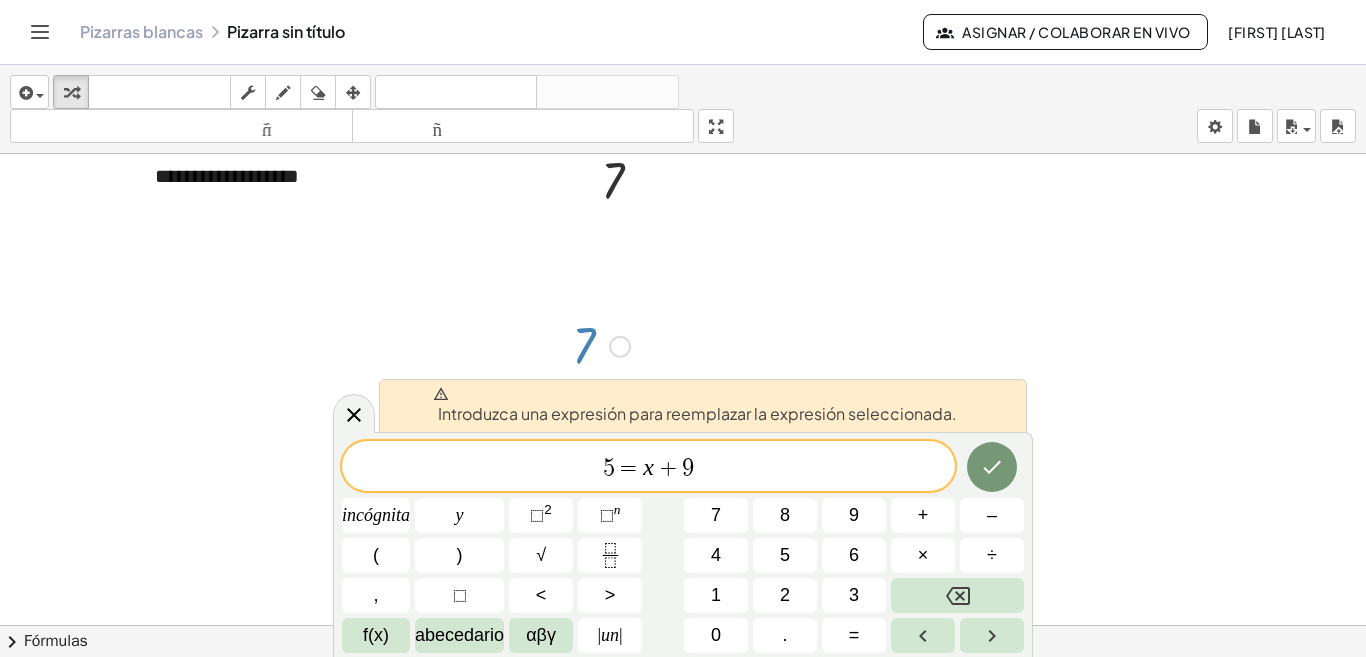 click on "​ 5 = x + 9" at bounding box center (648, 468) 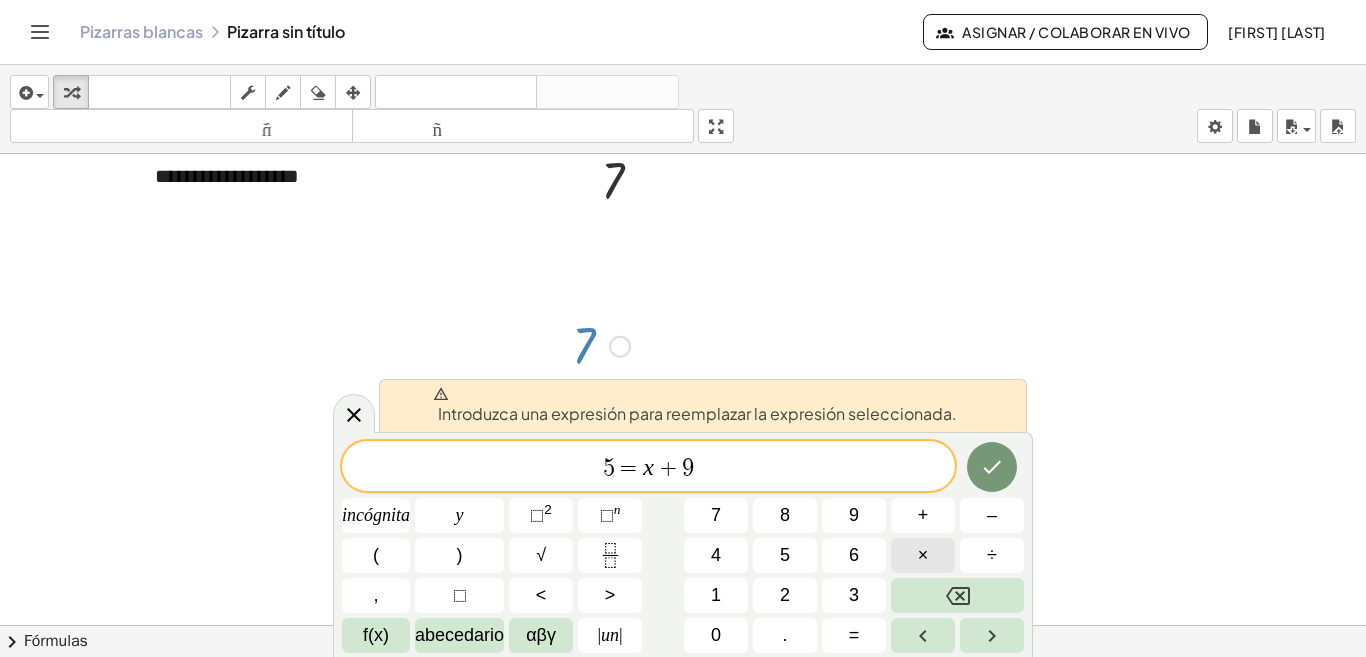 click on "×" at bounding box center (923, 555) 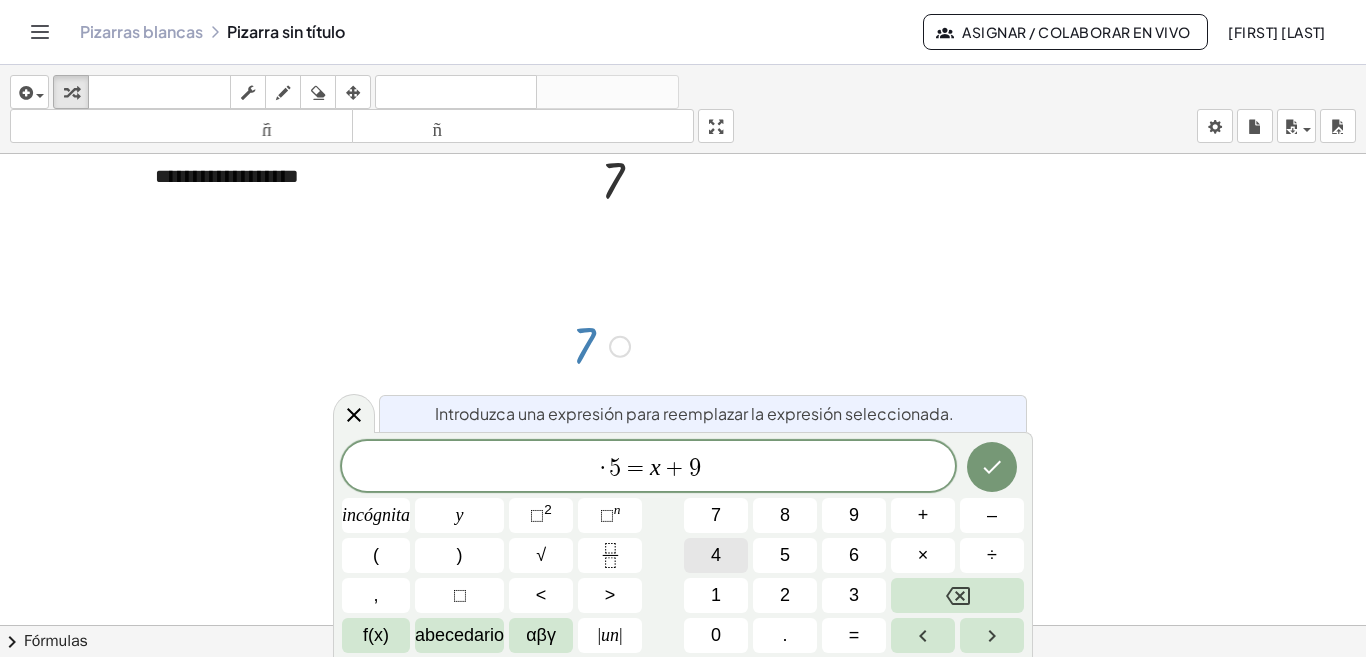 click on "4" at bounding box center (716, 555) 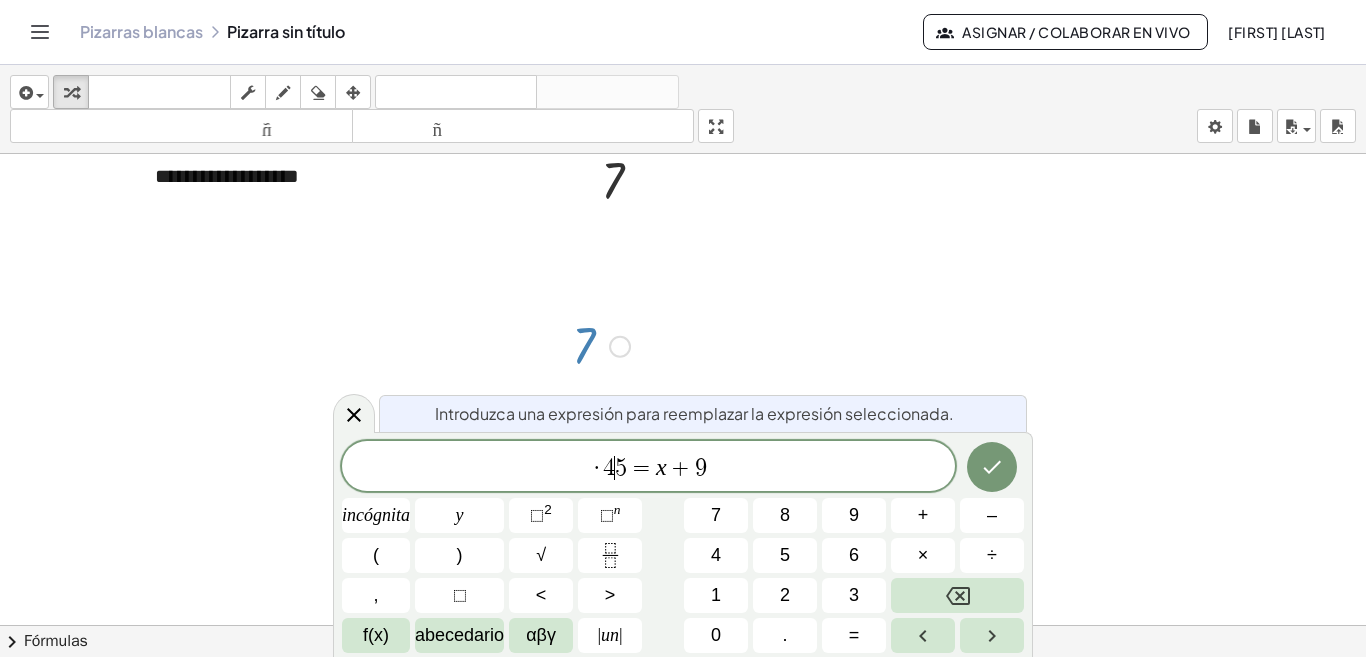 click on "·" at bounding box center [597, 468] 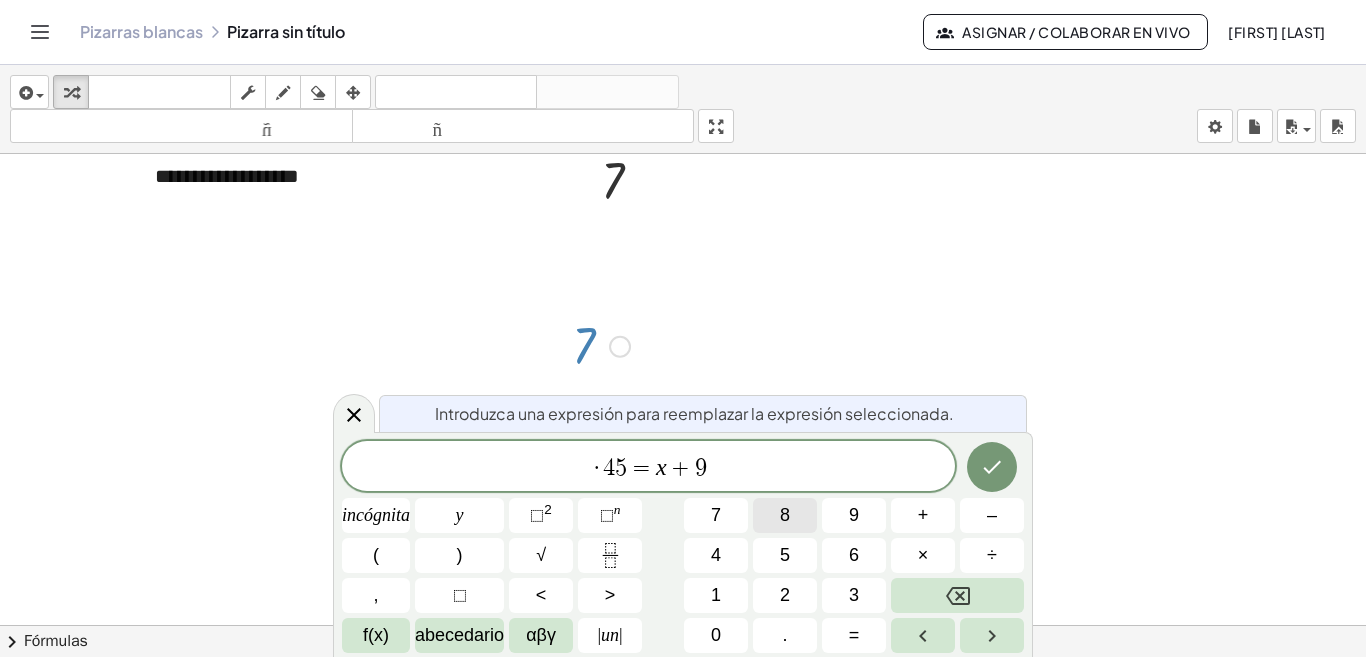 click on "8" at bounding box center [785, 515] 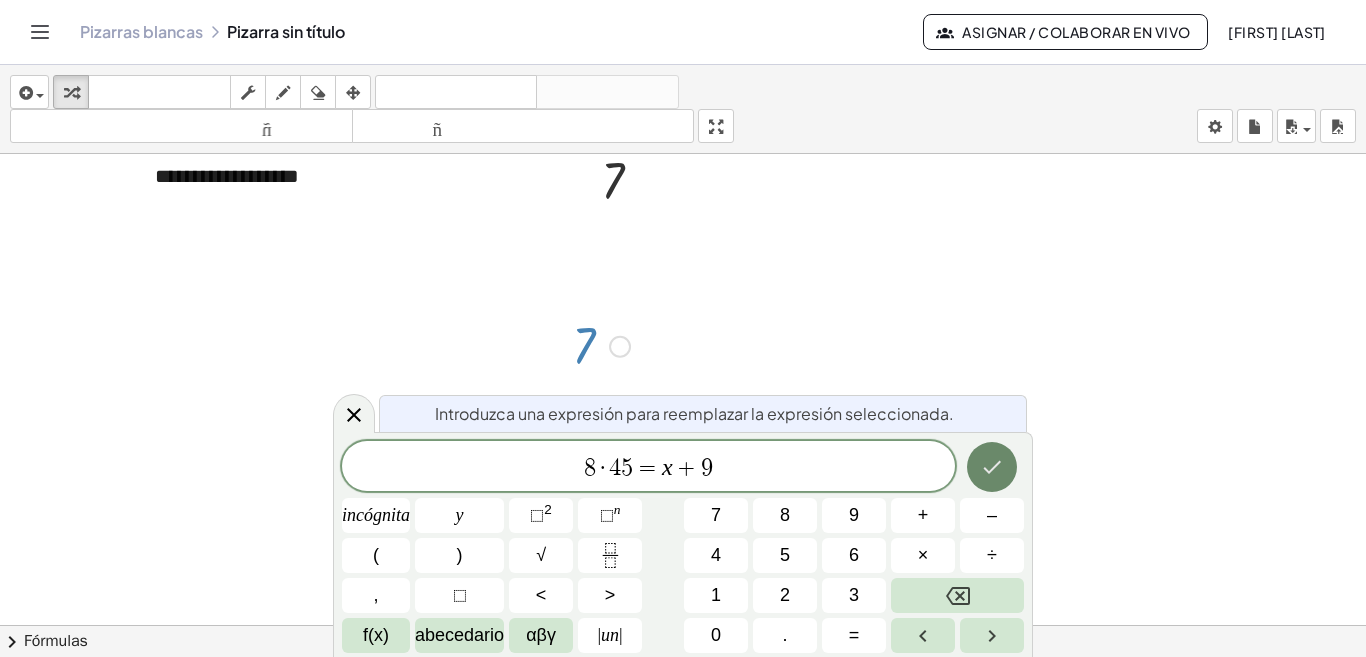 click 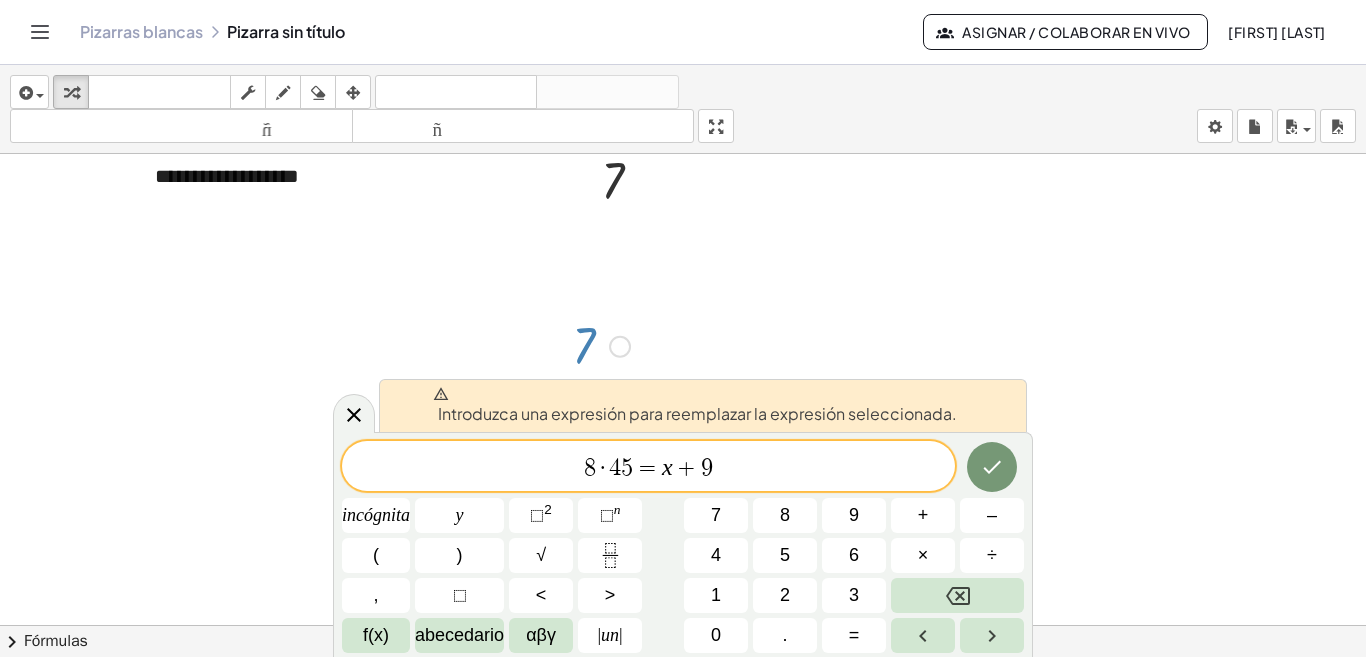 click on "8 ​ · 4 5 = x + 9" at bounding box center (648, 468) 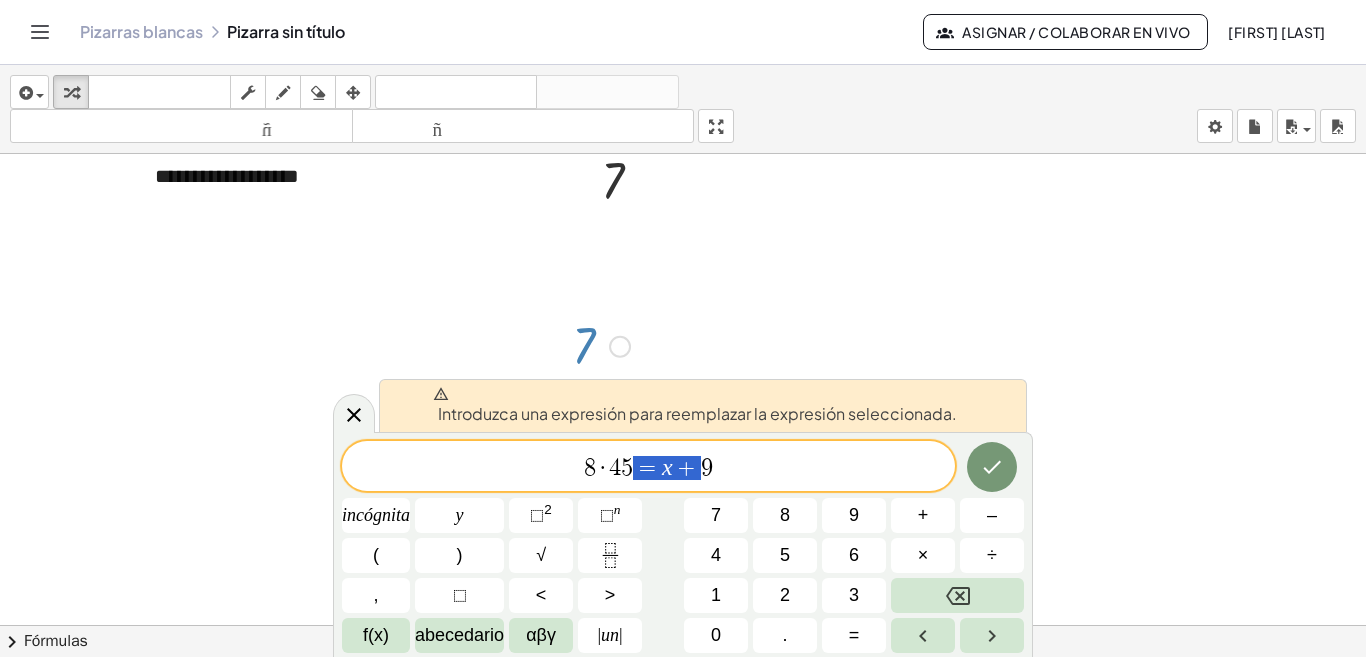 drag, startPoint x: 642, startPoint y: 444, endPoint x: 623, endPoint y: 437, distance: 20.248457 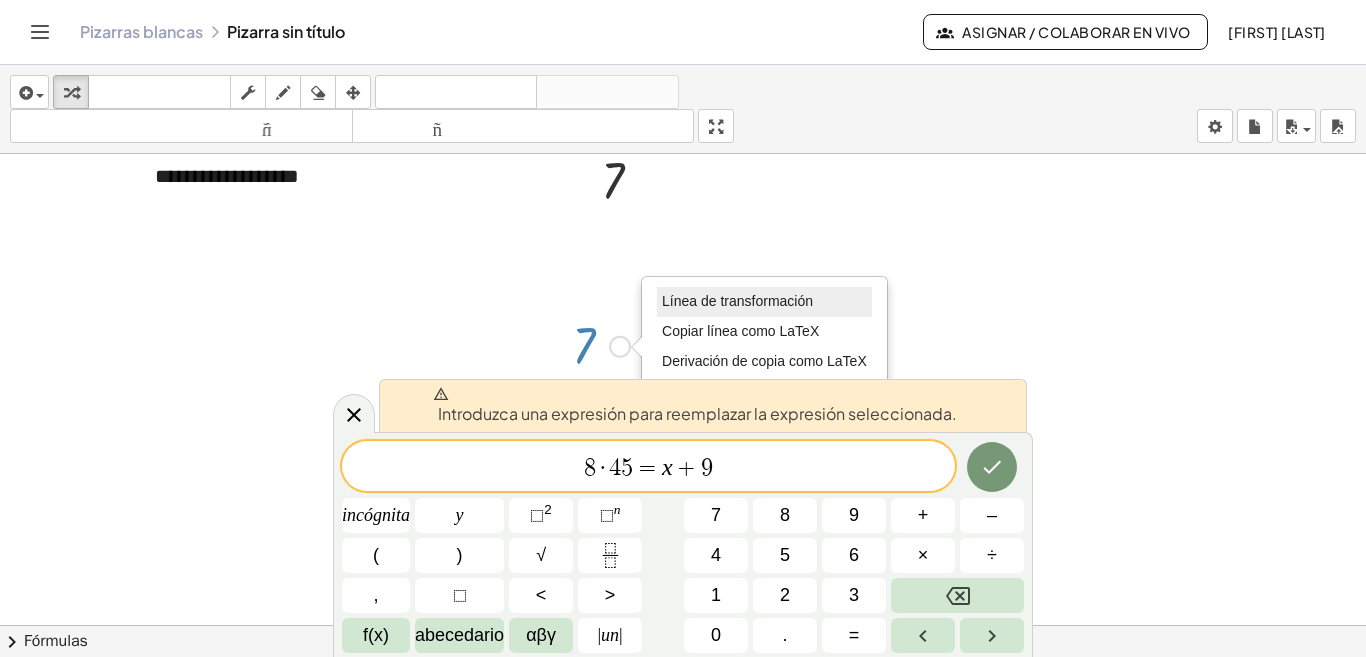 click on "Línea de transformación" at bounding box center (764, 302) 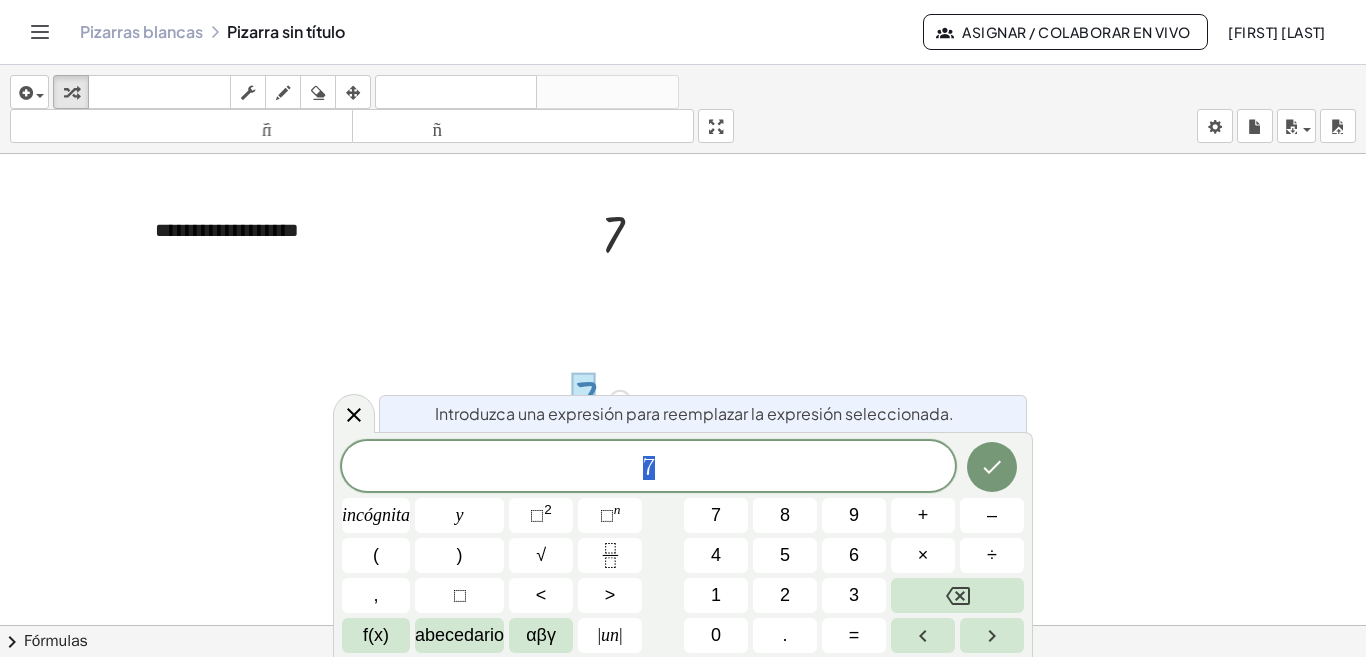 scroll, scrollTop: 400, scrollLeft: 0, axis: vertical 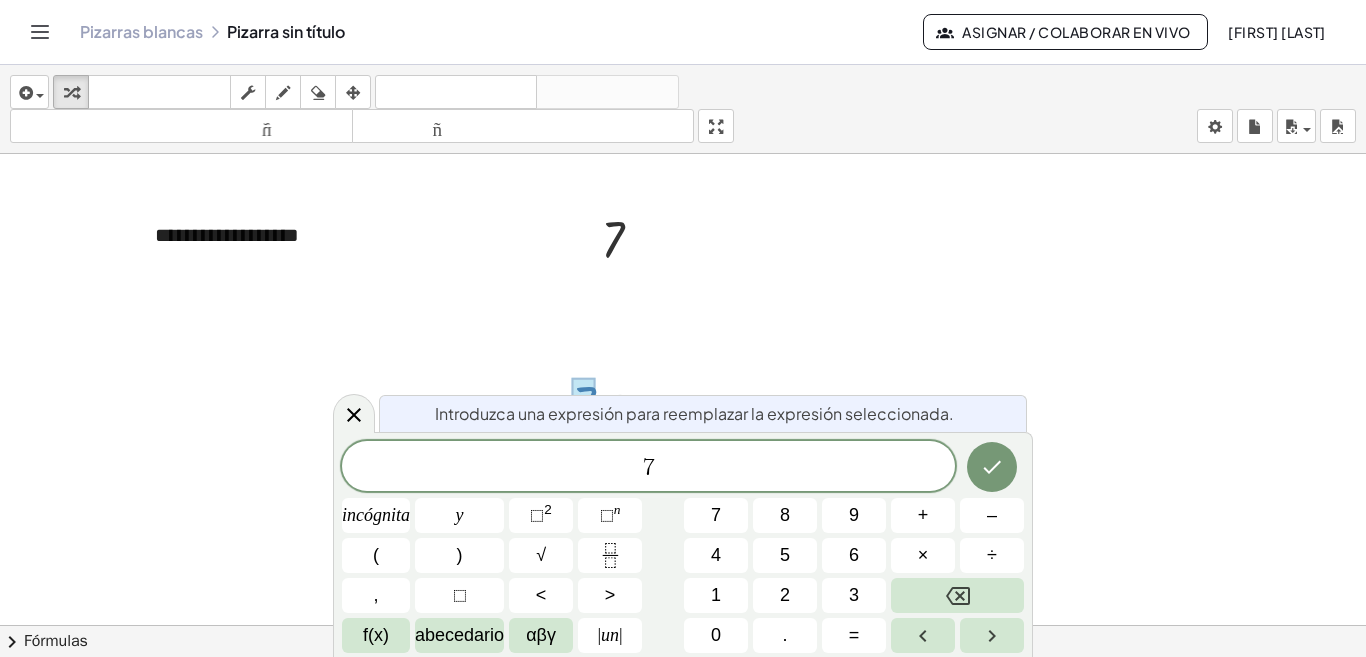 click on "**********" at bounding box center (227, 235) 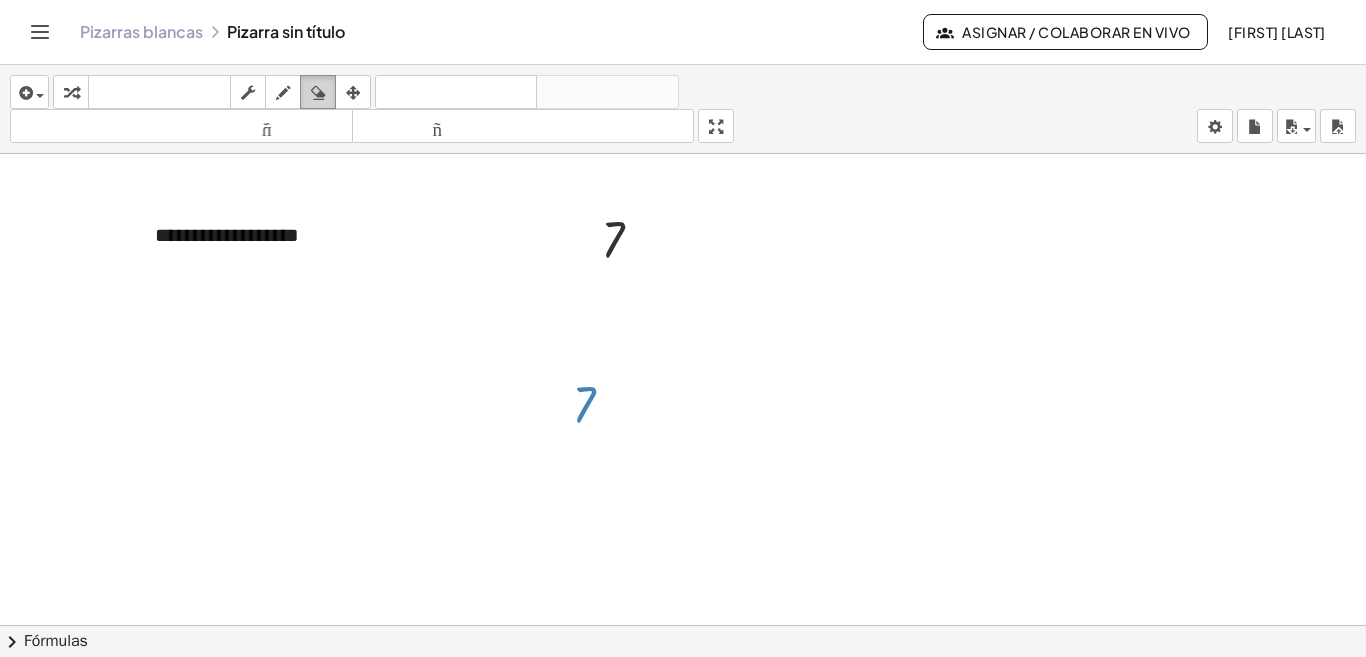 click at bounding box center [318, 93] 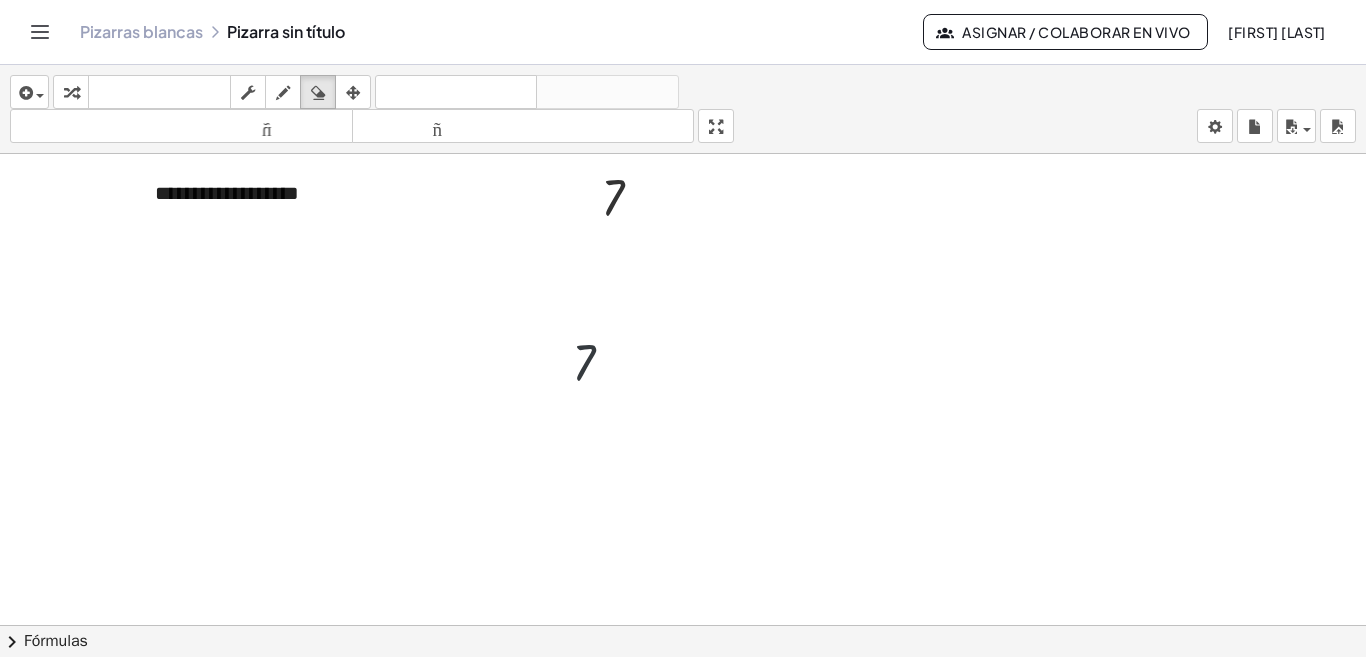 scroll, scrollTop: 459, scrollLeft: 0, axis: vertical 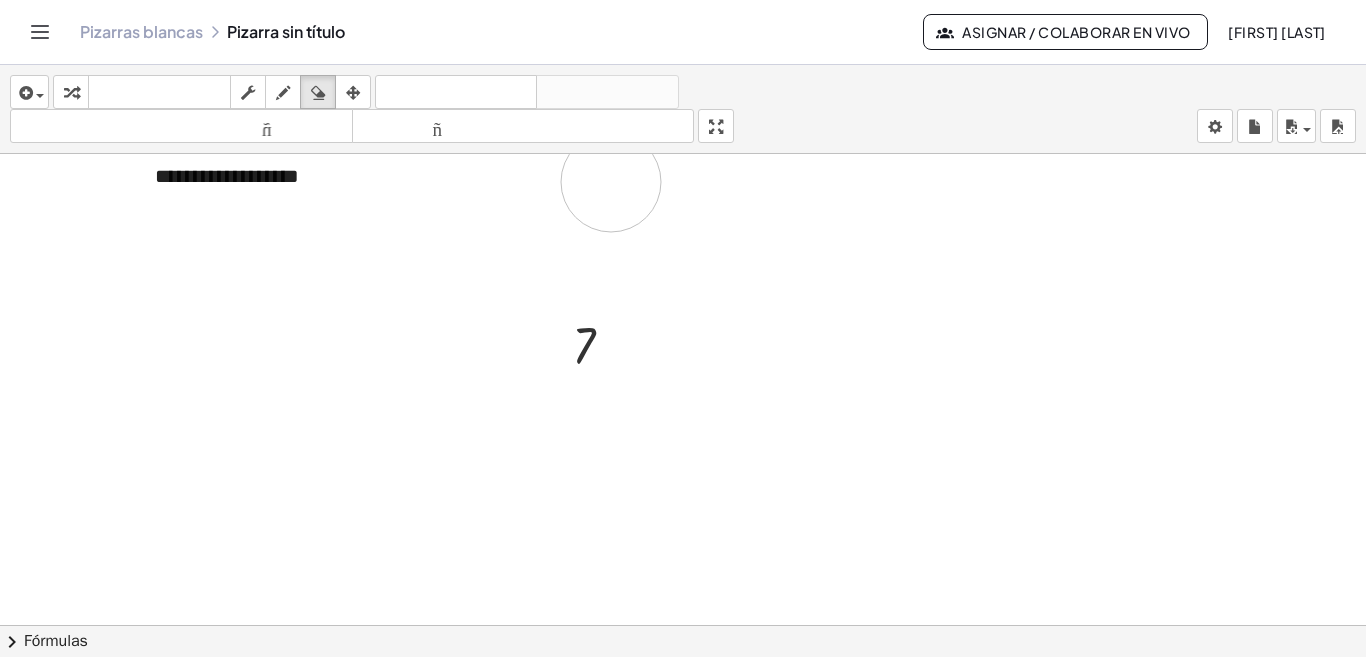 click at bounding box center (683, 245) 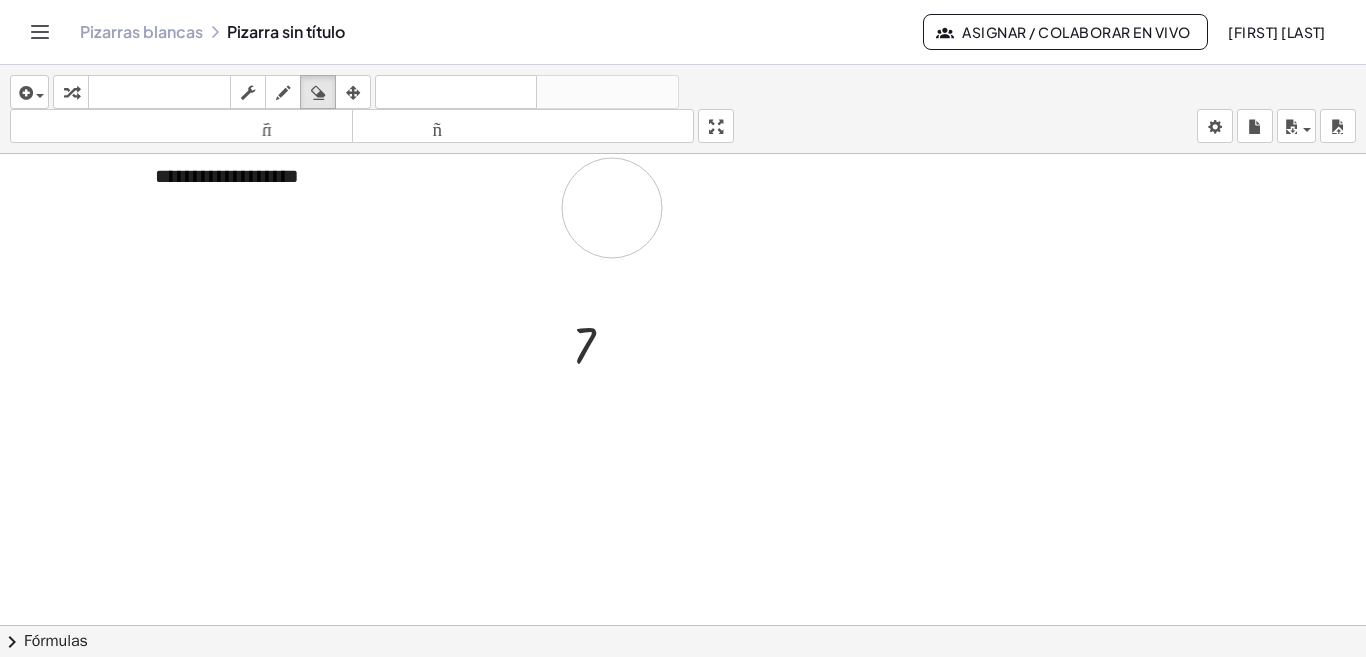 drag, startPoint x: 612, startPoint y: 208, endPoint x: 608, endPoint y: 194, distance: 14.56022 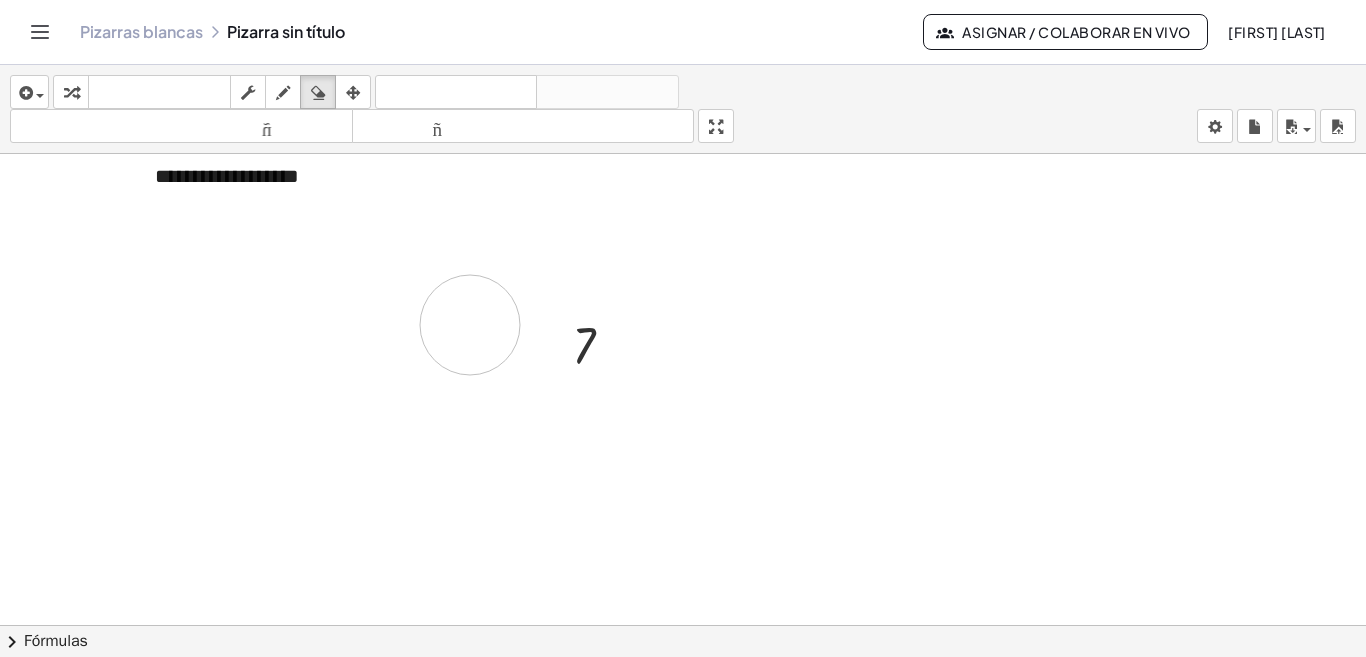 drag, startPoint x: 608, startPoint y: 194, endPoint x: 409, endPoint y: 326, distance: 238.79907 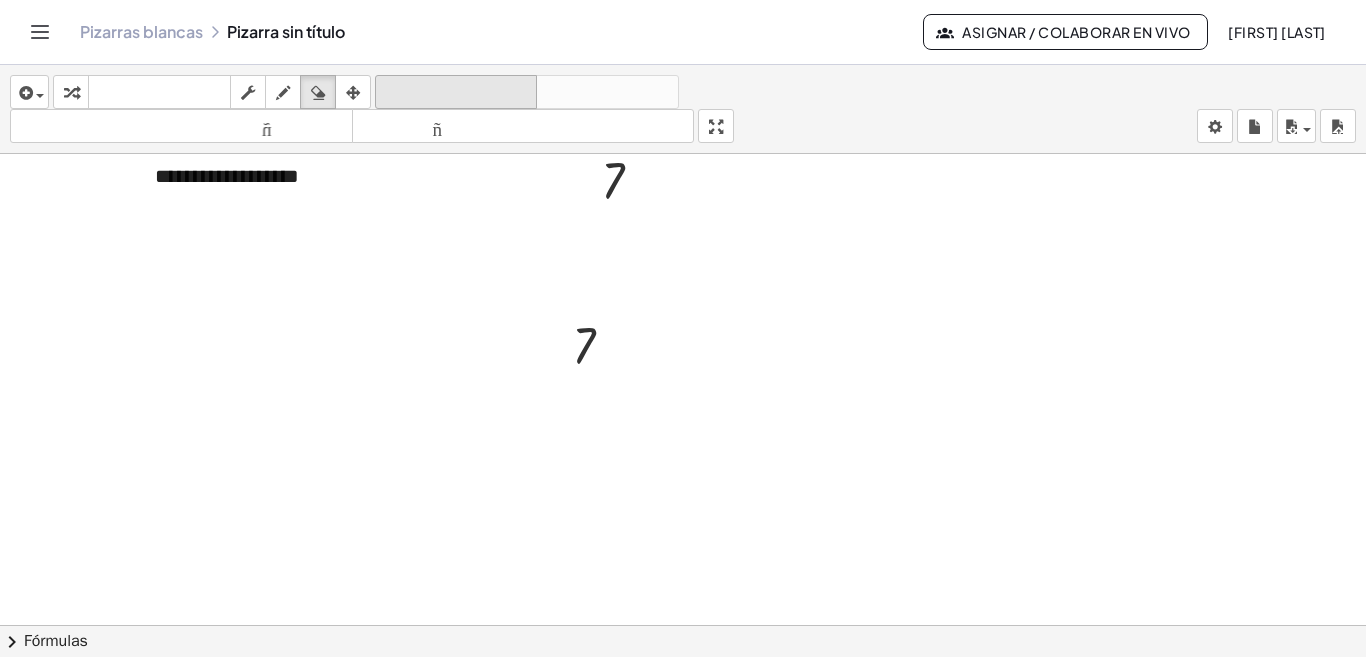 drag, startPoint x: 330, startPoint y: 87, endPoint x: 416, endPoint y: 102, distance: 87.29834 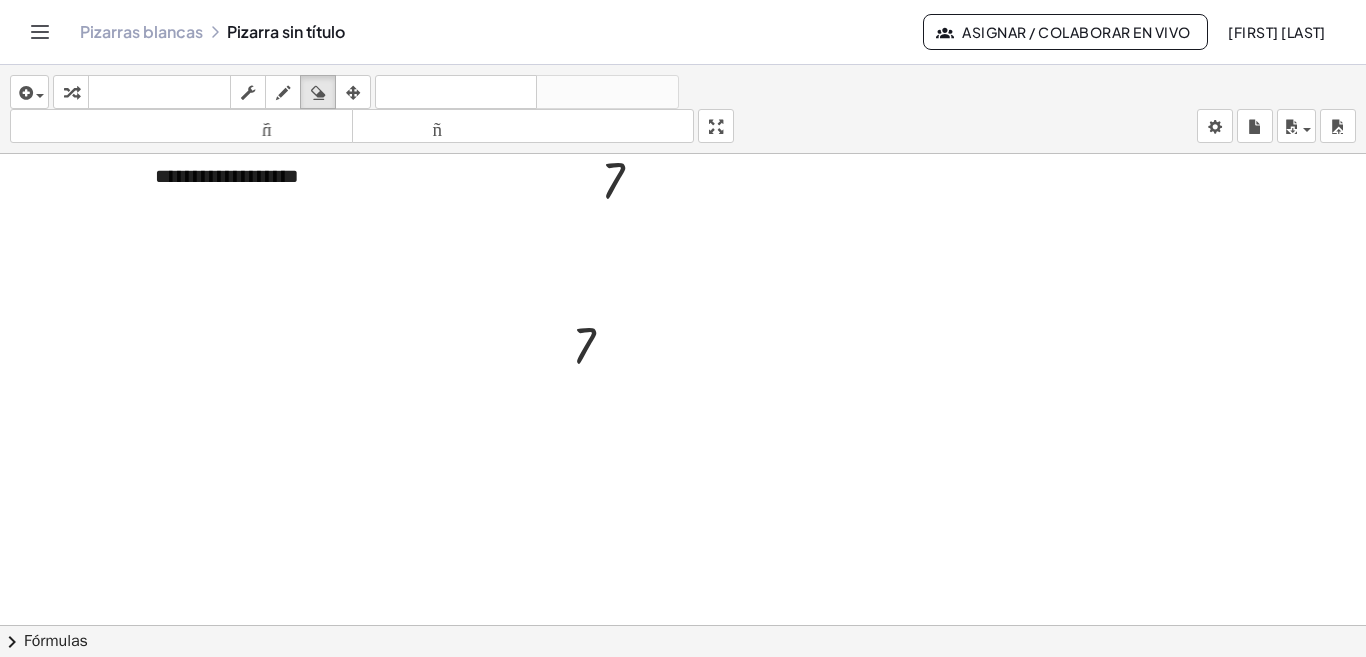 click at bounding box center (683, 245) 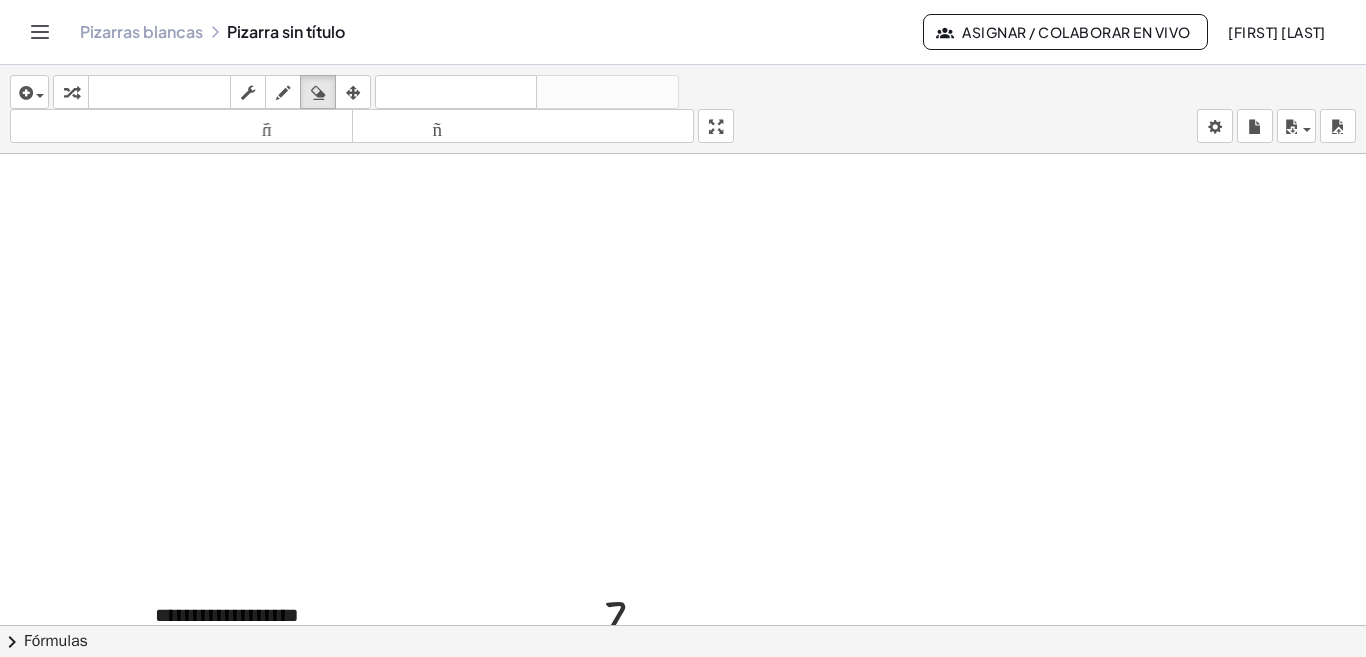scroll, scrollTop: 0, scrollLeft: 0, axis: both 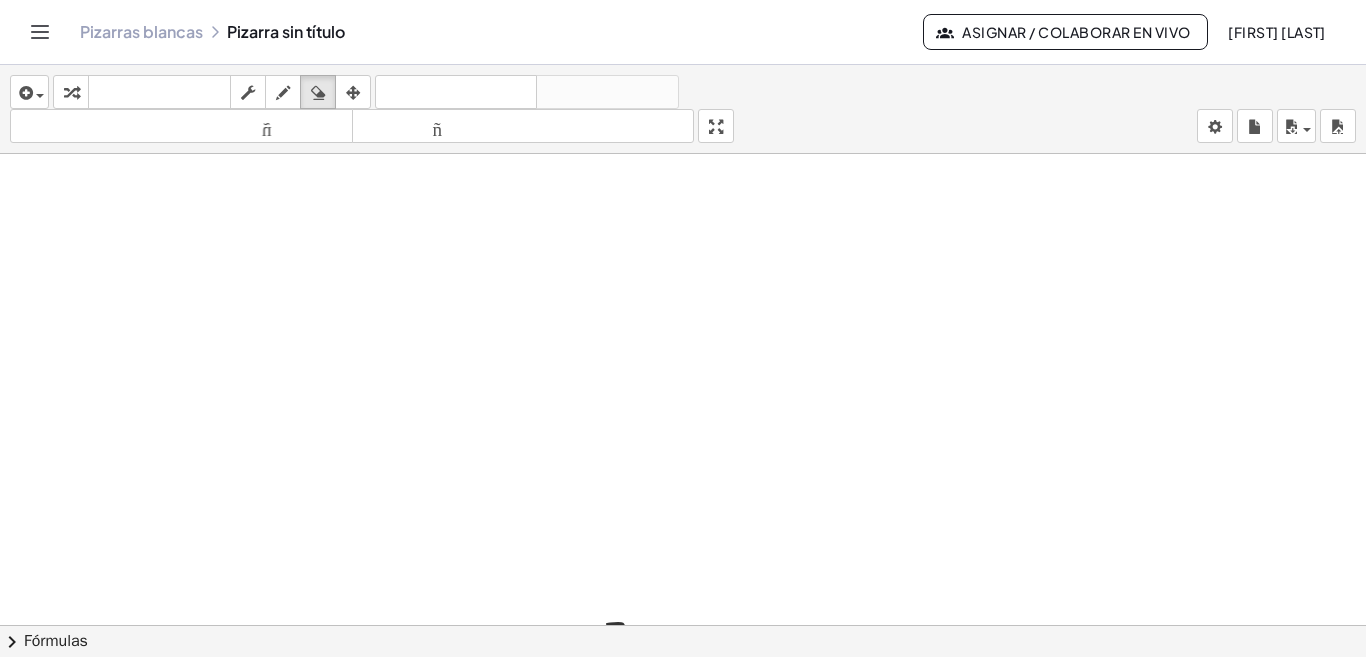 click on "insertar Seleccione uno: Expresión matemática Función Texto Vídeo de YouTube Graficando Geometría Geometría 3D transformar teclado teclado fregar dibujar borrar arreglar deshacer deshacer rehacer rehacer tamaño_del_formato menor tamaño_del_formato más grande pantalla completa carga   ahorrar nuevo ajustes" at bounding box center (683, 109) 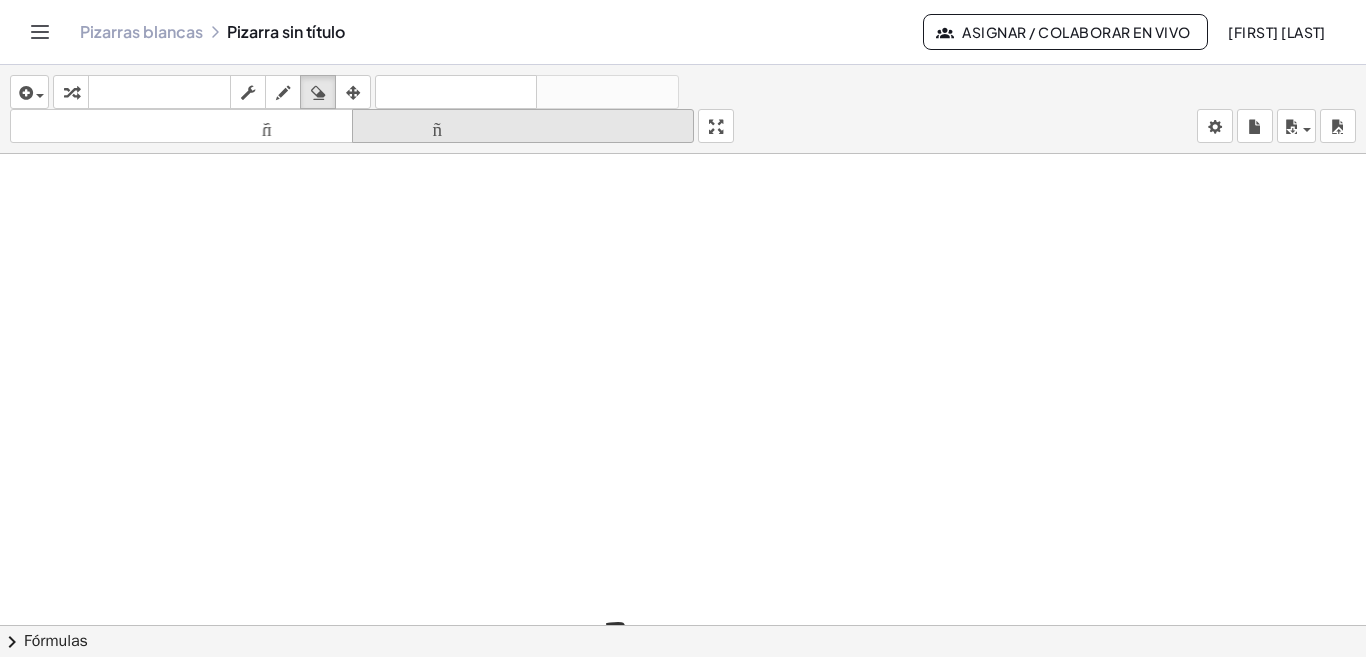 click on "tamaño_del_formato" at bounding box center [523, 126] 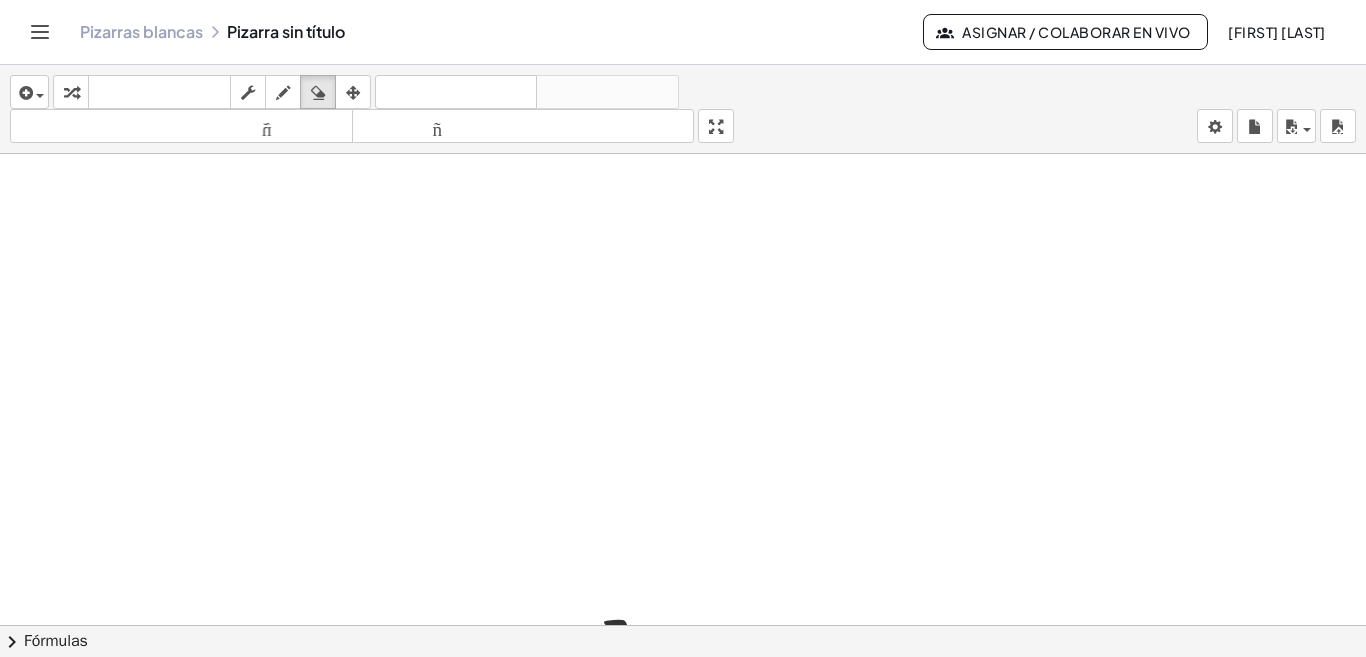 click on "Asignar / Colaborar en vivo" at bounding box center [1076, 32] 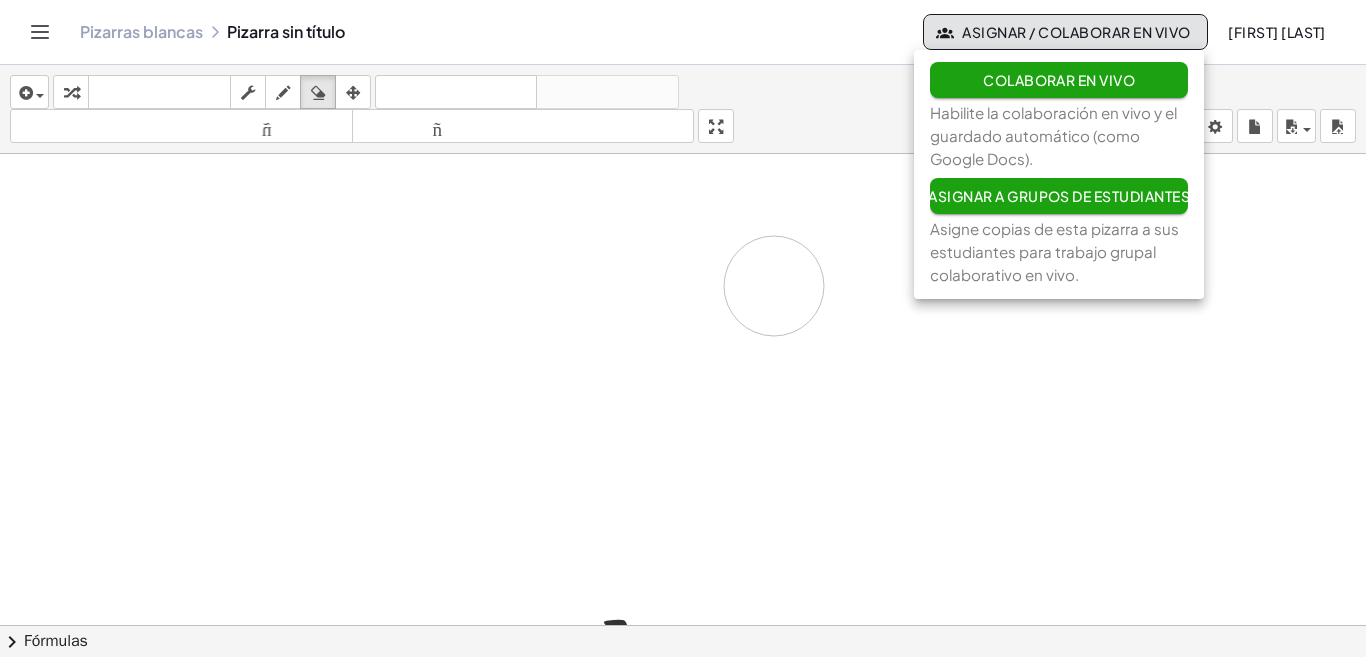click at bounding box center (683, 704) 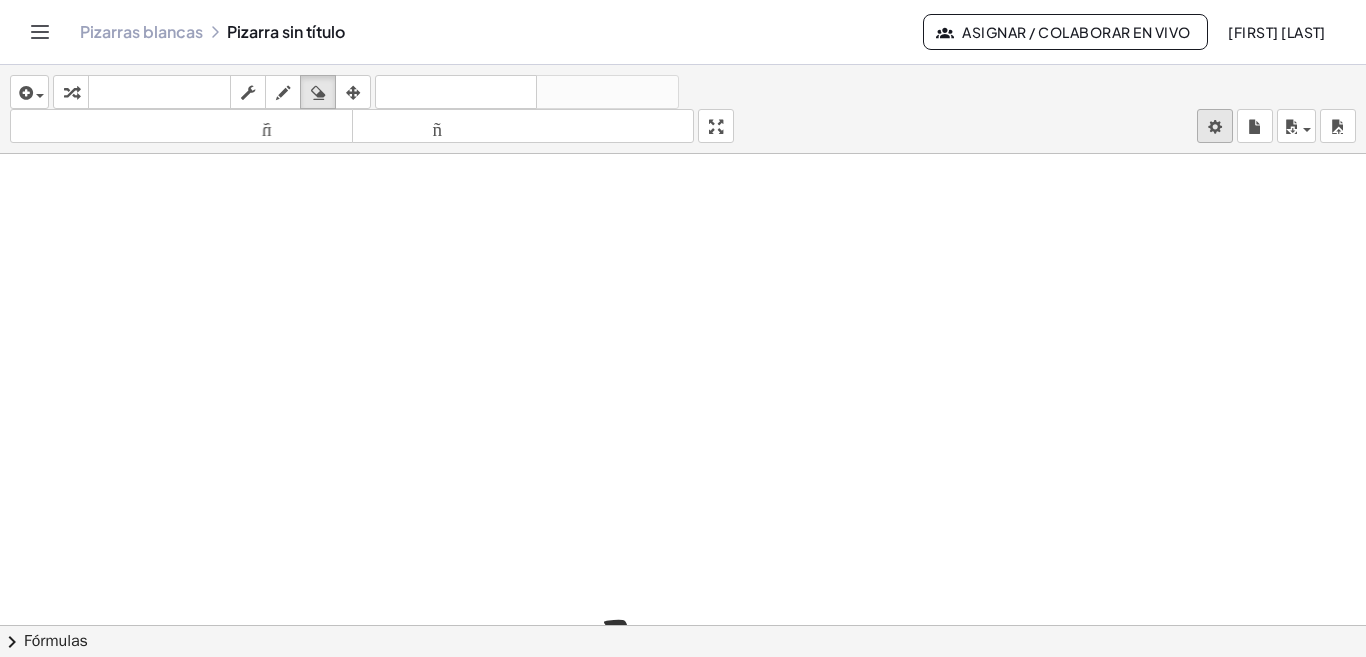 click on "**********" at bounding box center (683, 328) 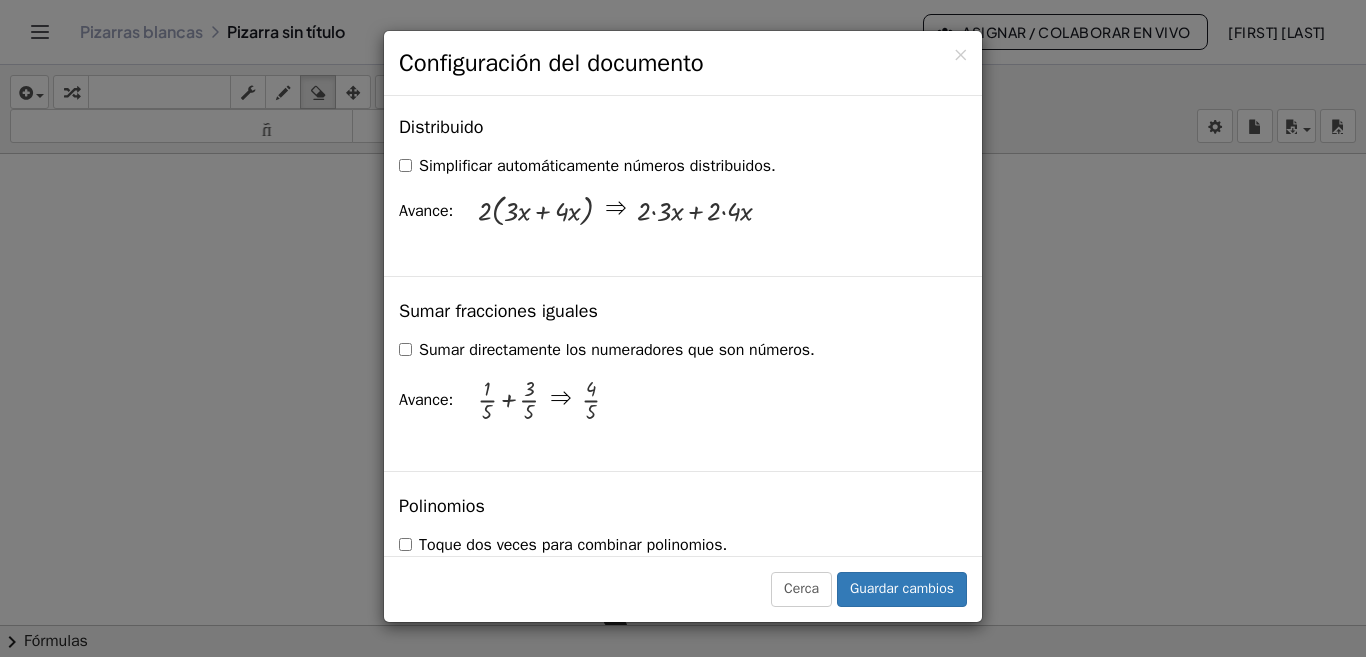 scroll, scrollTop: 1600, scrollLeft: 0, axis: vertical 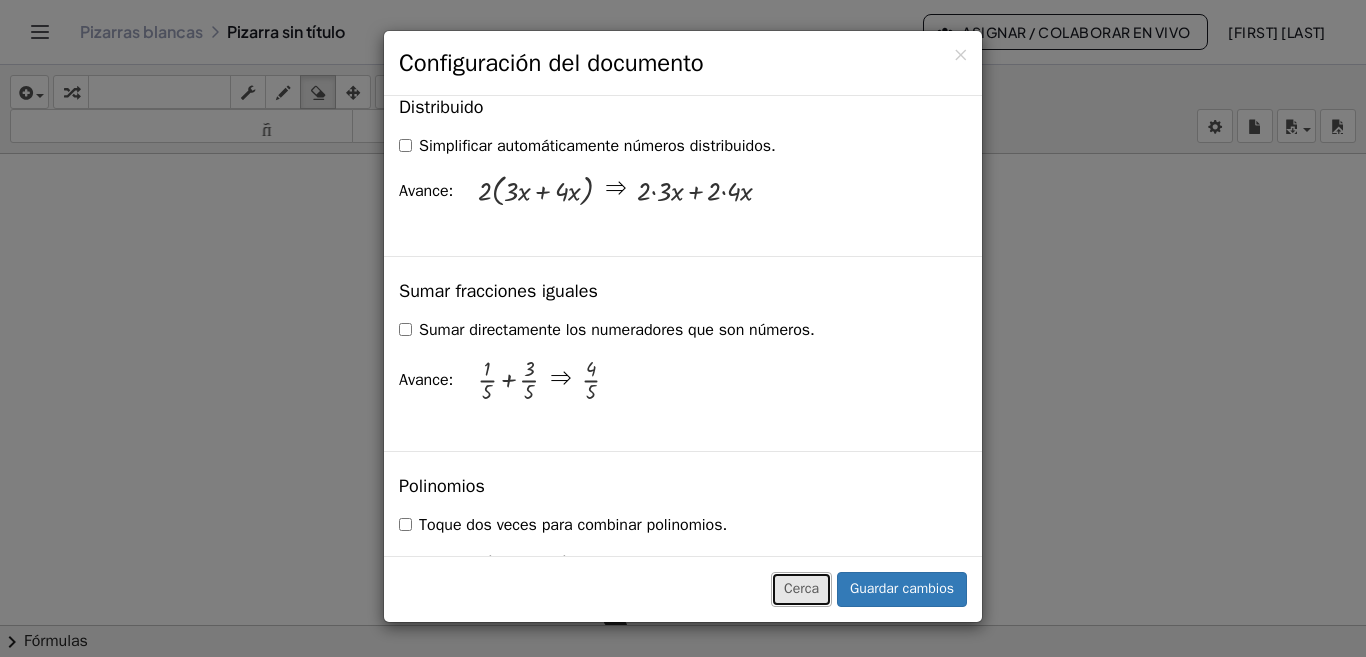 click on "Cerca" at bounding box center (801, 589) 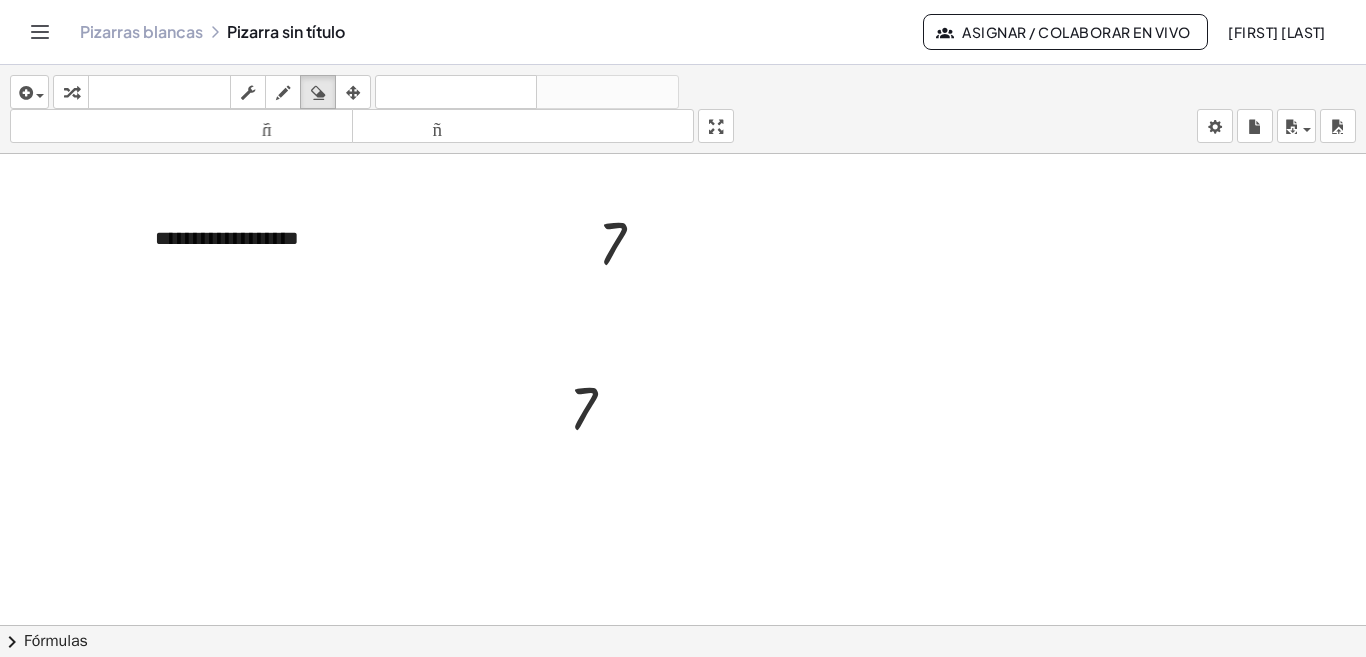 scroll, scrollTop: 200, scrollLeft: 0, axis: vertical 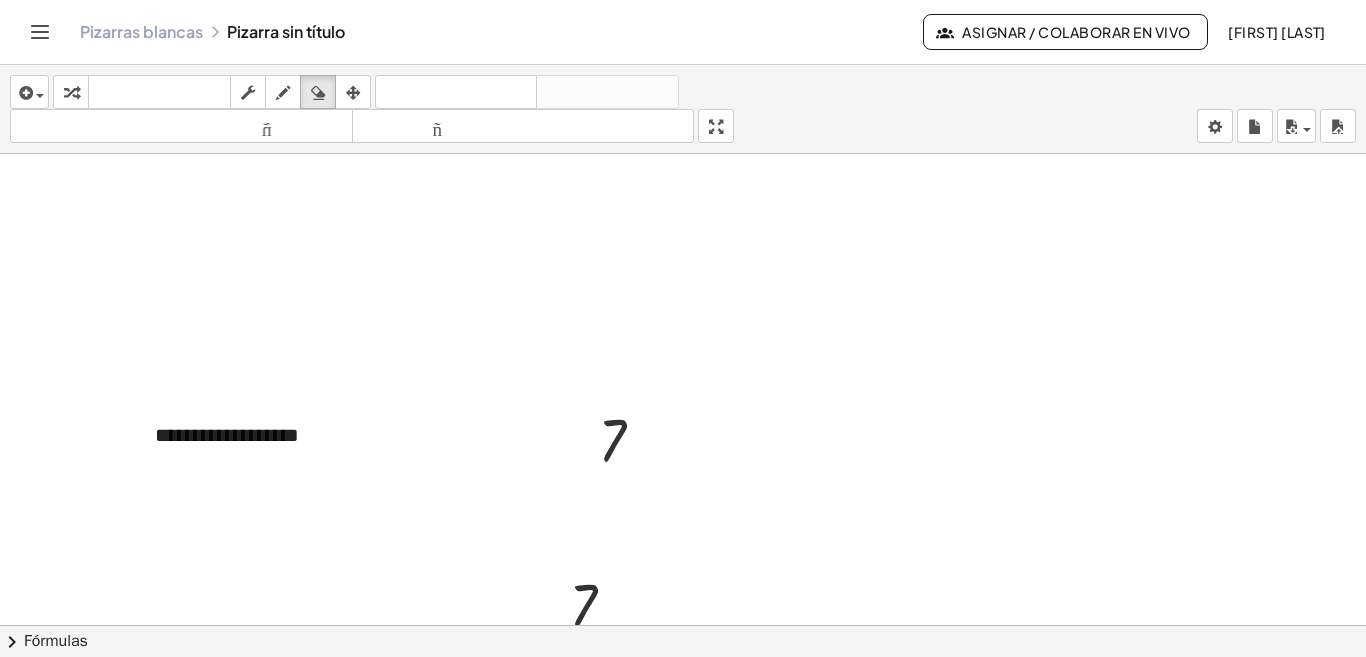 click 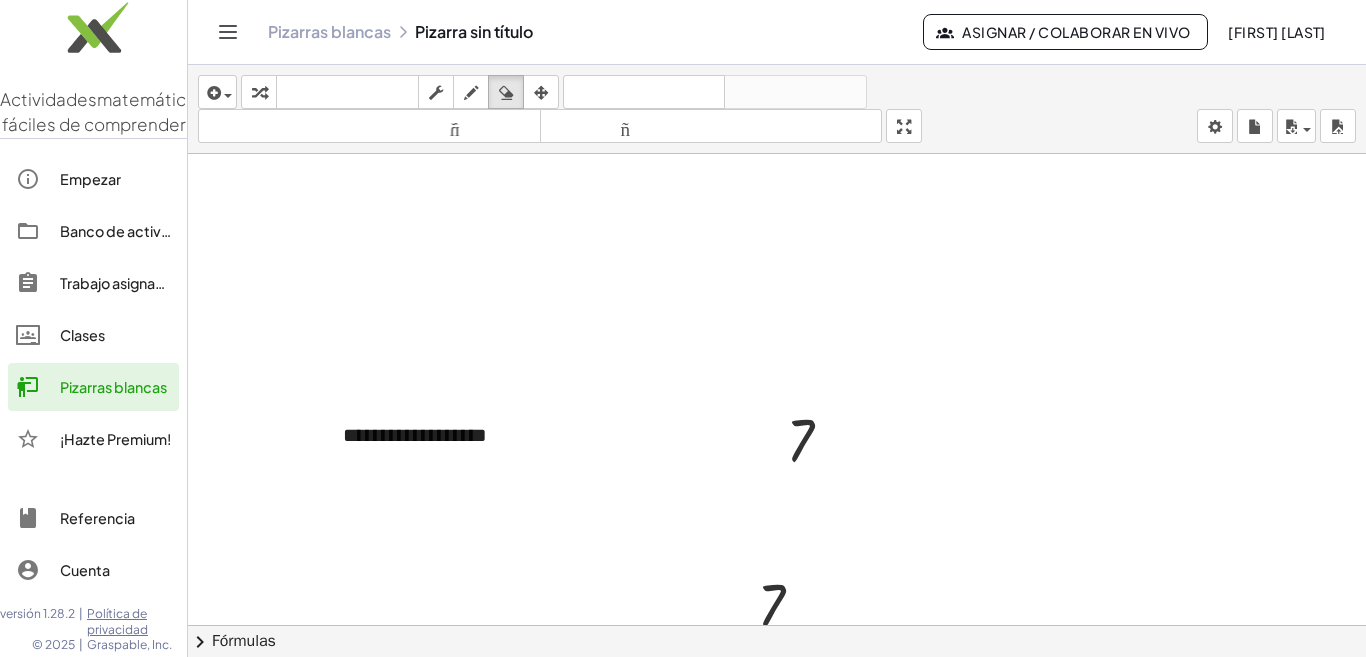 click on "Pizarras blancas" 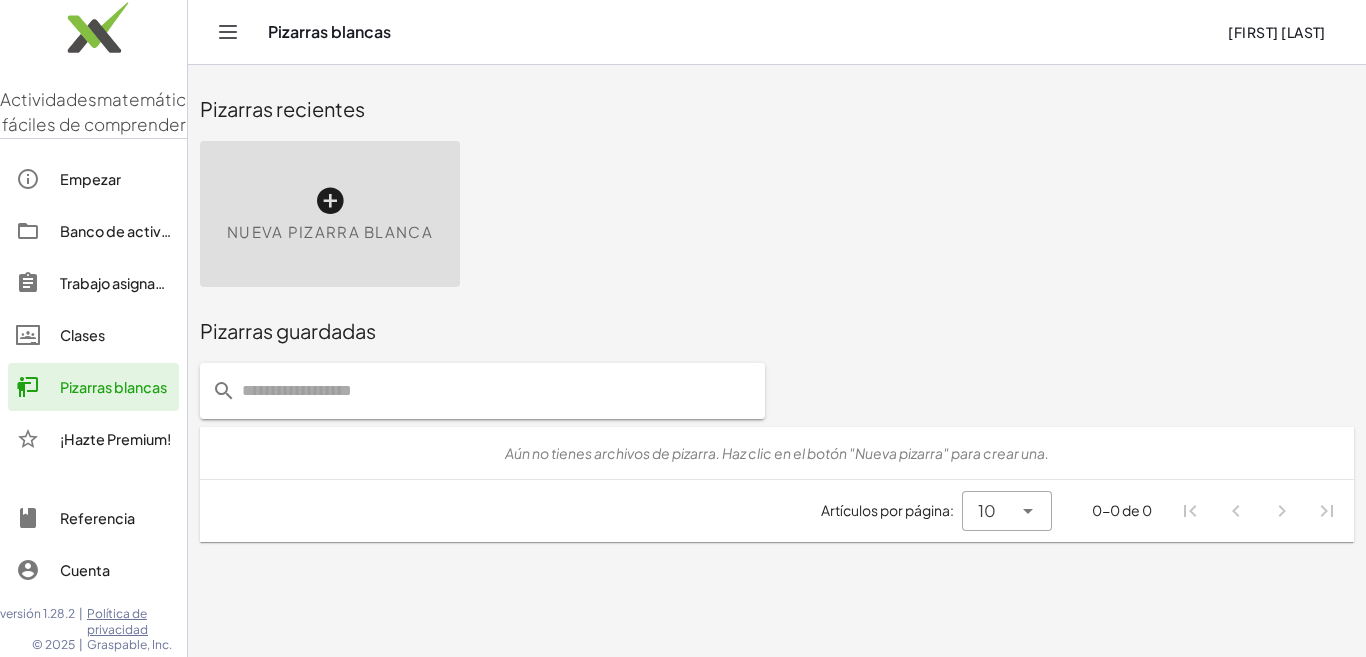 click on "Nueva pizarra blanca" at bounding box center (330, 231) 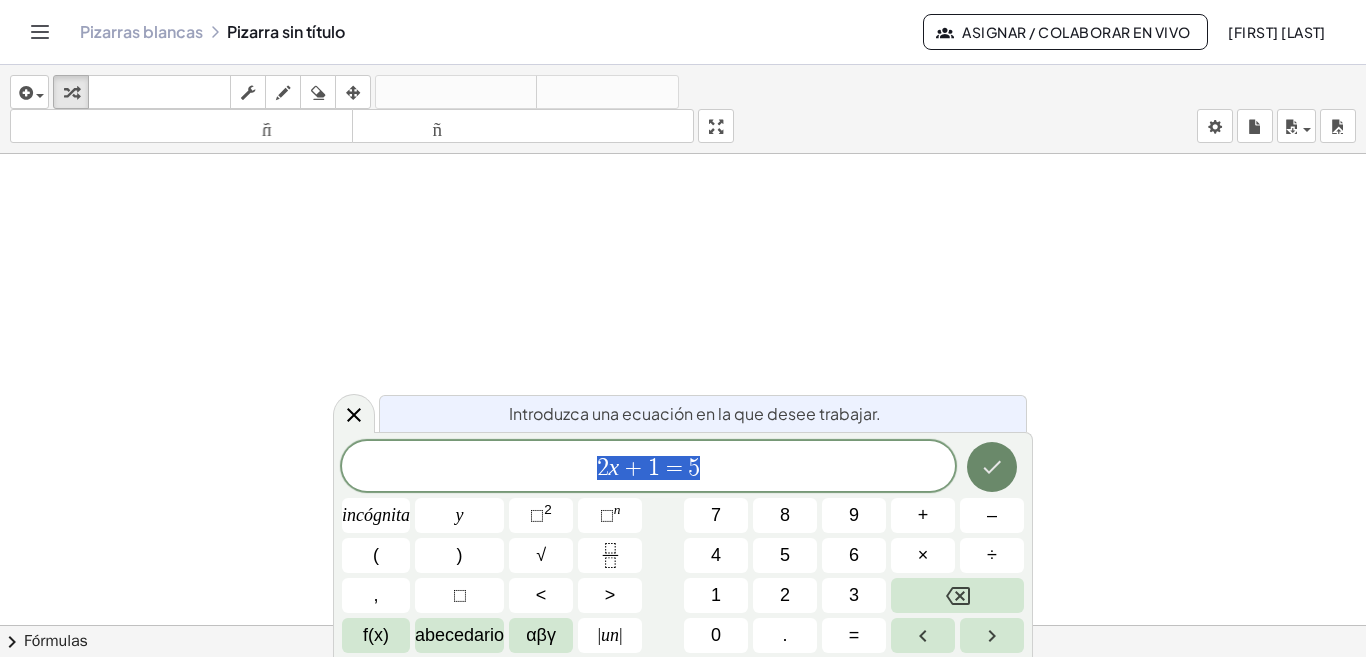 click at bounding box center [992, 467] 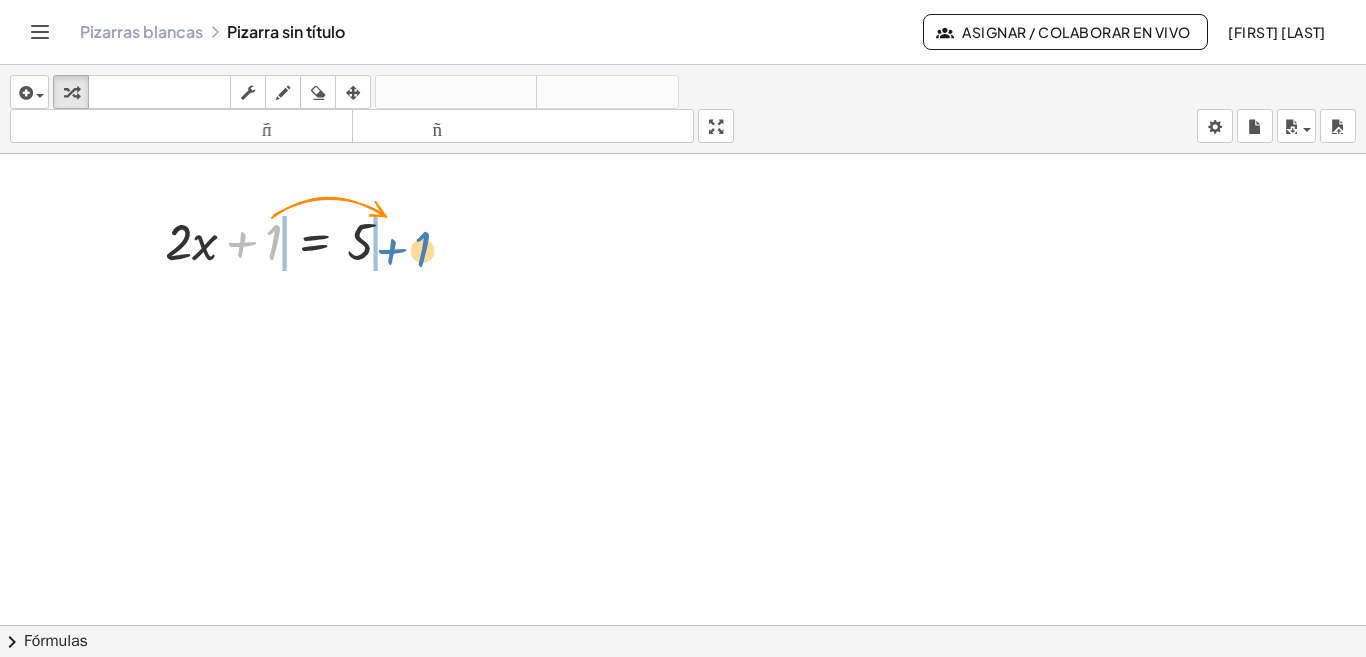 drag, startPoint x: 270, startPoint y: 231, endPoint x: 418, endPoint y: 239, distance: 148.21606 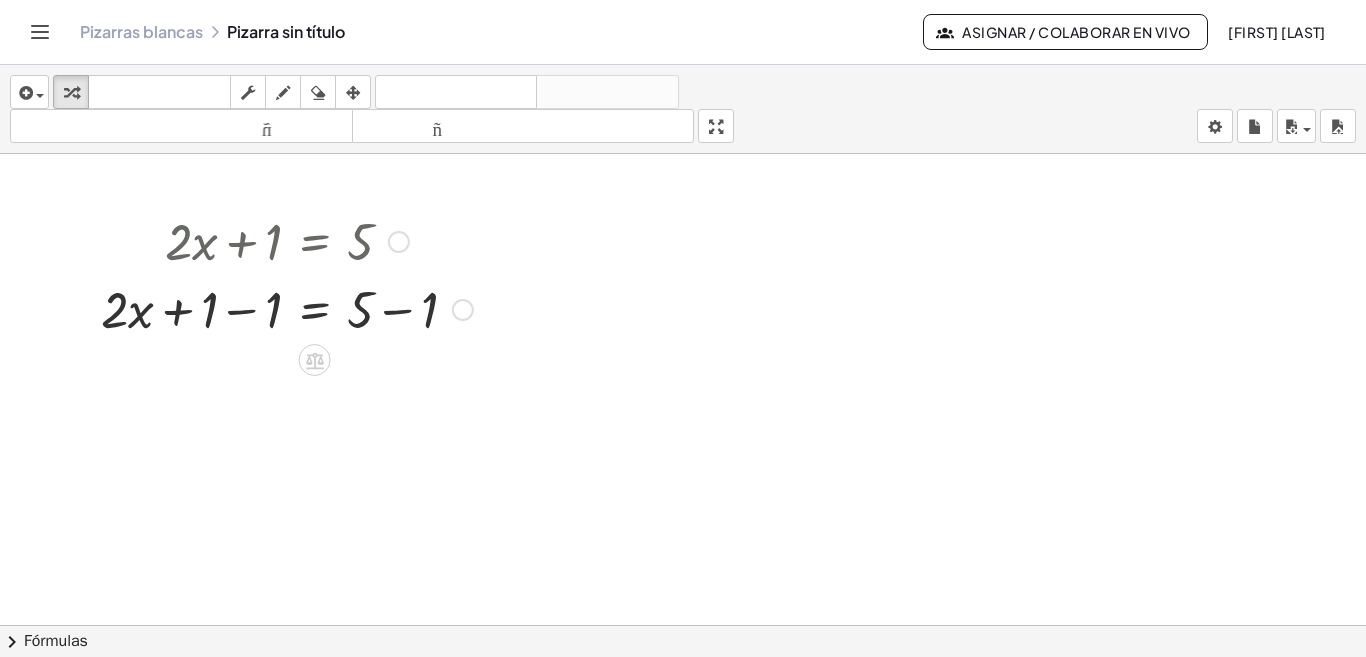 click at bounding box center (287, 308) 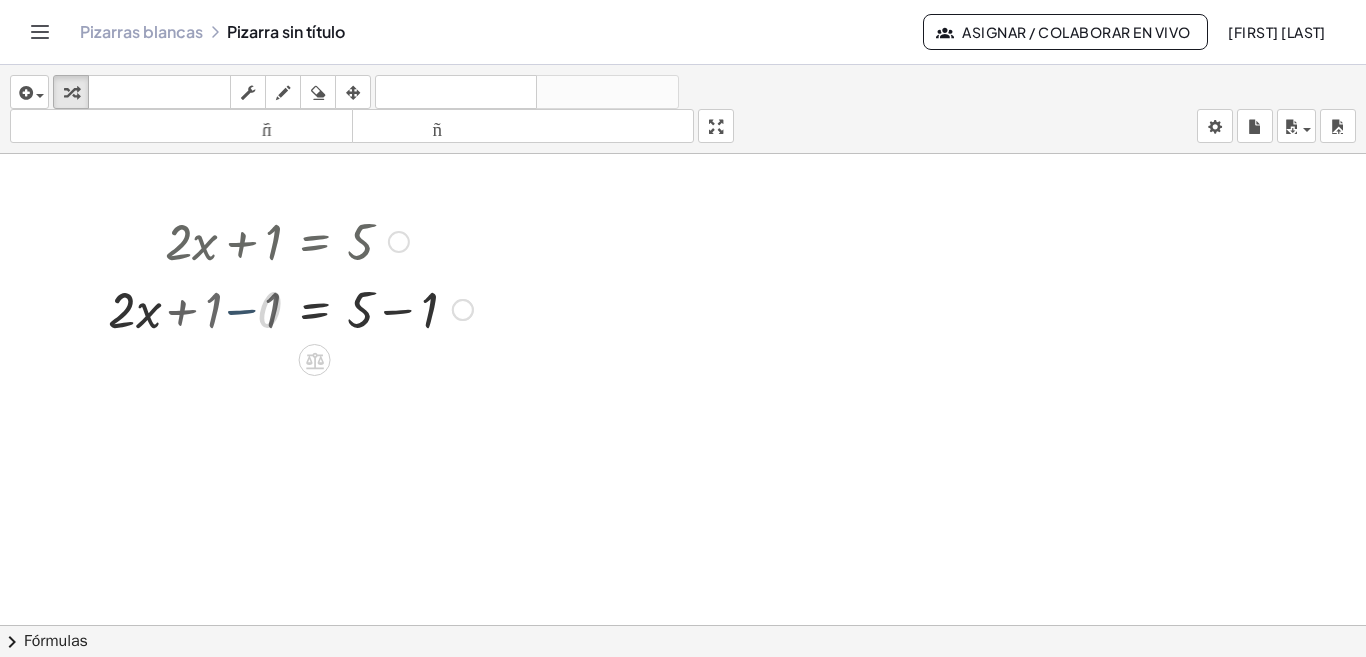 click at bounding box center (319, 308) 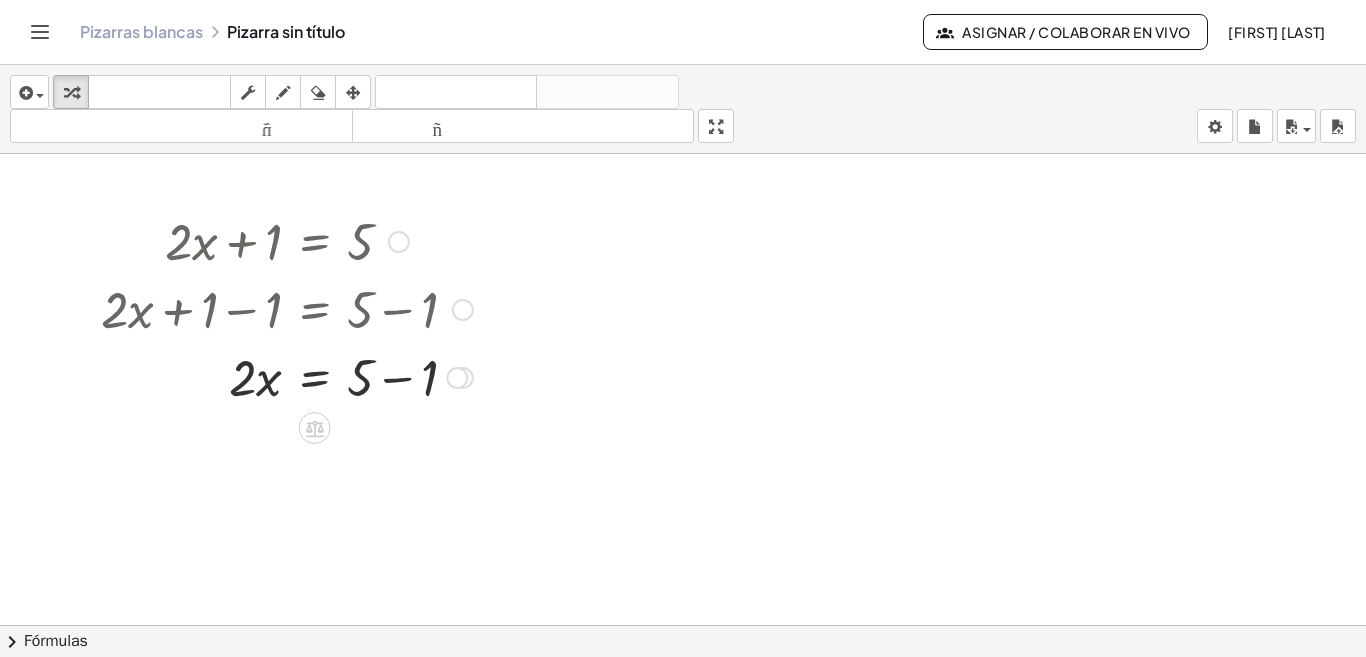 click at bounding box center (287, 376) 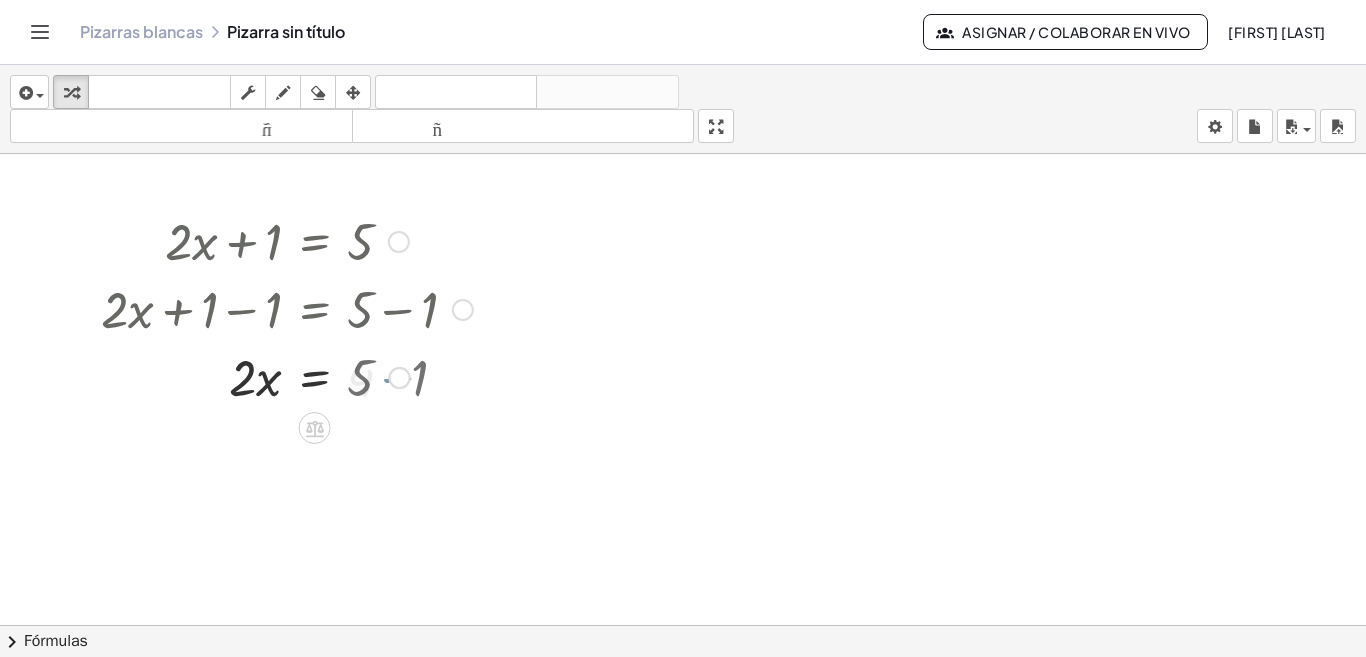 click at bounding box center (287, 376) 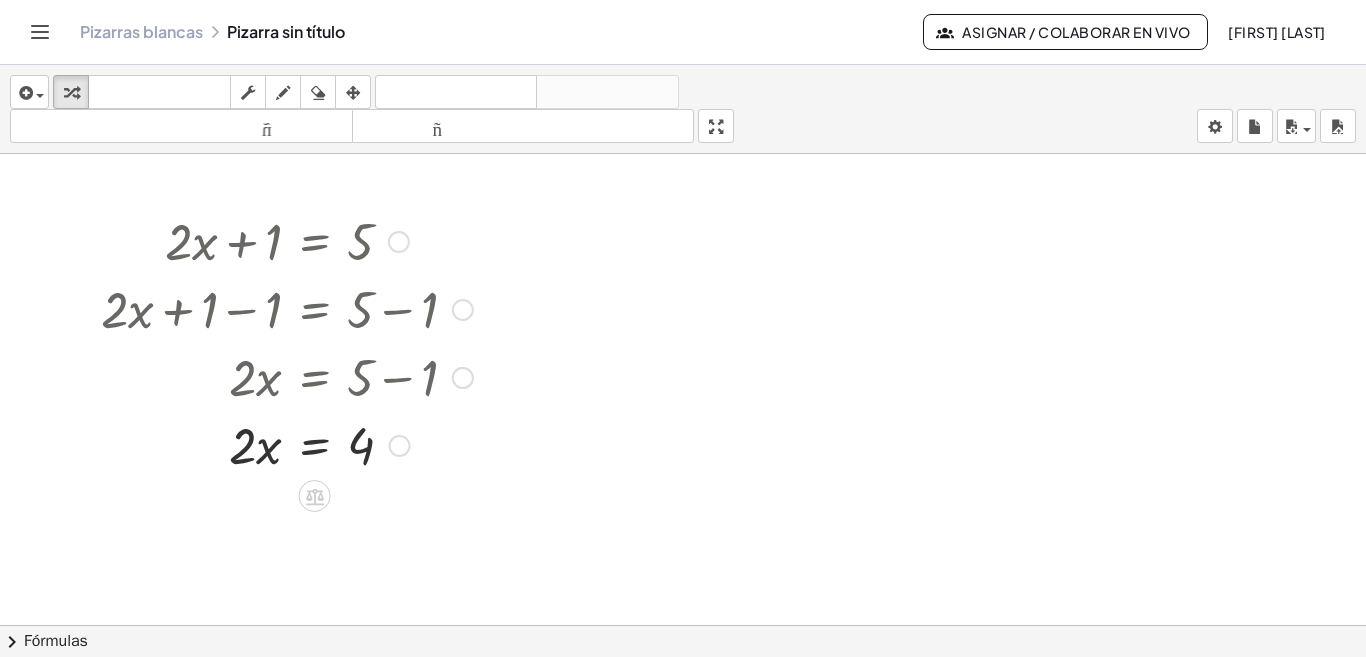 click at bounding box center (287, 444) 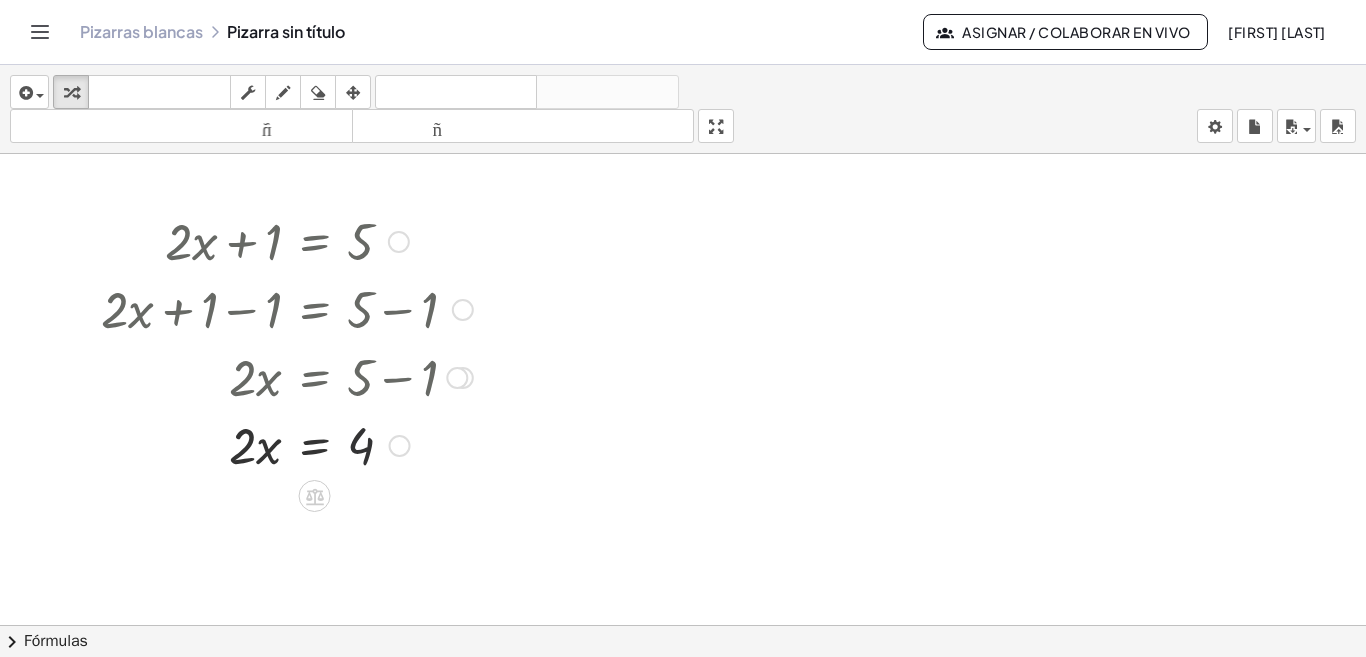 click at bounding box center (287, 444) 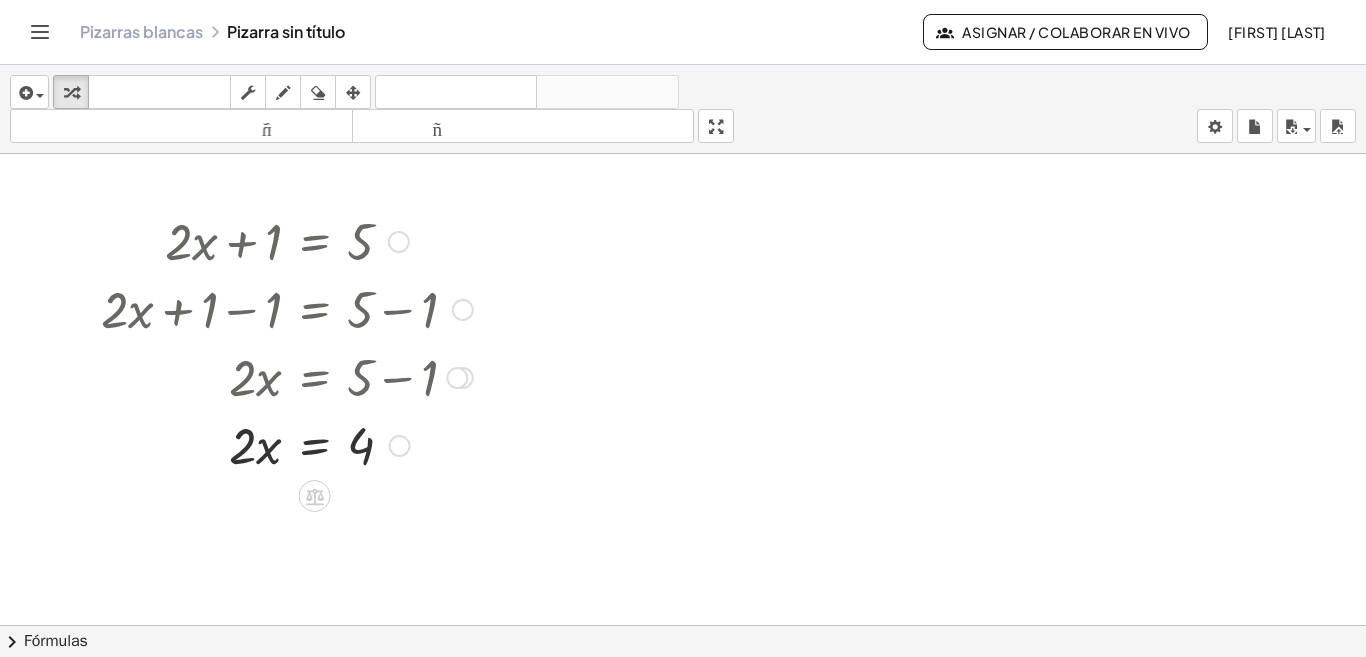 click at bounding box center (287, 444) 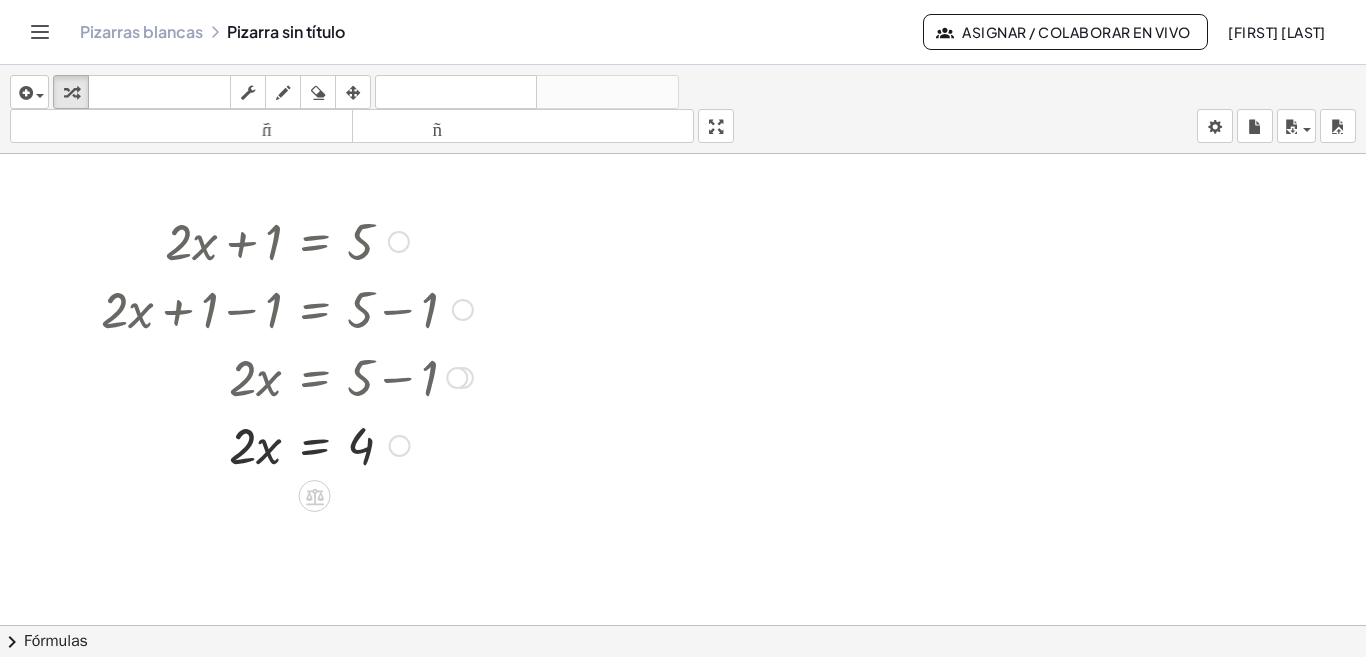 click at bounding box center (400, 446) 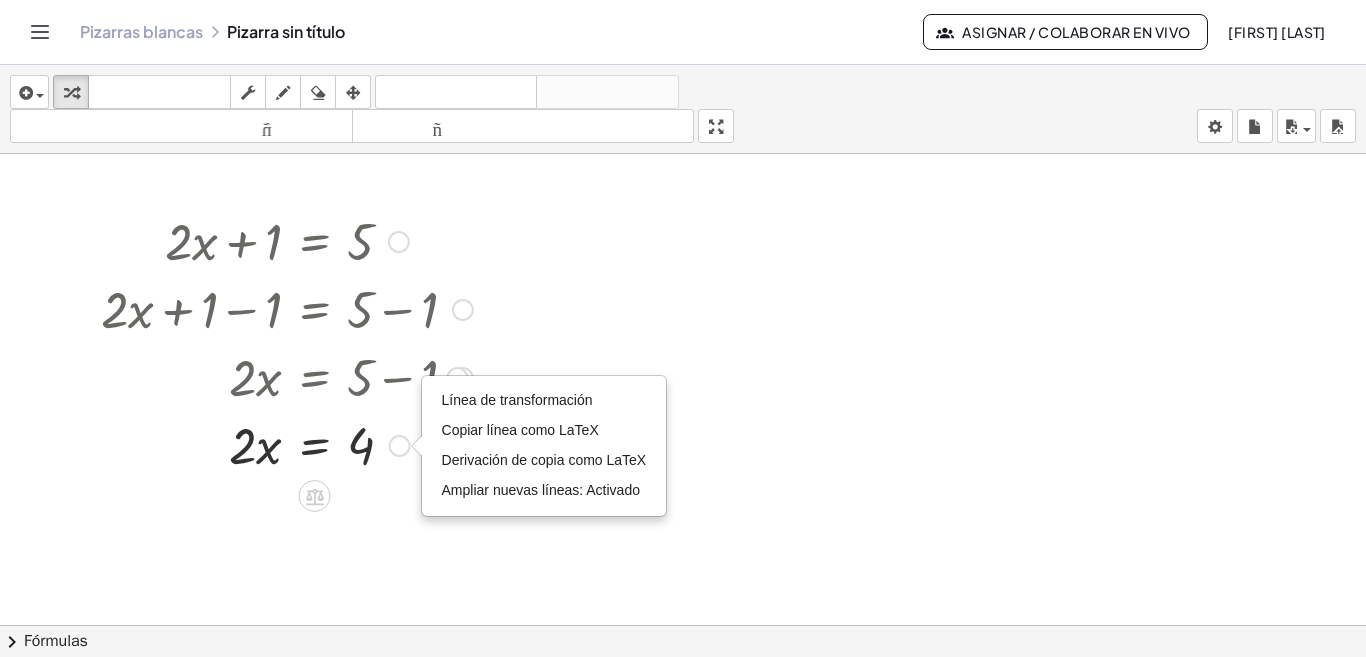 click on "Línea de transformación Copiar línea como LaTeX Derivación de copia como LaTeX Ampliar nuevas líneas: Activado" at bounding box center [400, 446] 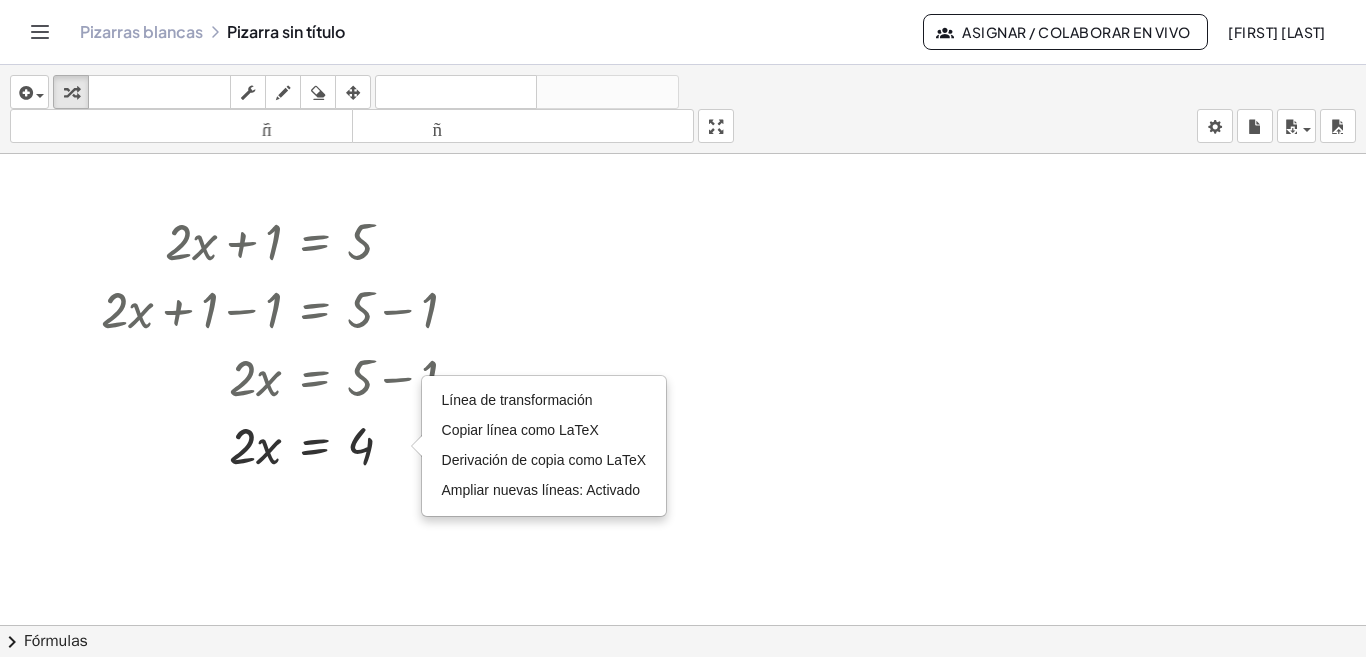 click at bounding box center [683, 639] 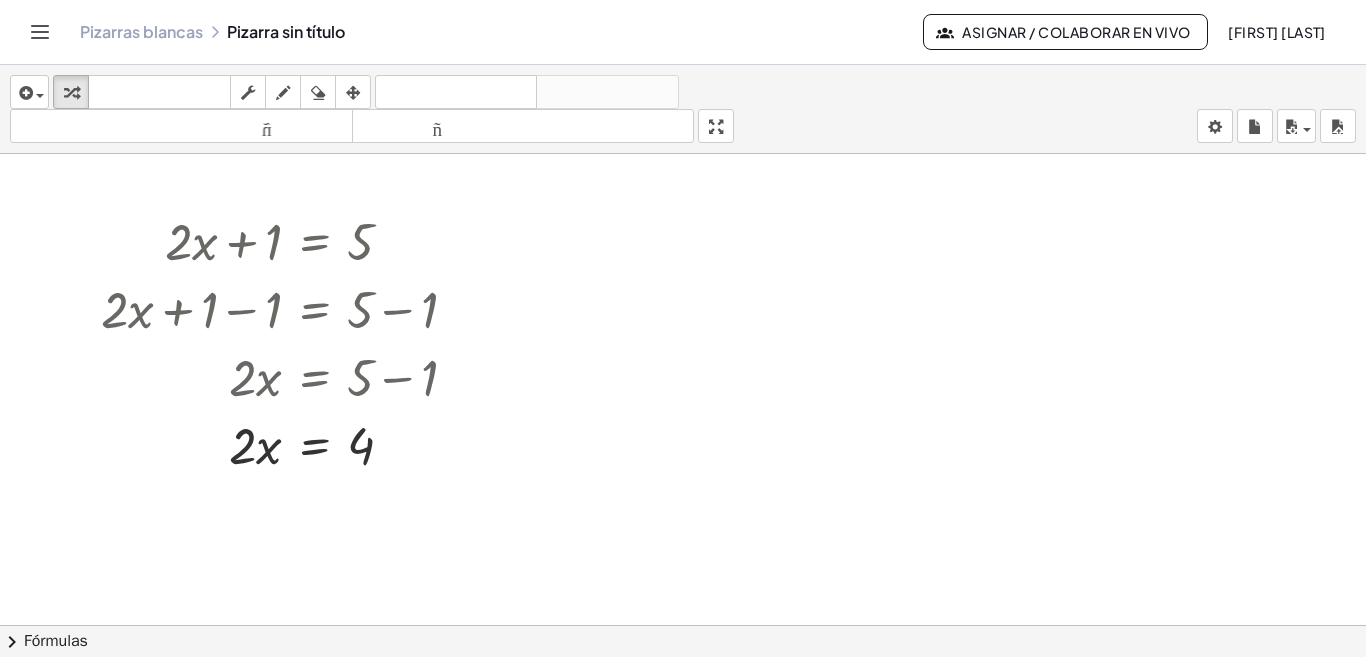 click at bounding box center [683, 639] 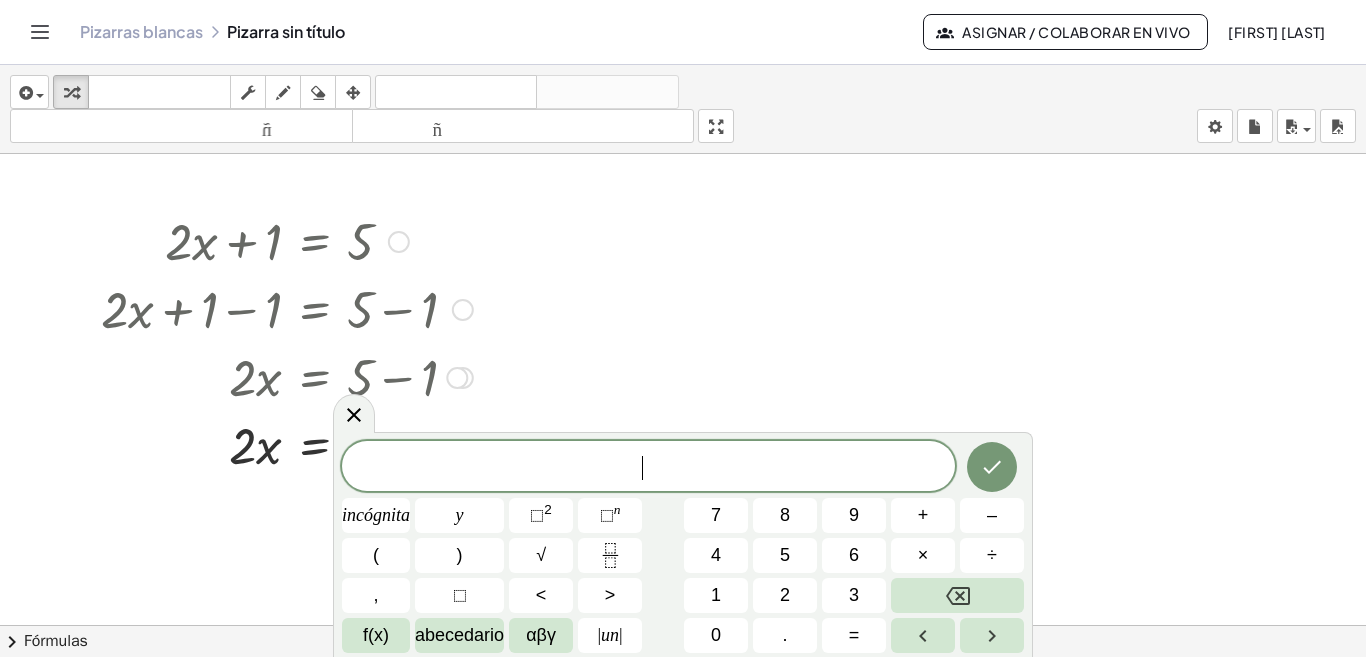 click 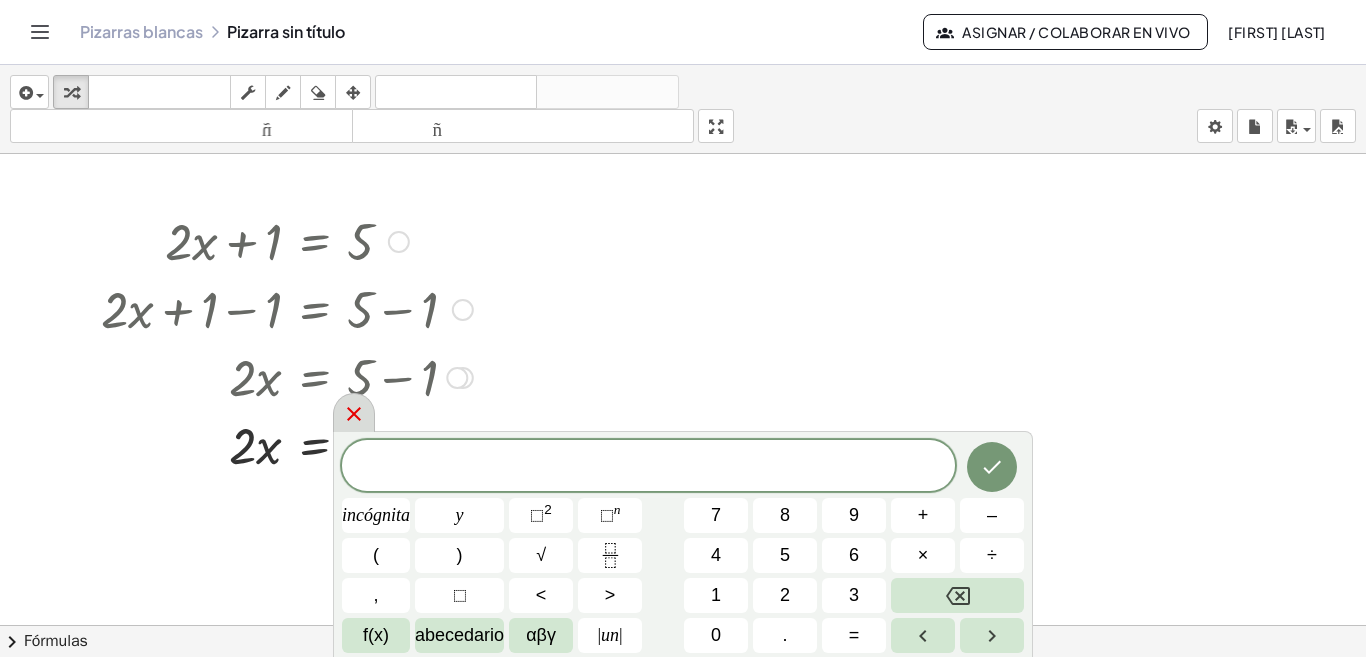 click 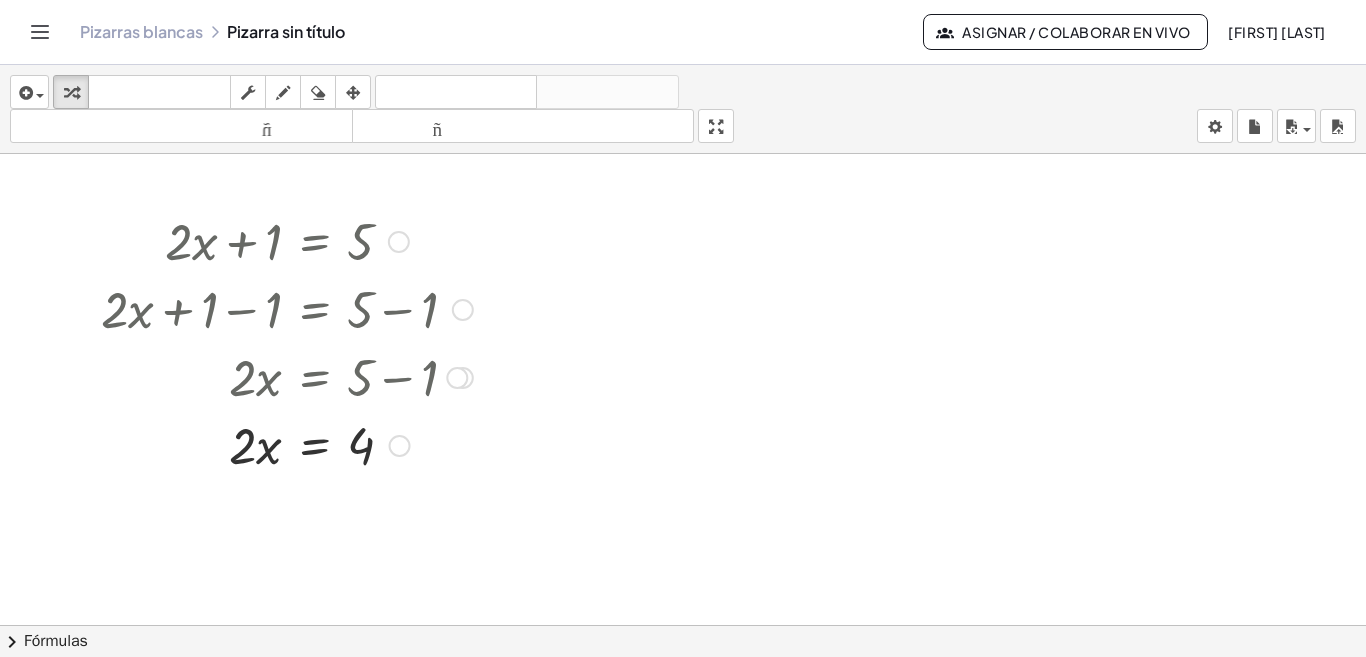click on "Línea de transformación Copiar línea como LaTeX Derivación de copia como LaTeX Ampliar nuevas líneas: Activado" at bounding box center [400, 446] 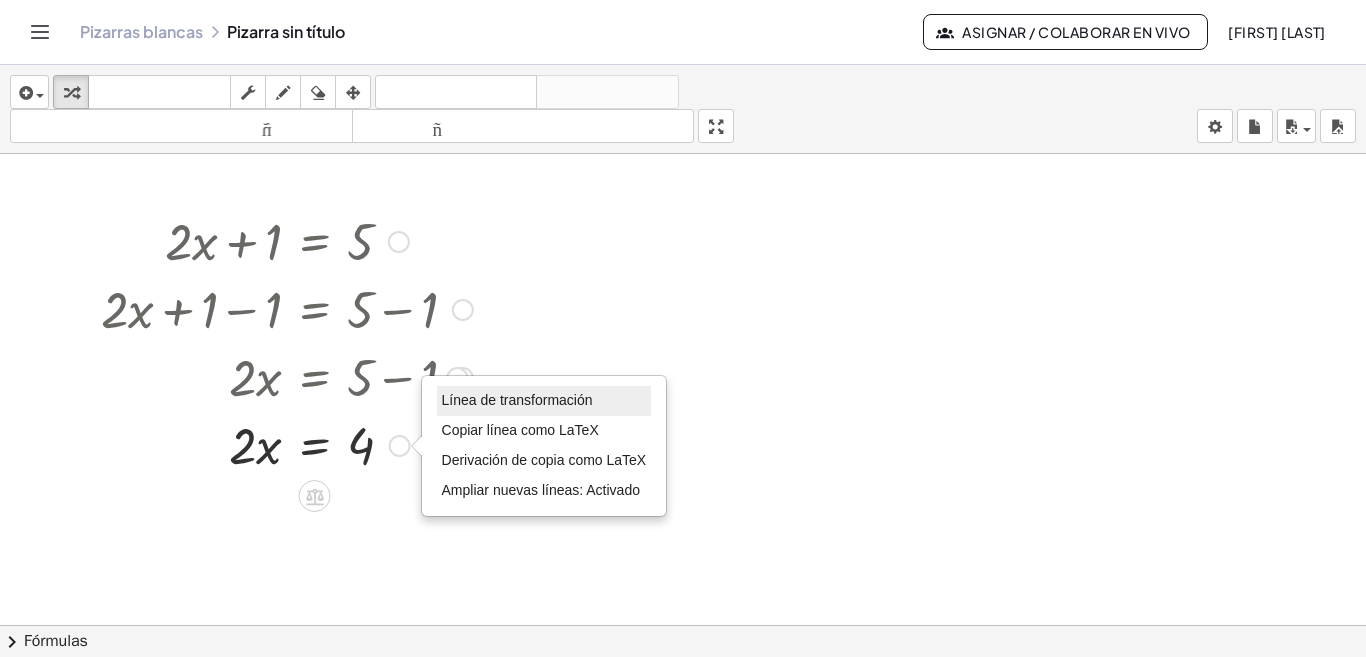 click on "Línea de transformación" at bounding box center (544, 401) 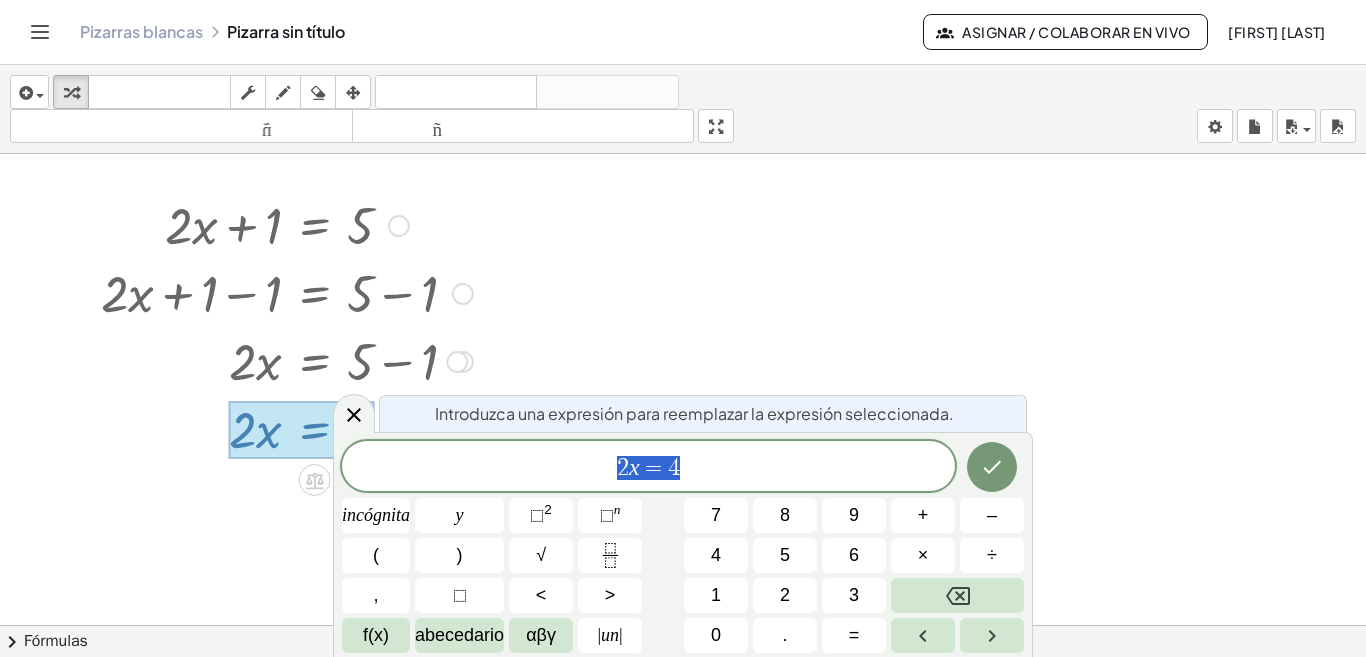 scroll, scrollTop: 37, scrollLeft: 0, axis: vertical 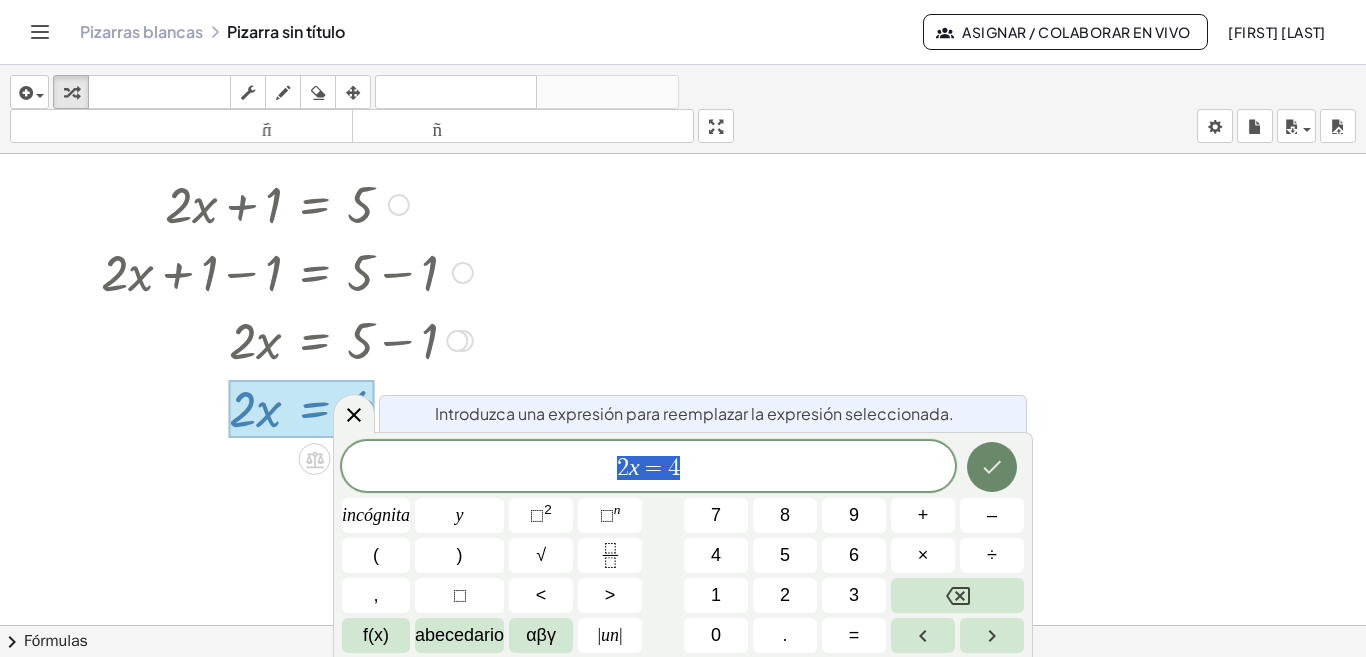 click at bounding box center [992, 467] 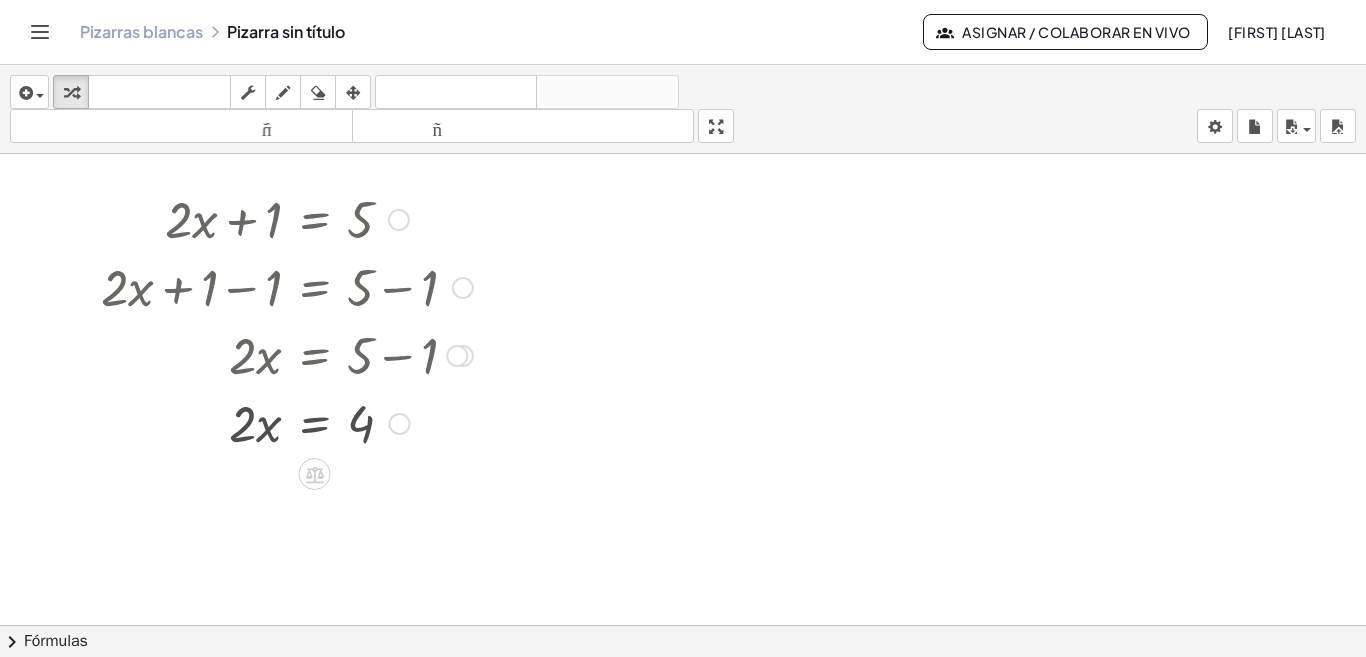 scroll, scrollTop: 0, scrollLeft: 0, axis: both 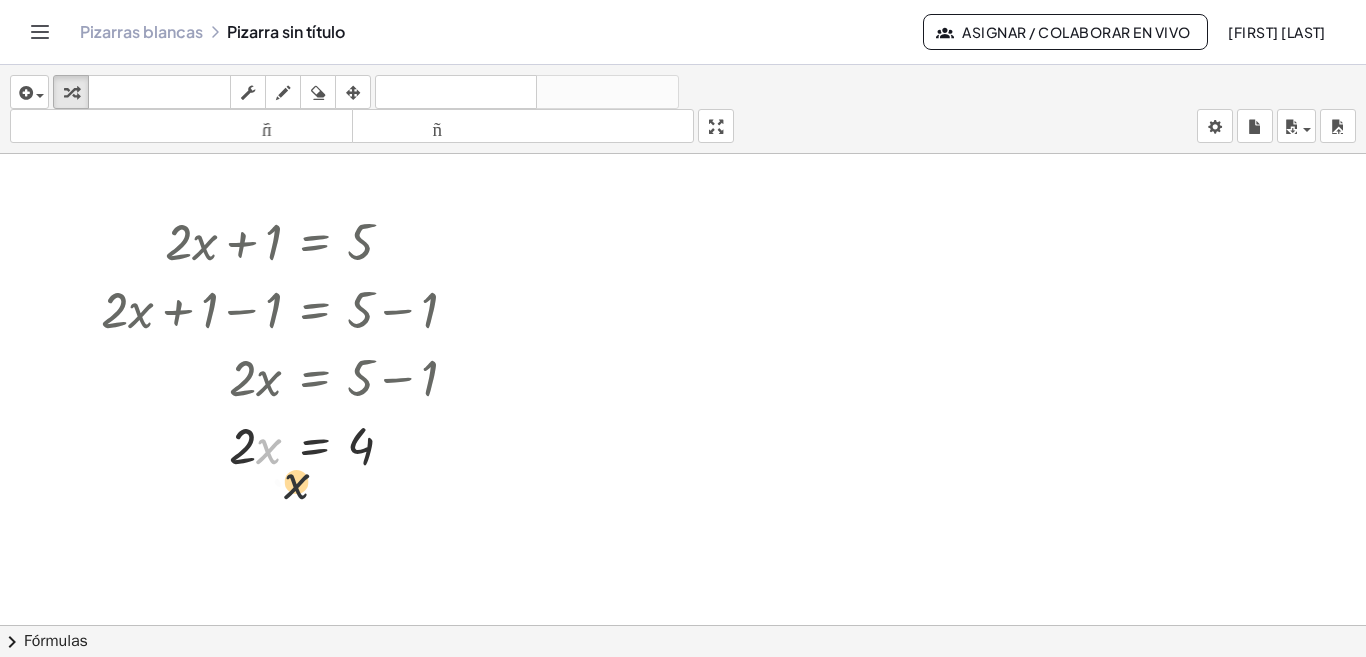drag, startPoint x: 258, startPoint y: 453, endPoint x: 297, endPoint y: 506, distance: 65.802734 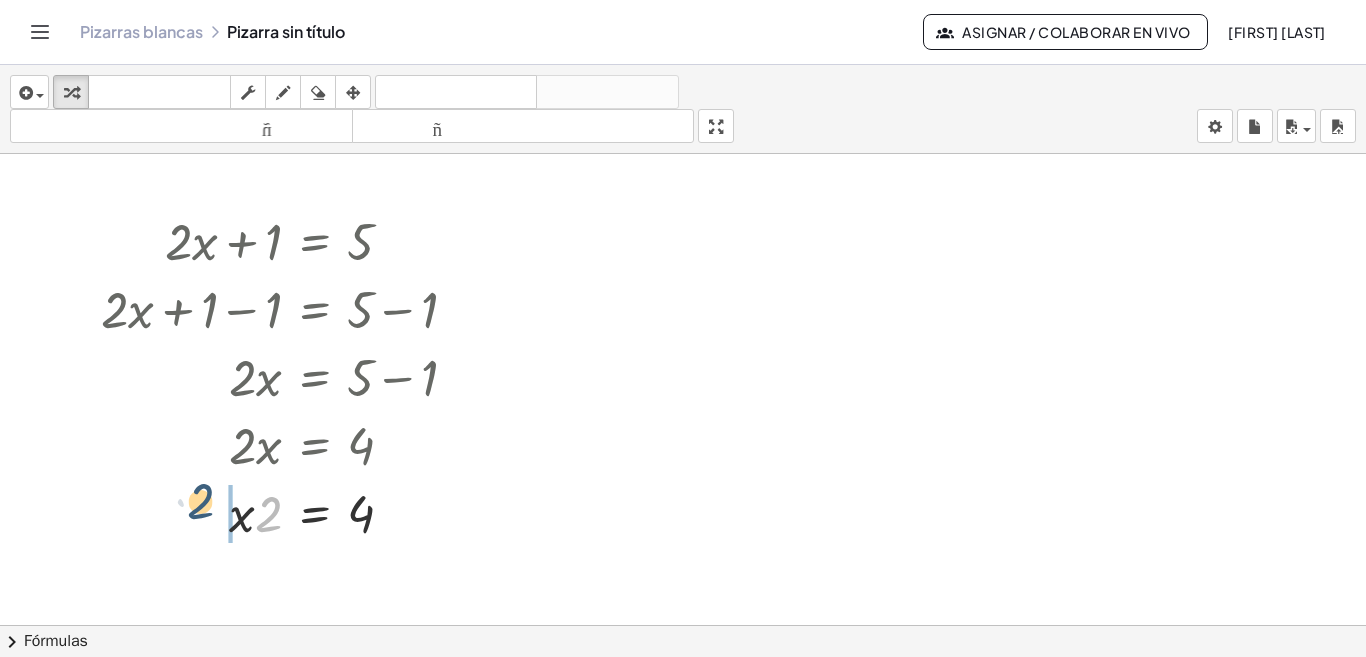 drag, startPoint x: 266, startPoint y: 517, endPoint x: 194, endPoint y: 505, distance: 72.99315 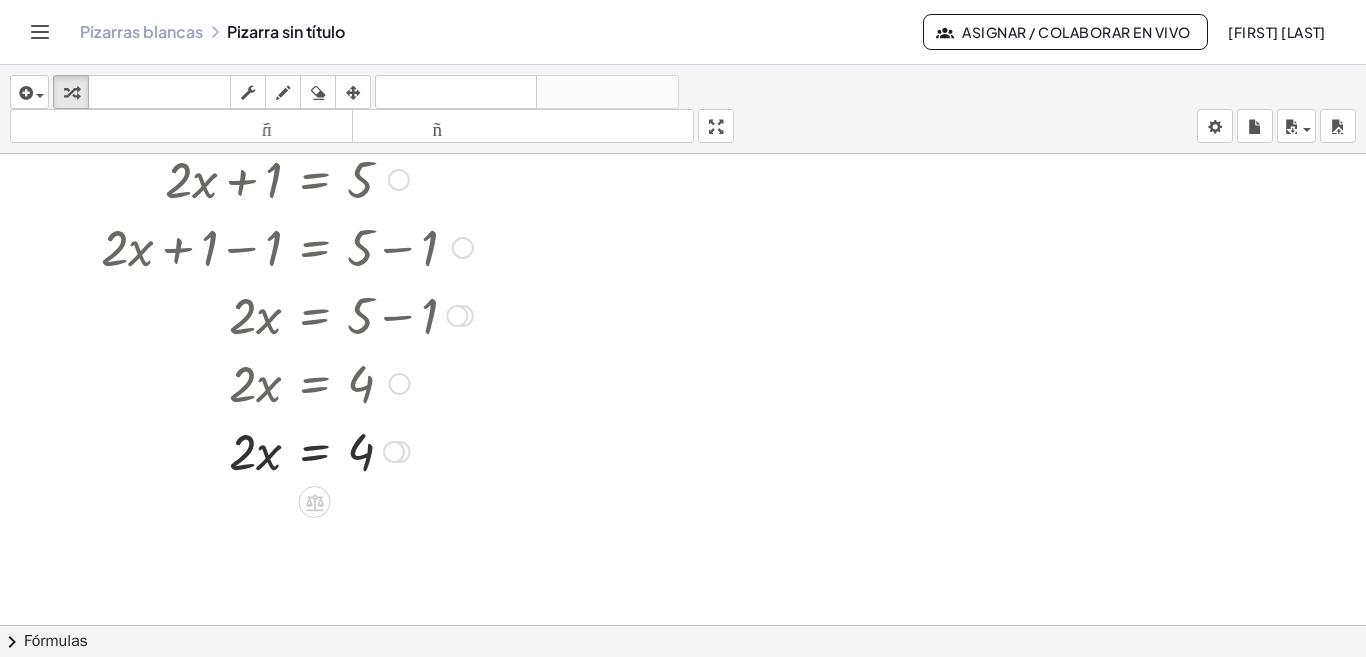 scroll, scrollTop: 100, scrollLeft: 0, axis: vertical 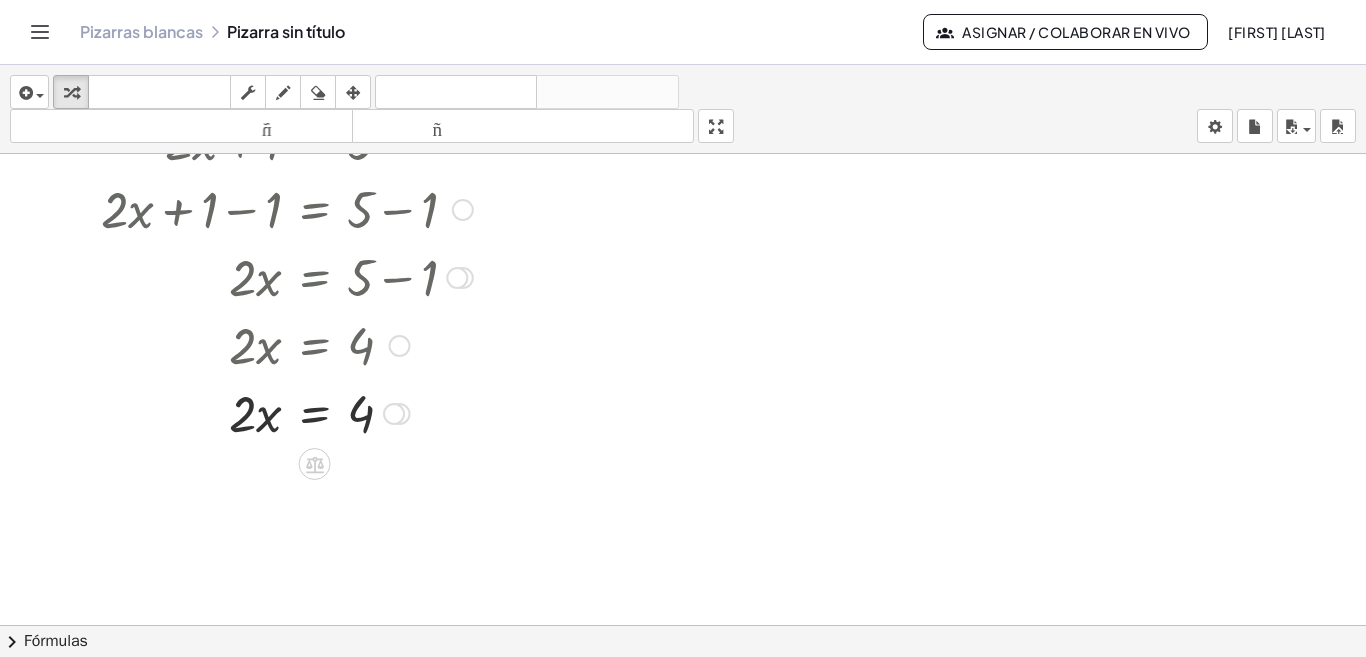 click at bounding box center [315, 464] 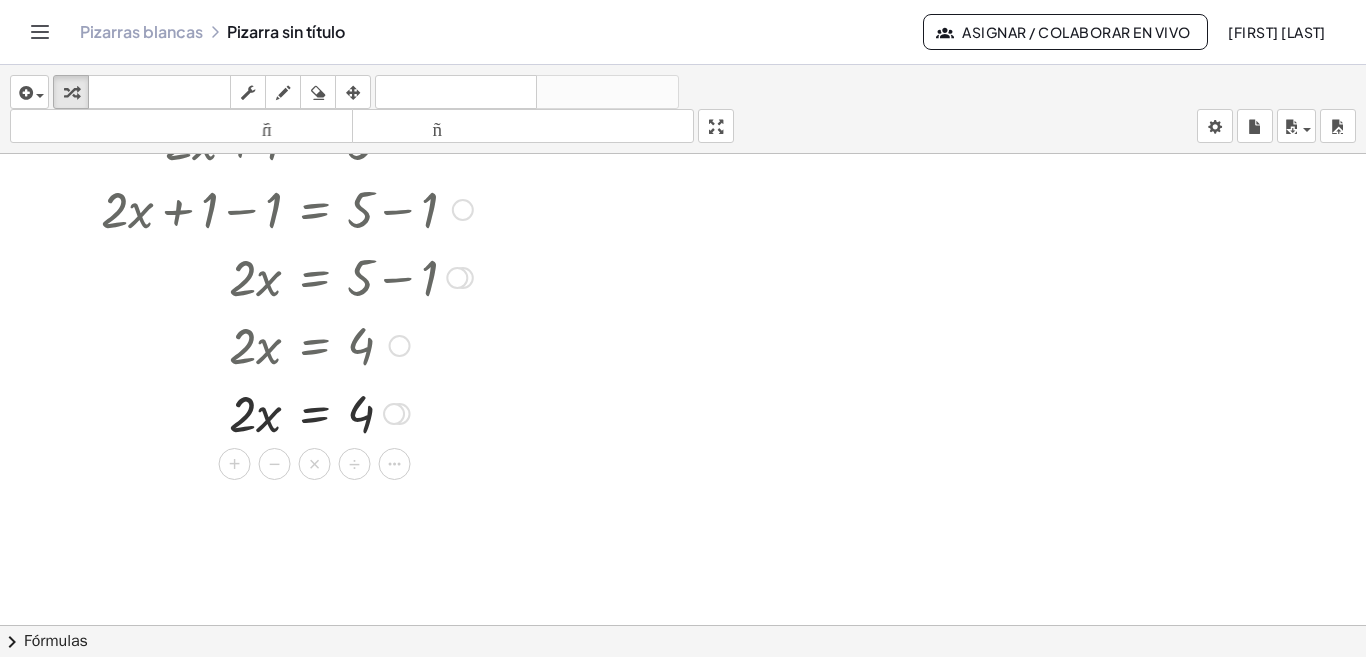 click on "×" at bounding box center [315, 464] 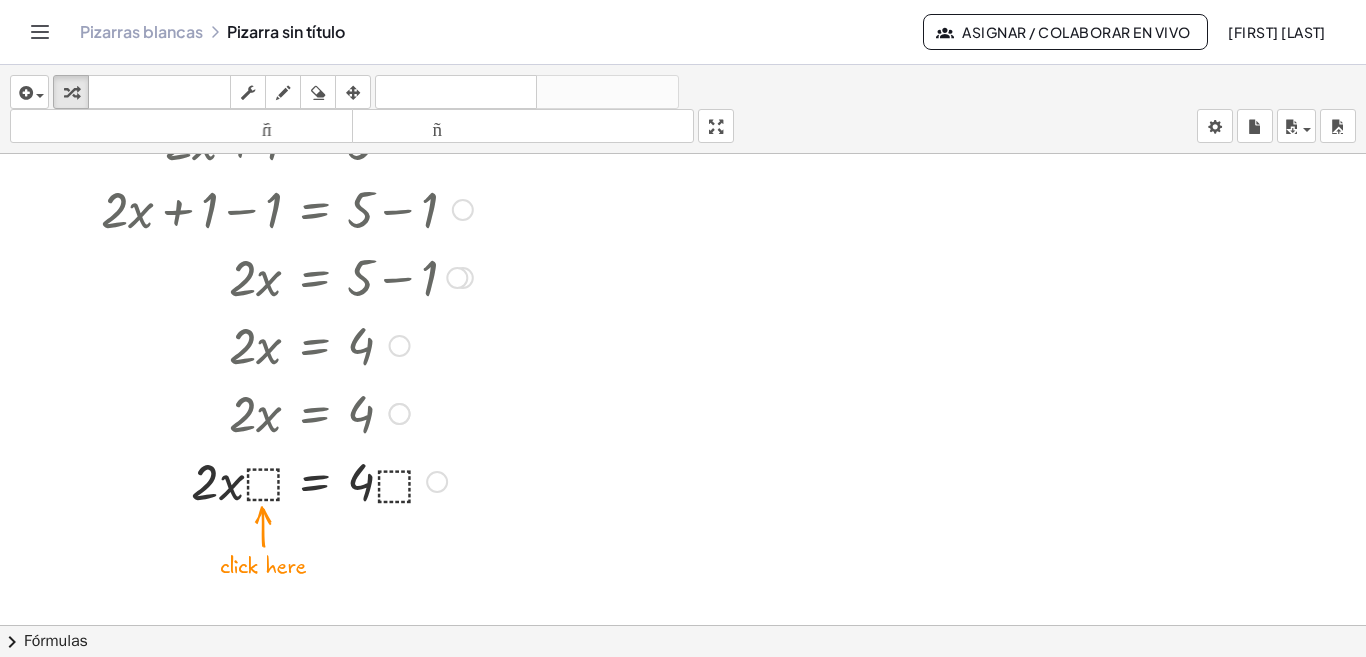 click at bounding box center (287, 480) 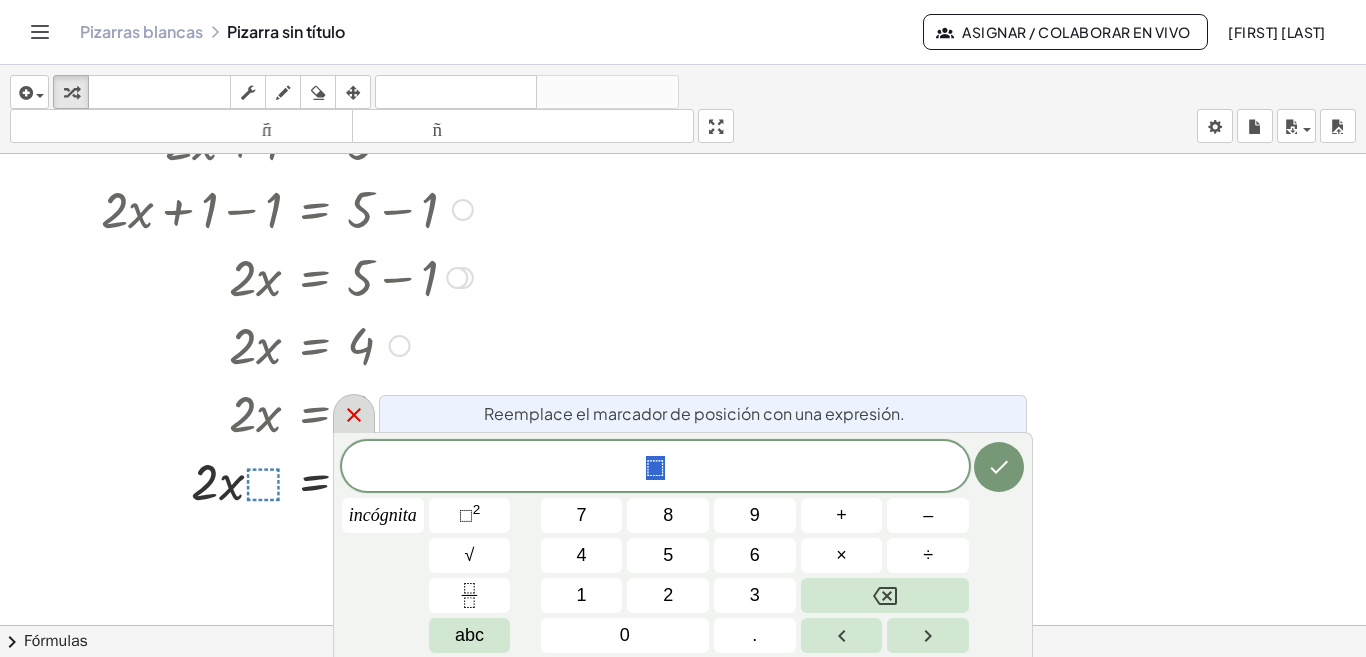 click 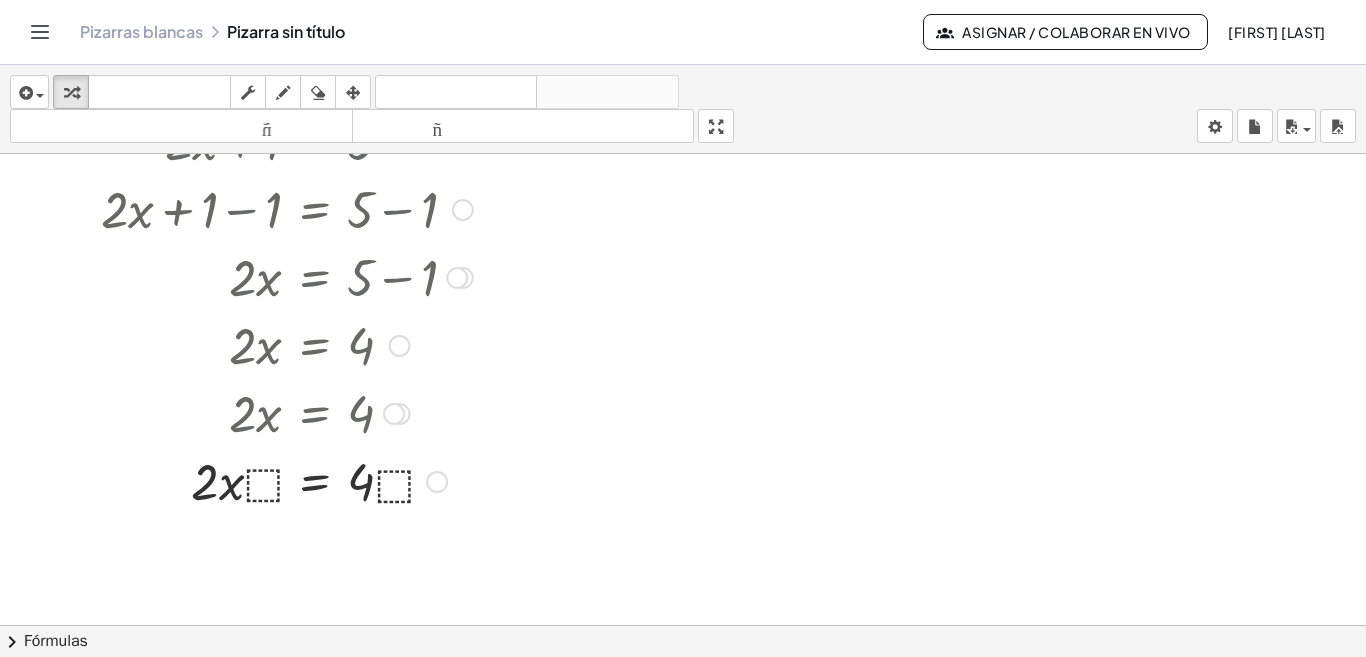 click at bounding box center [287, 480] 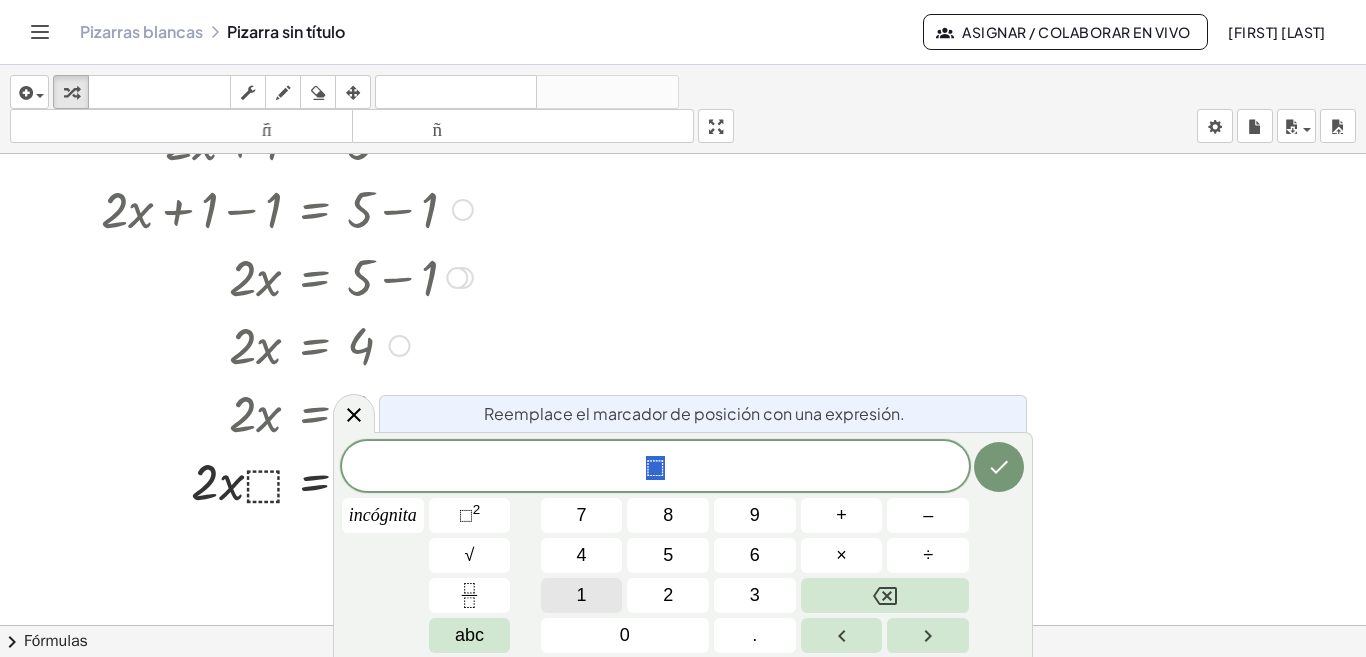 click on "1" at bounding box center (582, 595) 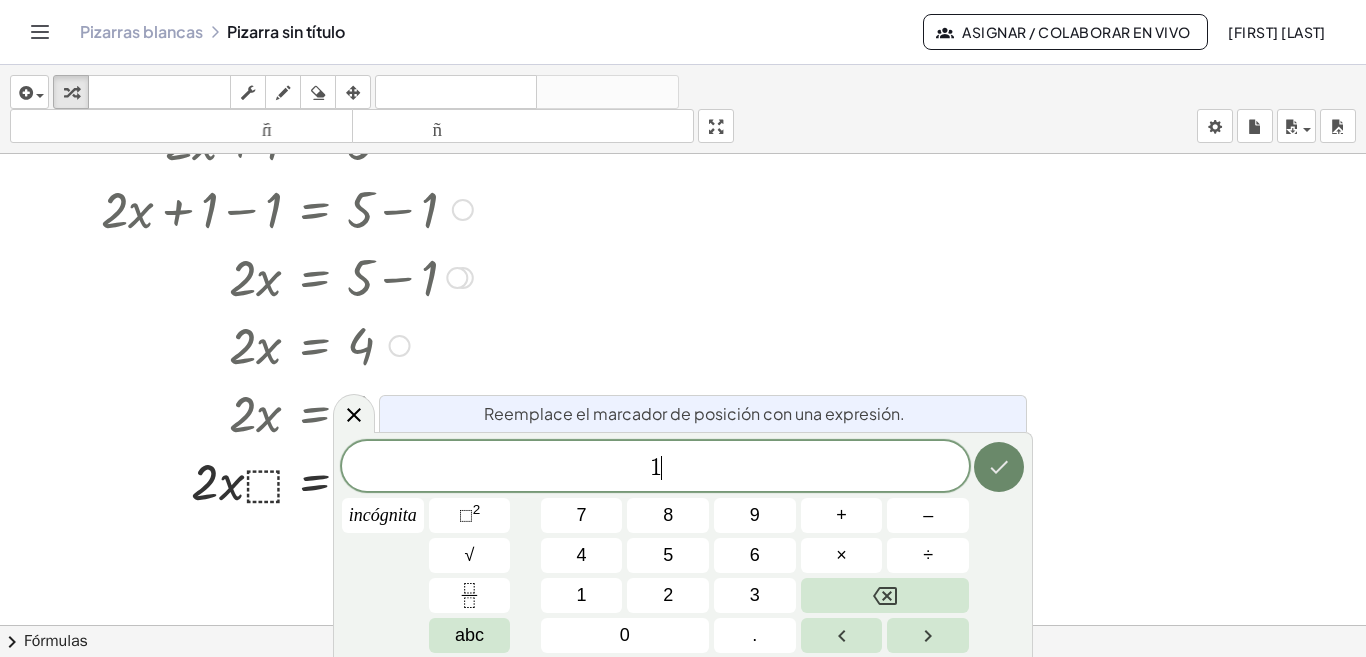 click 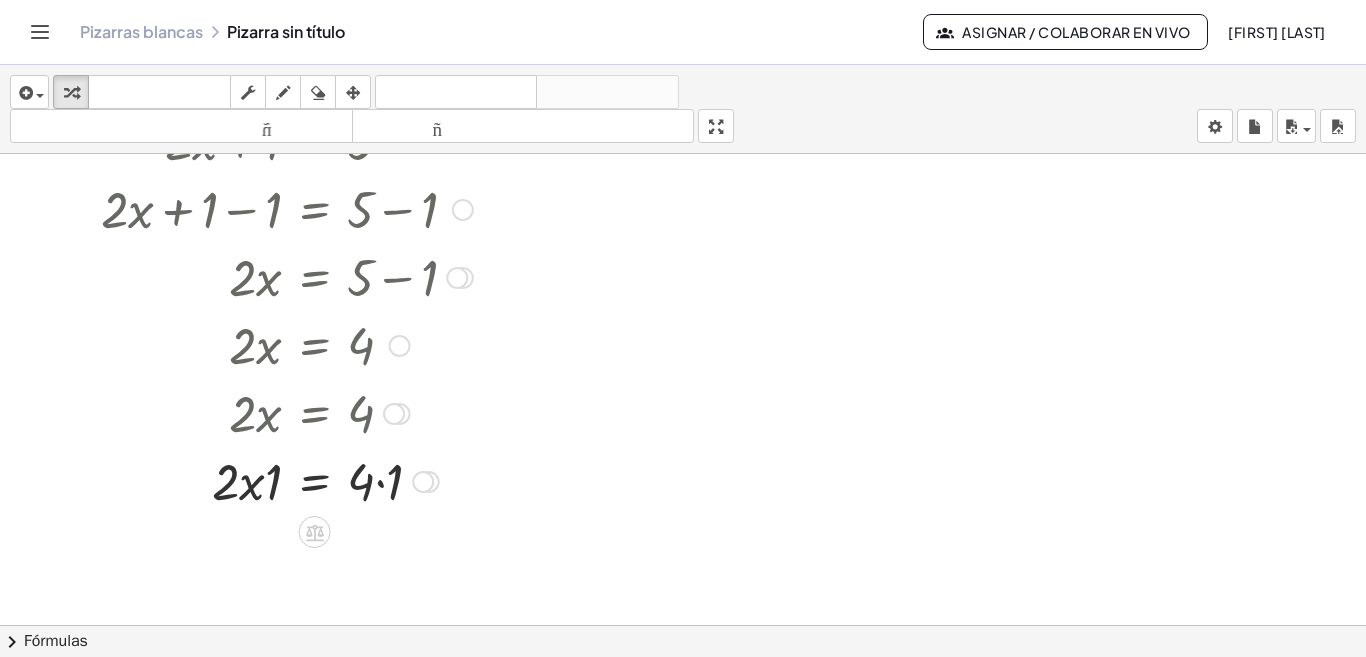 click on "· 2 · x = 4 · · · 1 1" at bounding box center [315, 482] 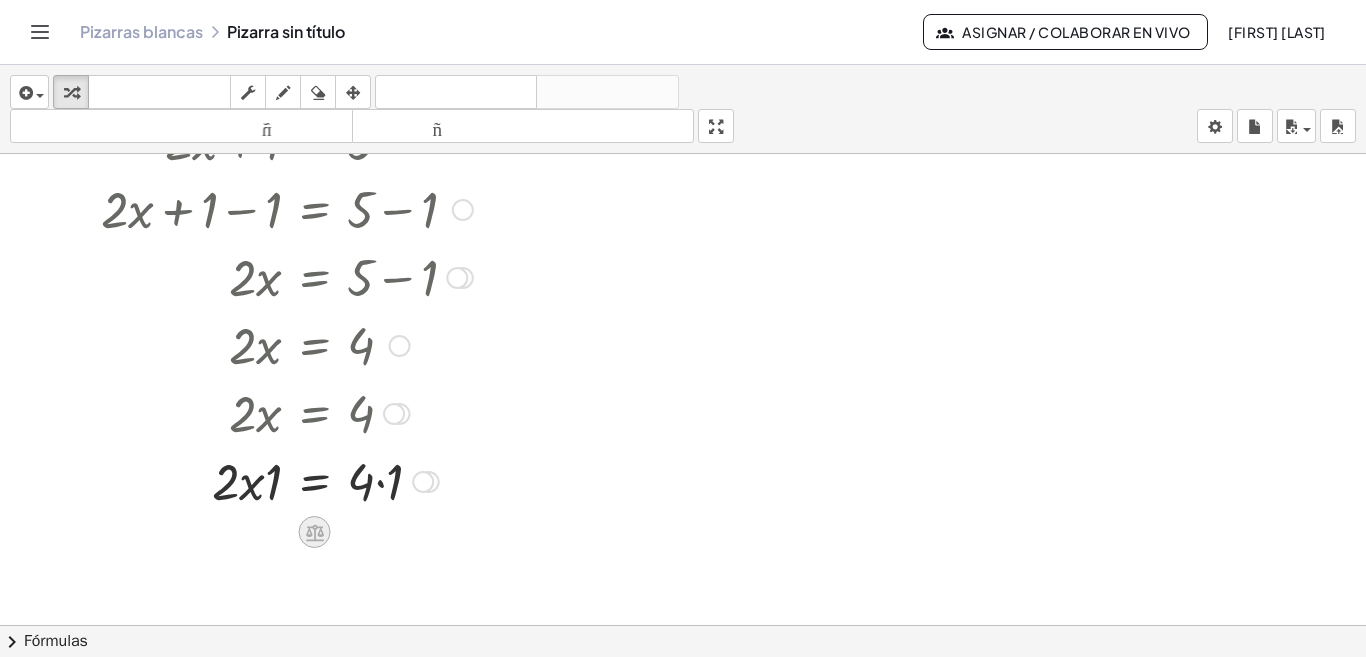 drag, startPoint x: 260, startPoint y: 486, endPoint x: 322, endPoint y: 522, distance: 71.693794 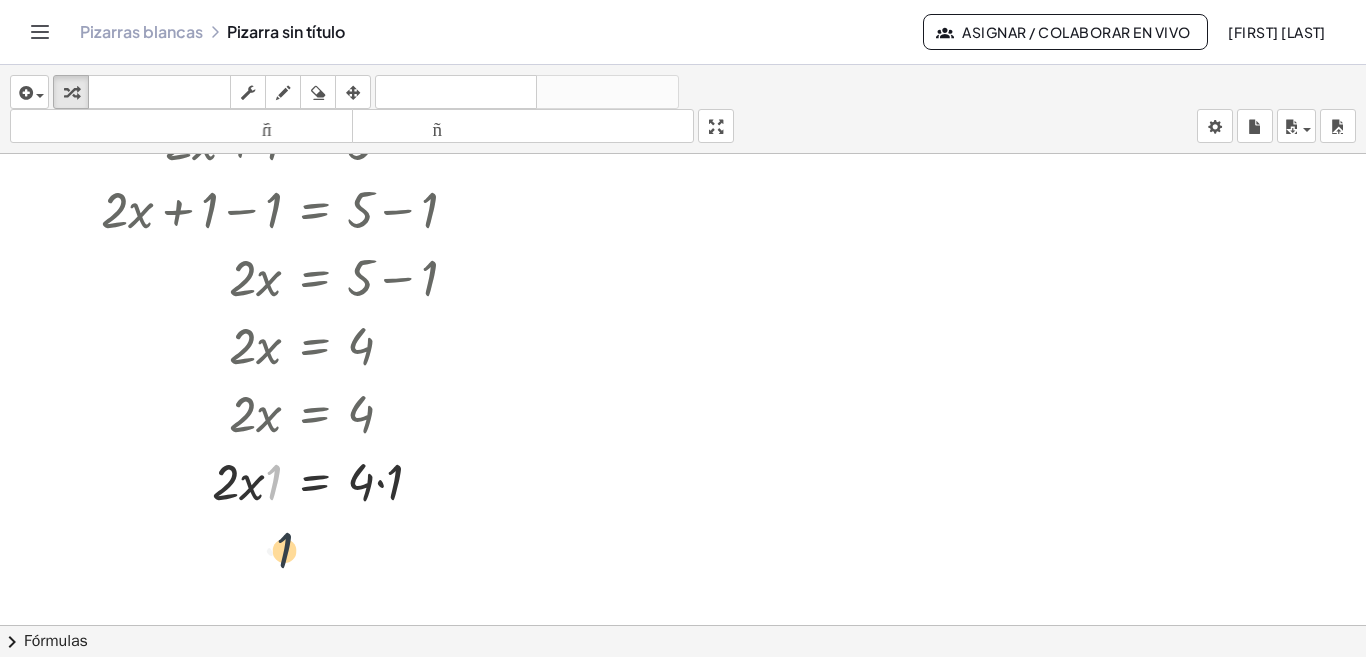 drag, startPoint x: 268, startPoint y: 492, endPoint x: 276, endPoint y: 566, distance: 74.431175 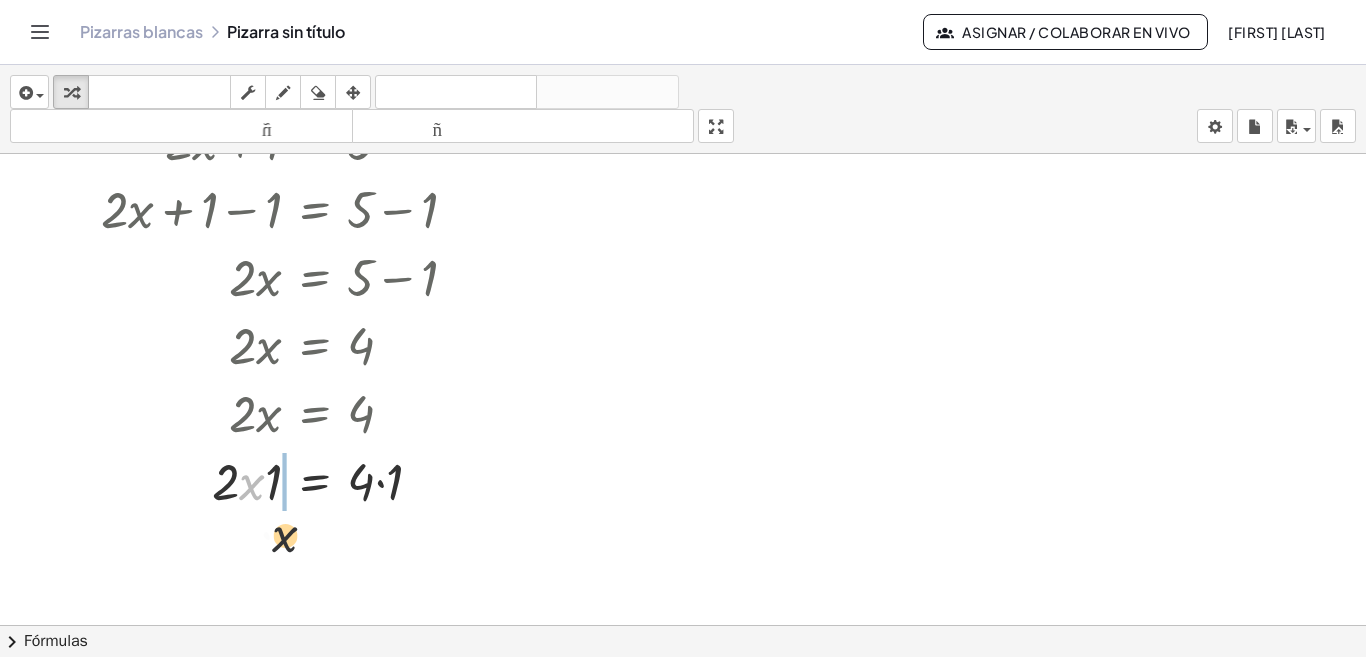 drag, startPoint x: 292, startPoint y: 562, endPoint x: 300, endPoint y: 583, distance: 22.472204 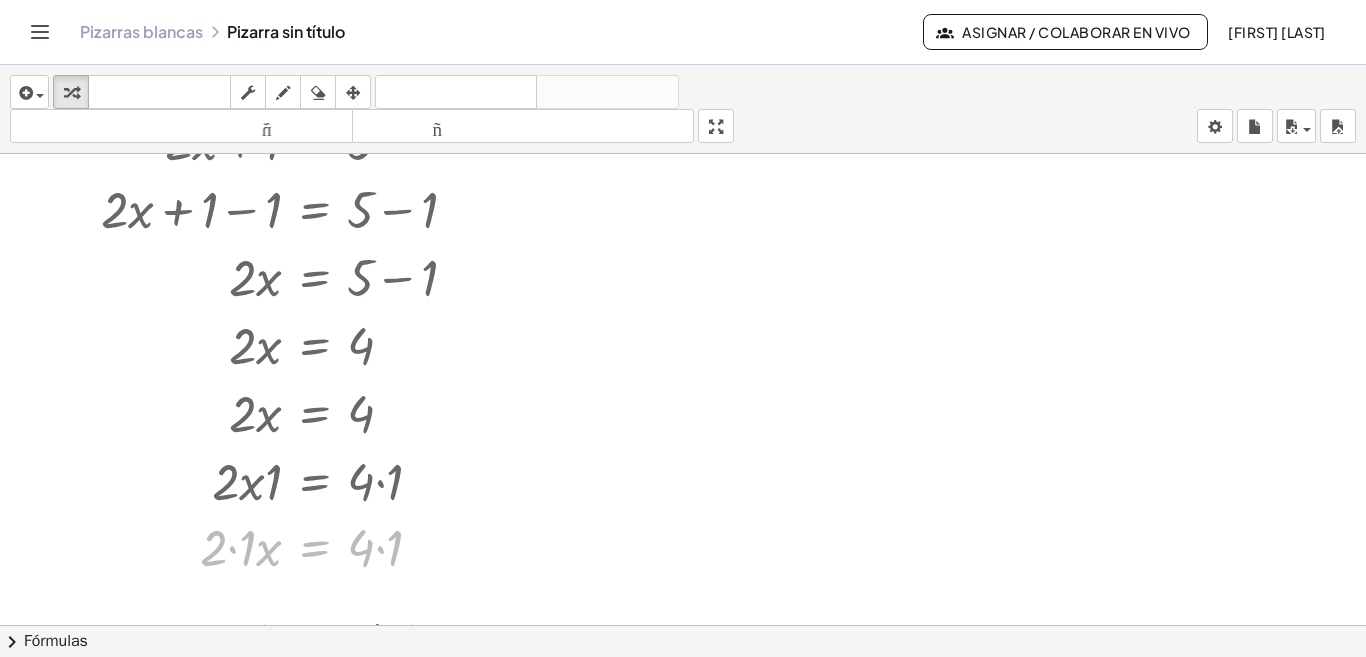 drag, startPoint x: 311, startPoint y: 491, endPoint x: 325, endPoint y: 589, distance: 98.99495 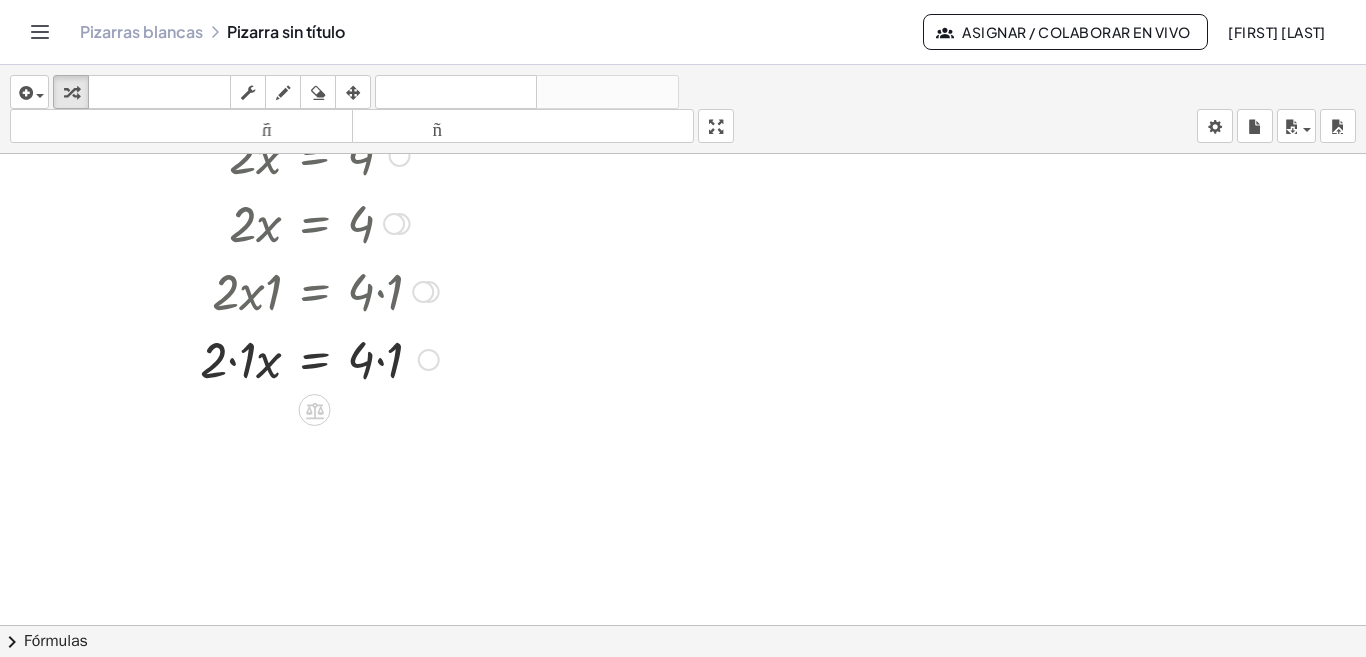 scroll, scrollTop: 300, scrollLeft: 0, axis: vertical 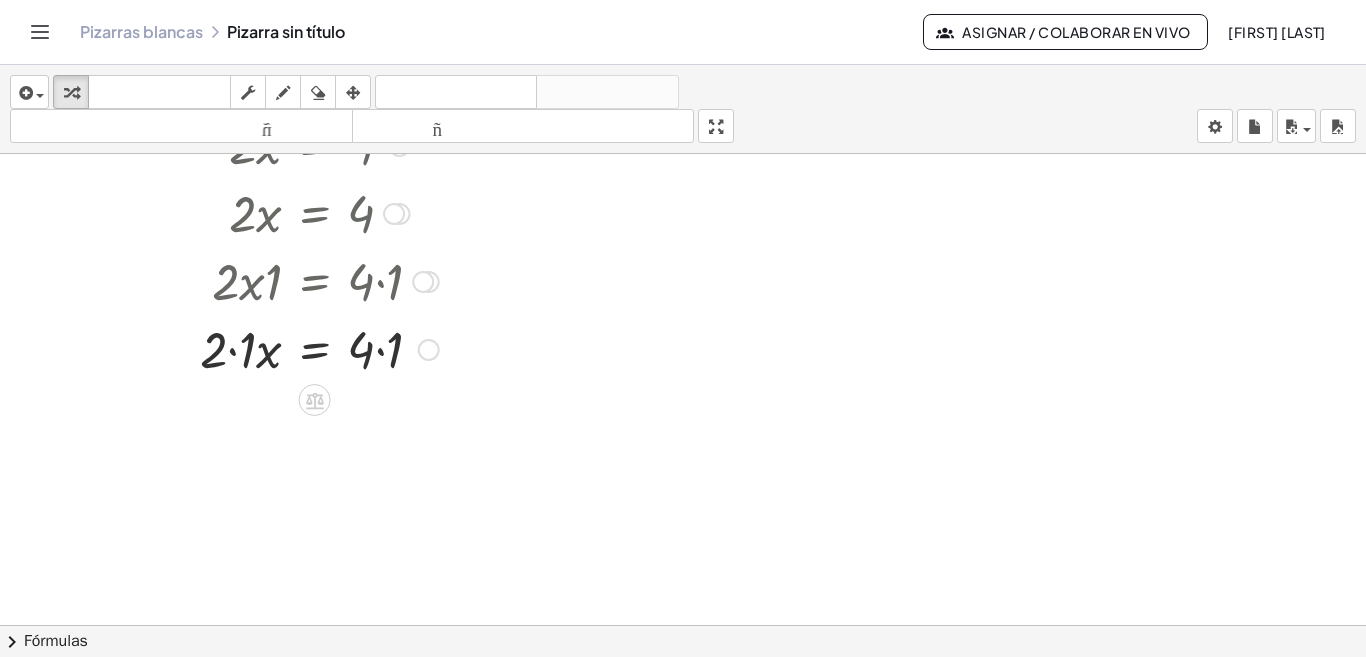 click at bounding box center [287, 348] 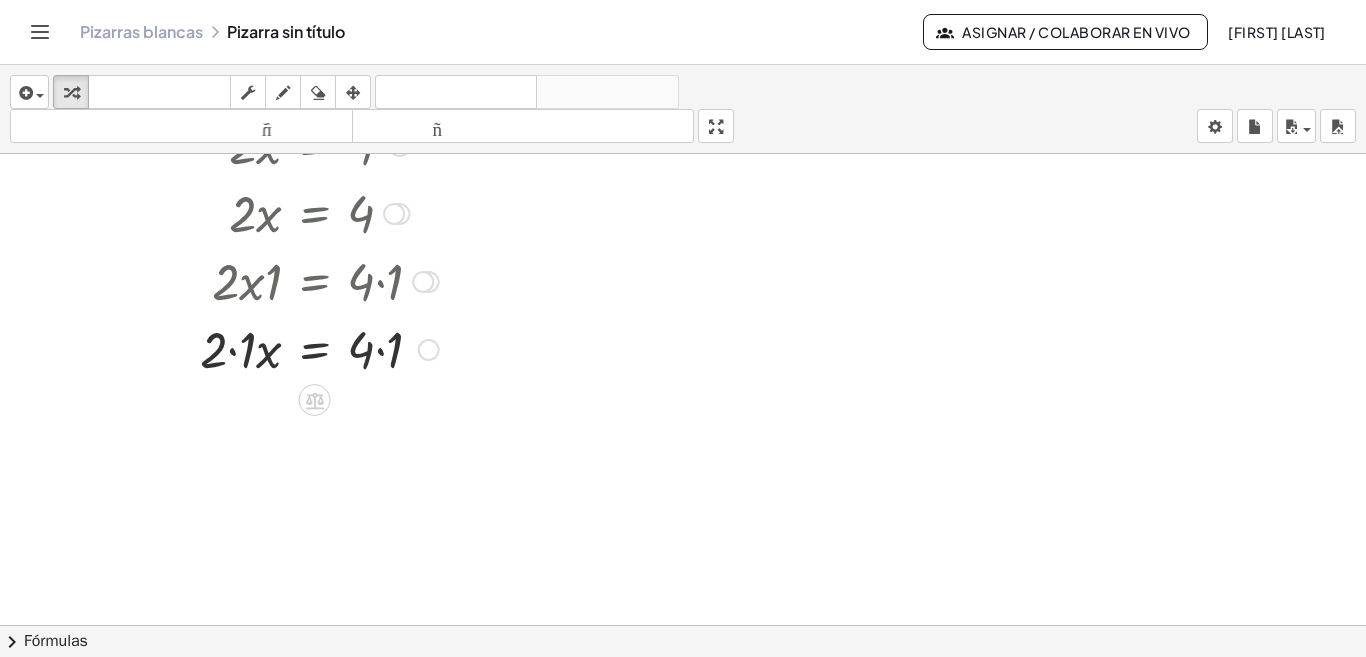click at bounding box center [287, 348] 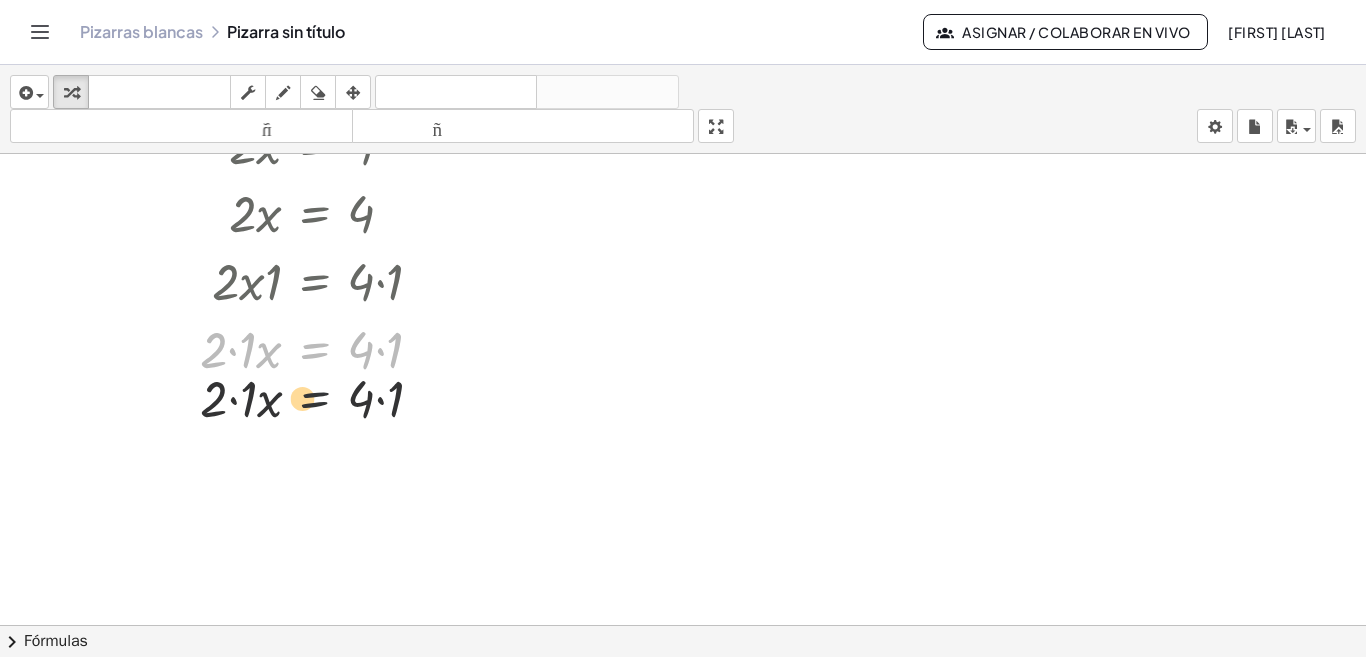 drag, startPoint x: 318, startPoint y: 348, endPoint x: 314, endPoint y: 446, distance: 98.0816 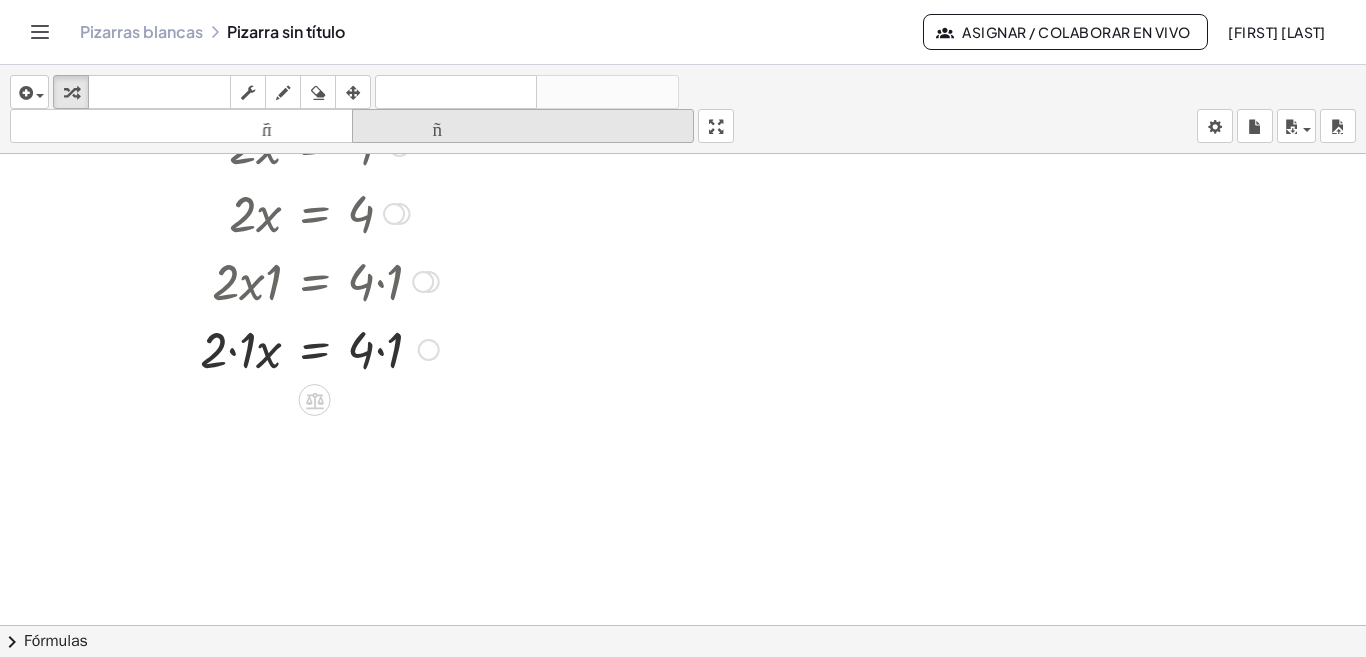 click on "tamaño_del_formato" at bounding box center (523, 126) 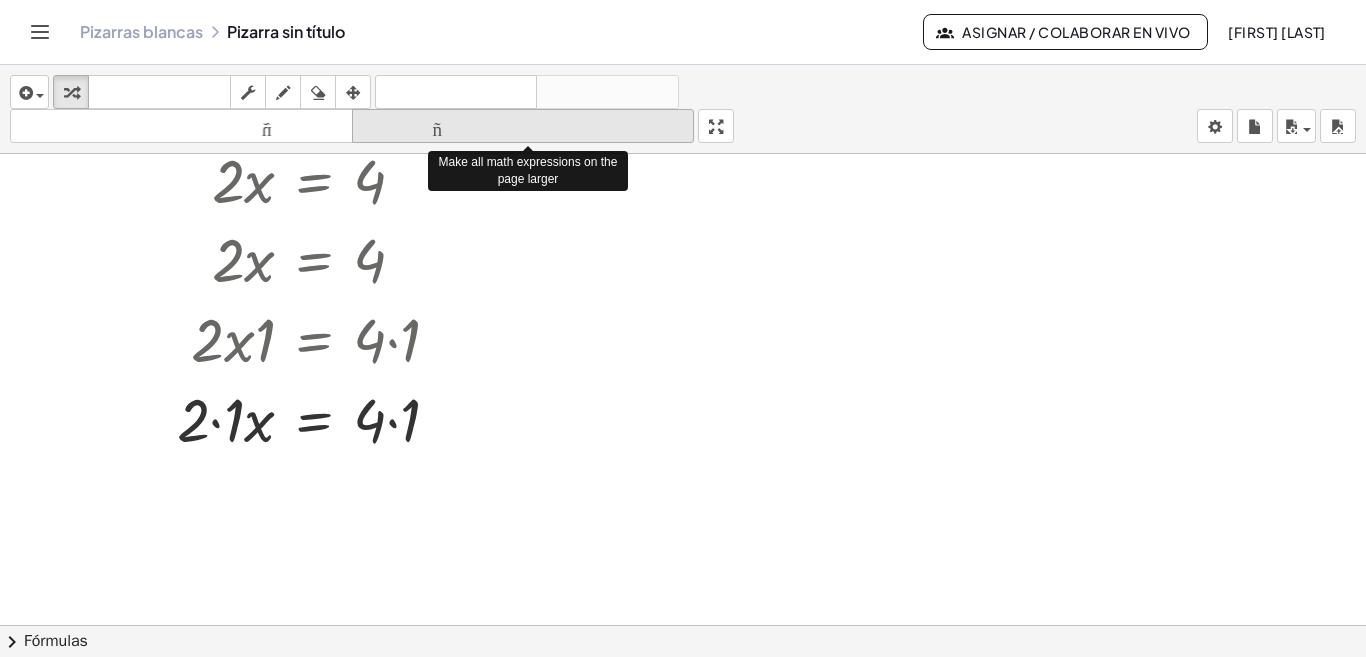 click on "tamaño_del_formato" at bounding box center [523, 126] 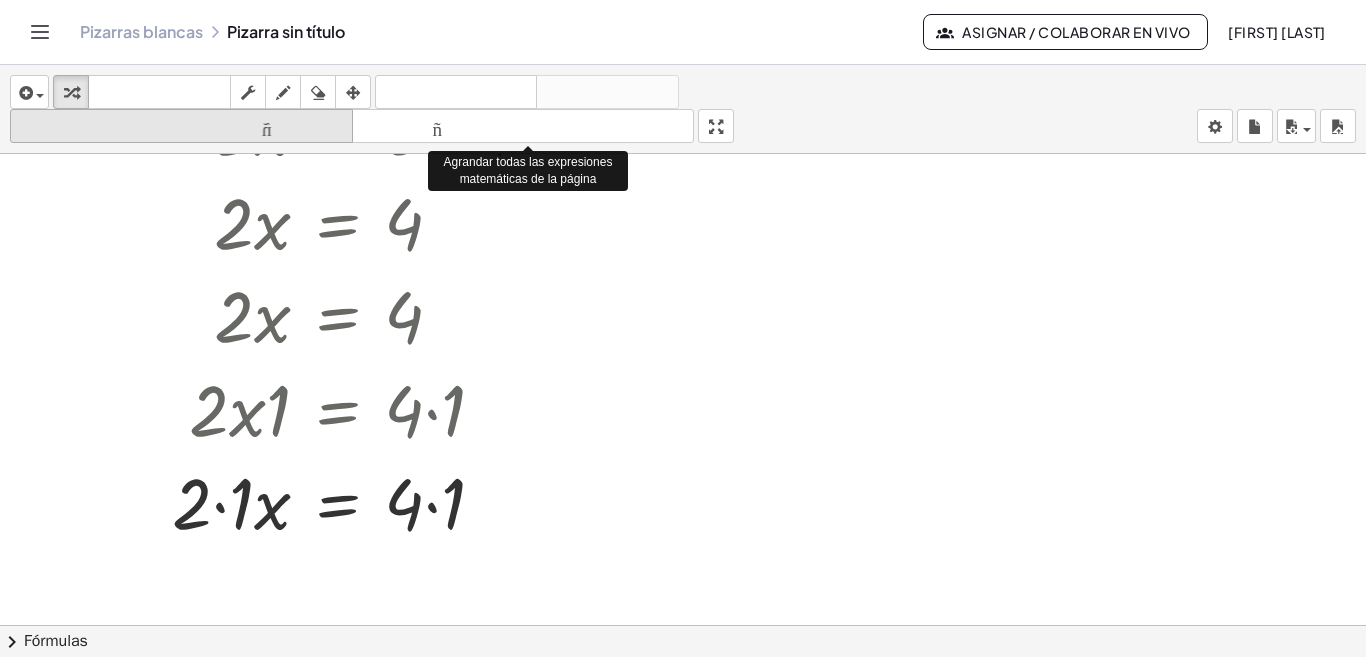 click on "tamaño_del_formato menor" at bounding box center [181, 126] 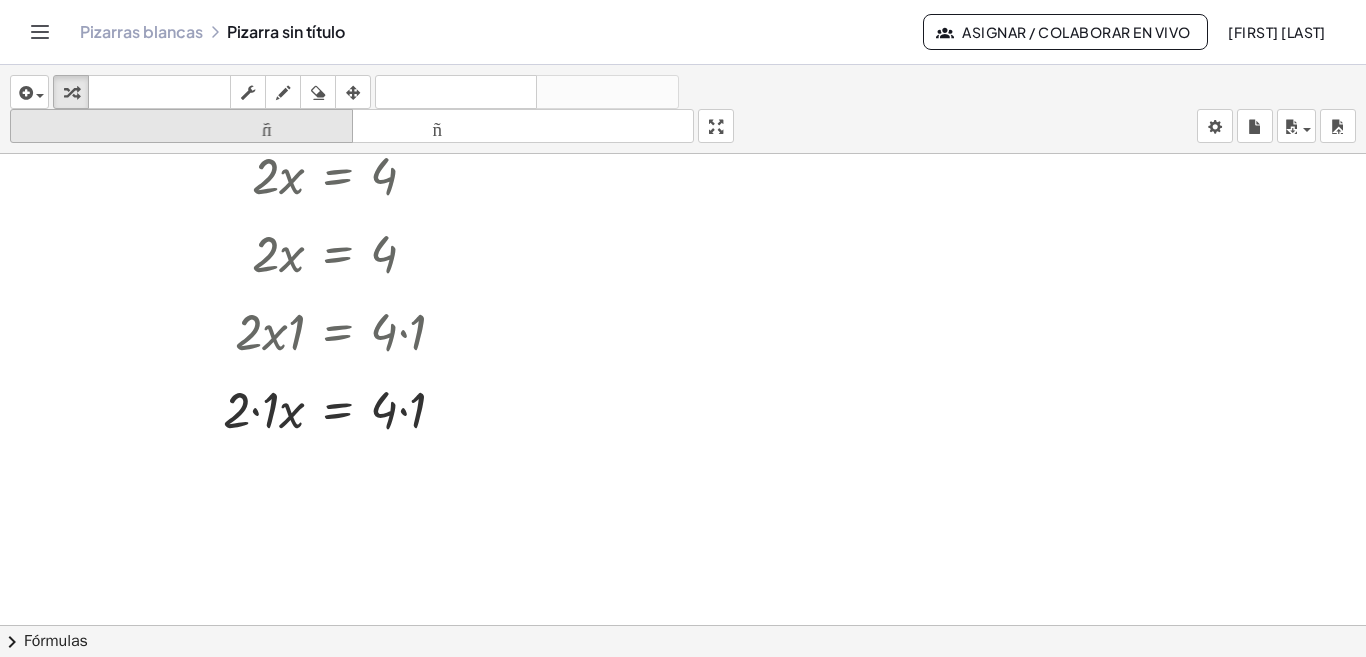 click on "tamaño_del_formato menor" at bounding box center (181, 126) 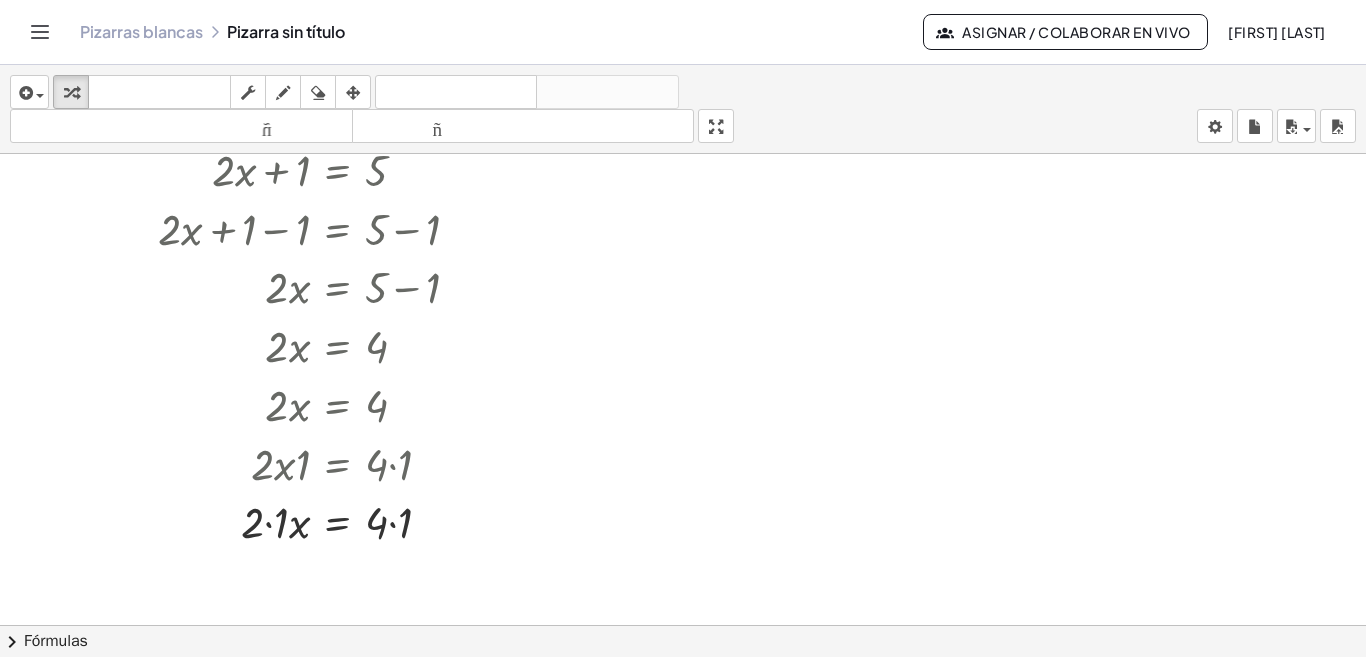 scroll, scrollTop: 100, scrollLeft: 0, axis: vertical 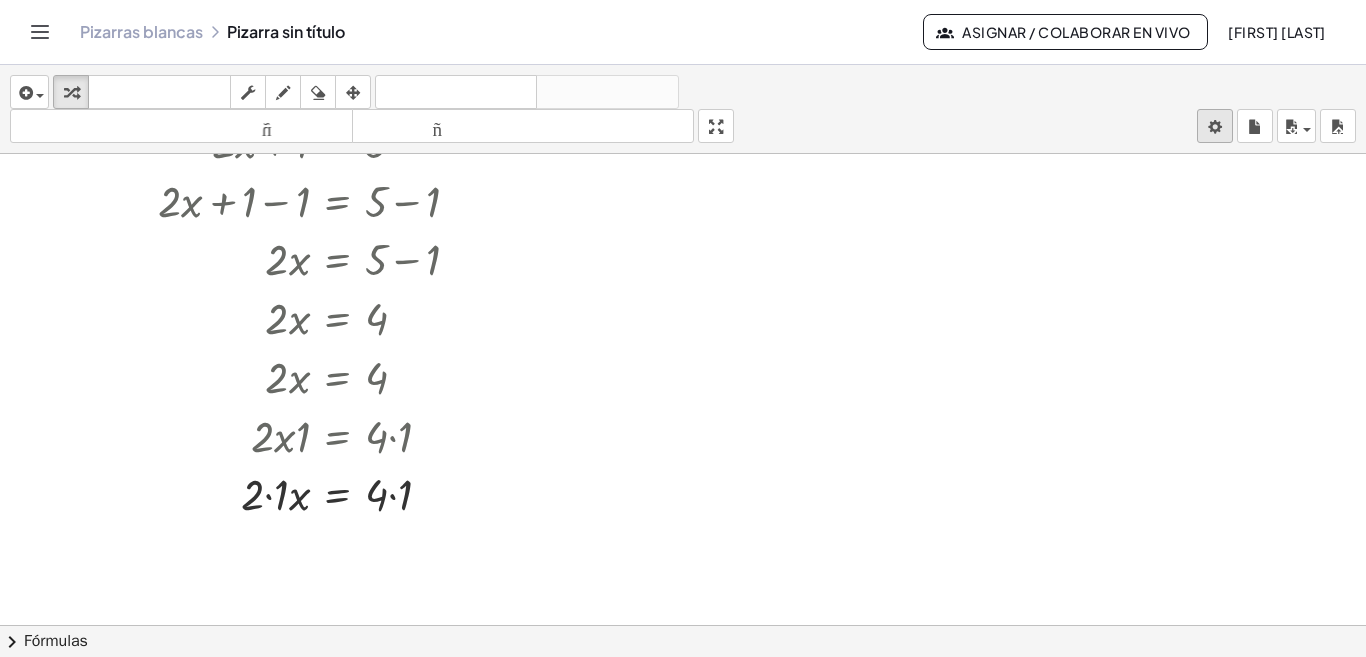click on "Actividades  matemáticas fáciles de comprender Empezar Banco de actividades Trabajo asignado Clases Pizarras blancas ¡Hazte Premium! Referencia Cuenta versión 1.28.2 | Política de privacidad © 2025 | Graspable, Inc. Pizarras blancas Pizarra sin título Asignar / Colaborar en vivo [FIRST] [LAST]   insertar Seleccione uno: Expresión matemática Función Texto Vídeo de YouTube Graficando Geometría Geometría 3D transformar teclado teclado fregar dibujar borrar arreglar deshacer deshacer rehacer rehacer tamaño_del_formato menor tamaño_del_formato más grande pantalla completa carga   ahorrar nuevo ajustes + · 2 · x + 1 = 5 + · 2 · x + 1 − 1 = + 5 − 1 + · 2 · x + 0 = + 5 − 1 · 2 · x = + 5 − 1 · 2 · x = 4 · x · 2 = 4 · 2 · x = 4 · 2 · x · ⬚ = · 4 · ⬚ · 2 · x · 1 = · 4 · 1 · 2 · x = 4 · · · 1 1 Línea de transformación Copiar línea como LaTeX Derivación de copia como LaTeX Ampliar nuevas líneas: Activado × chevron_right Fórmulas
+ · a" at bounding box center (683, 328) 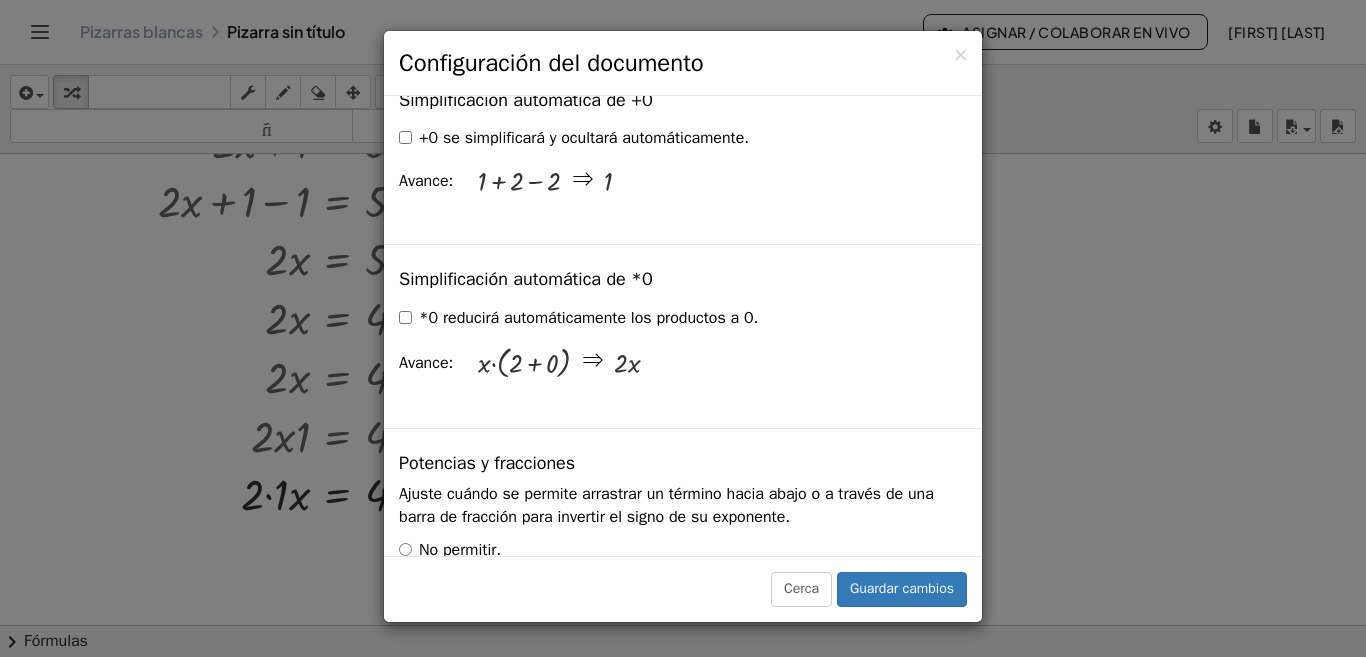 scroll, scrollTop: 3043, scrollLeft: 0, axis: vertical 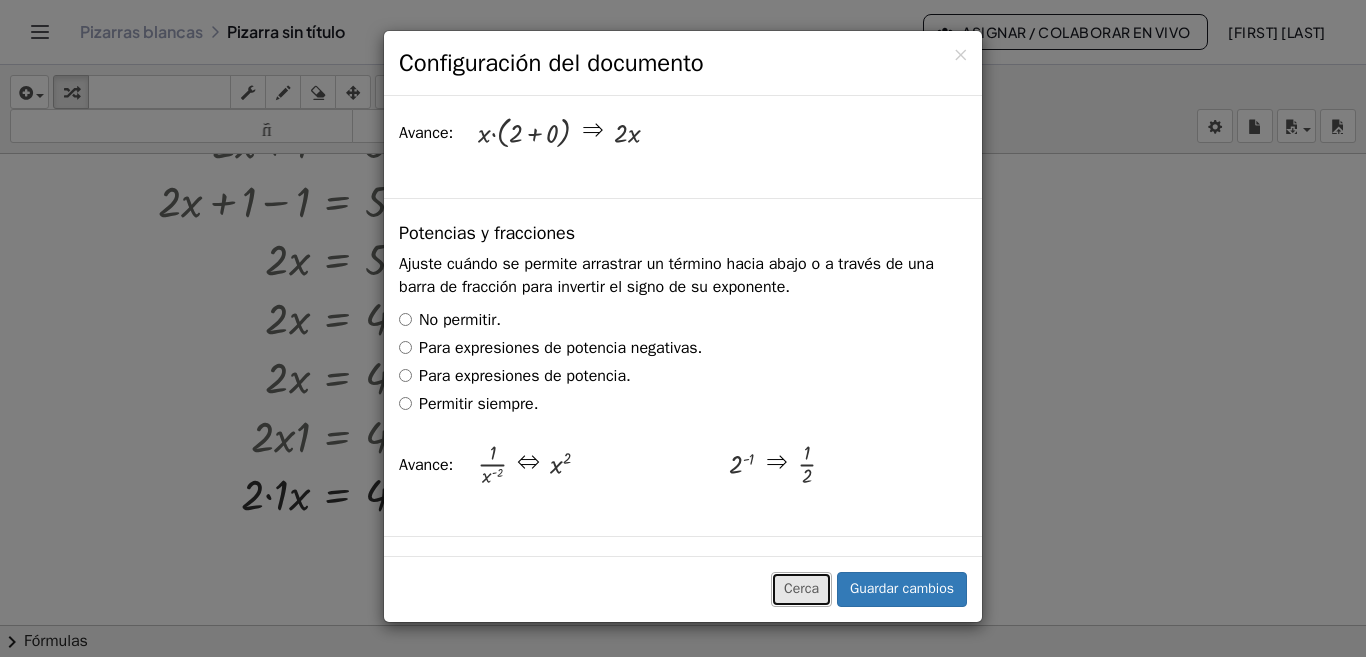 click on "Cerca" at bounding box center [801, 589] 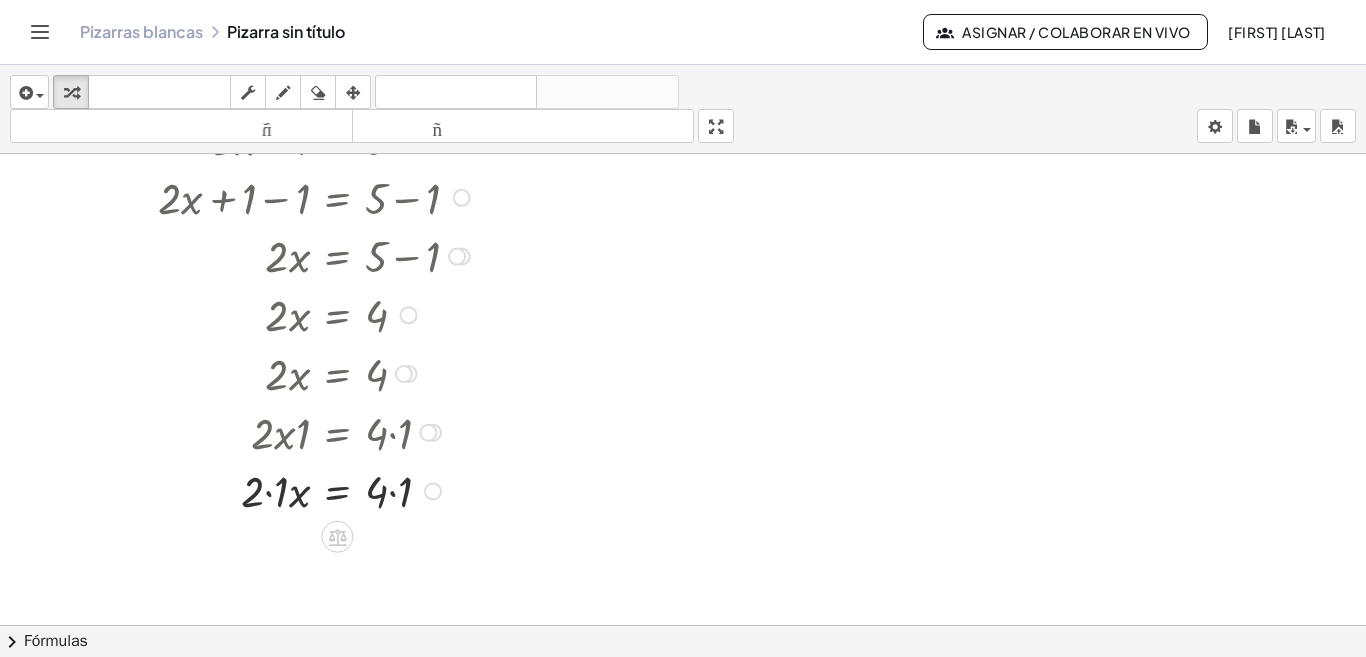 scroll, scrollTop: 100, scrollLeft: 0, axis: vertical 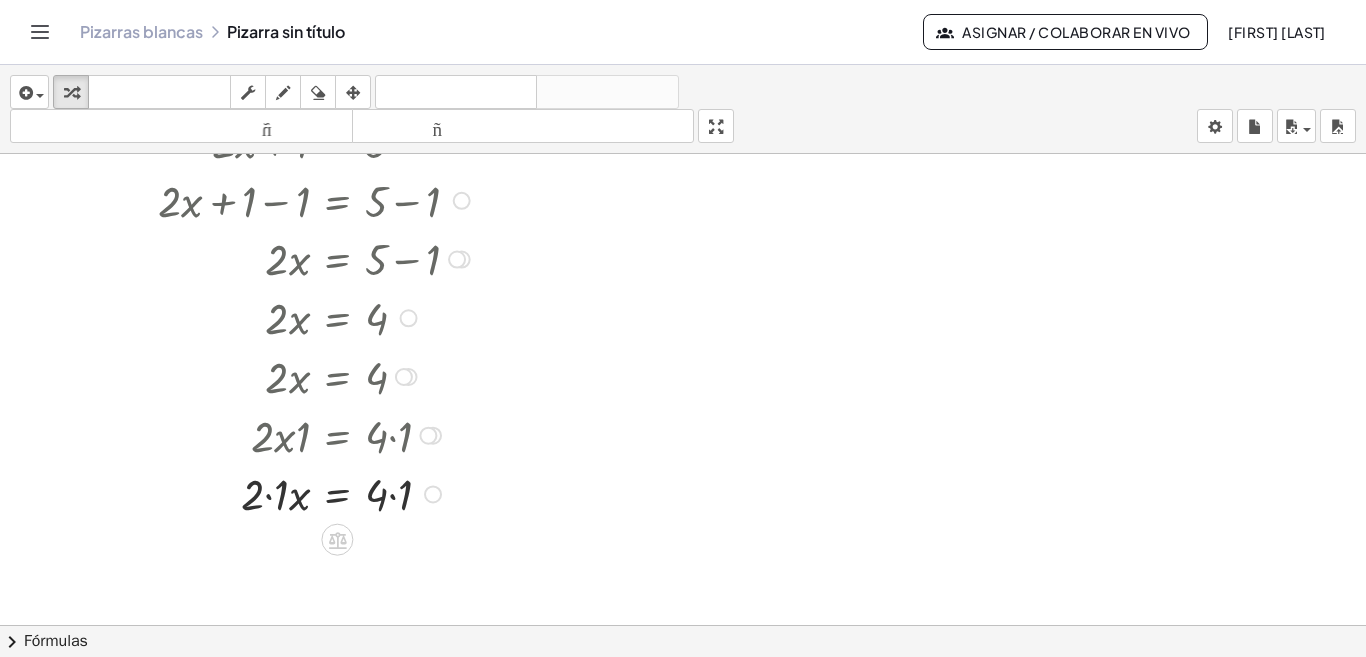 click at bounding box center [317, 492] 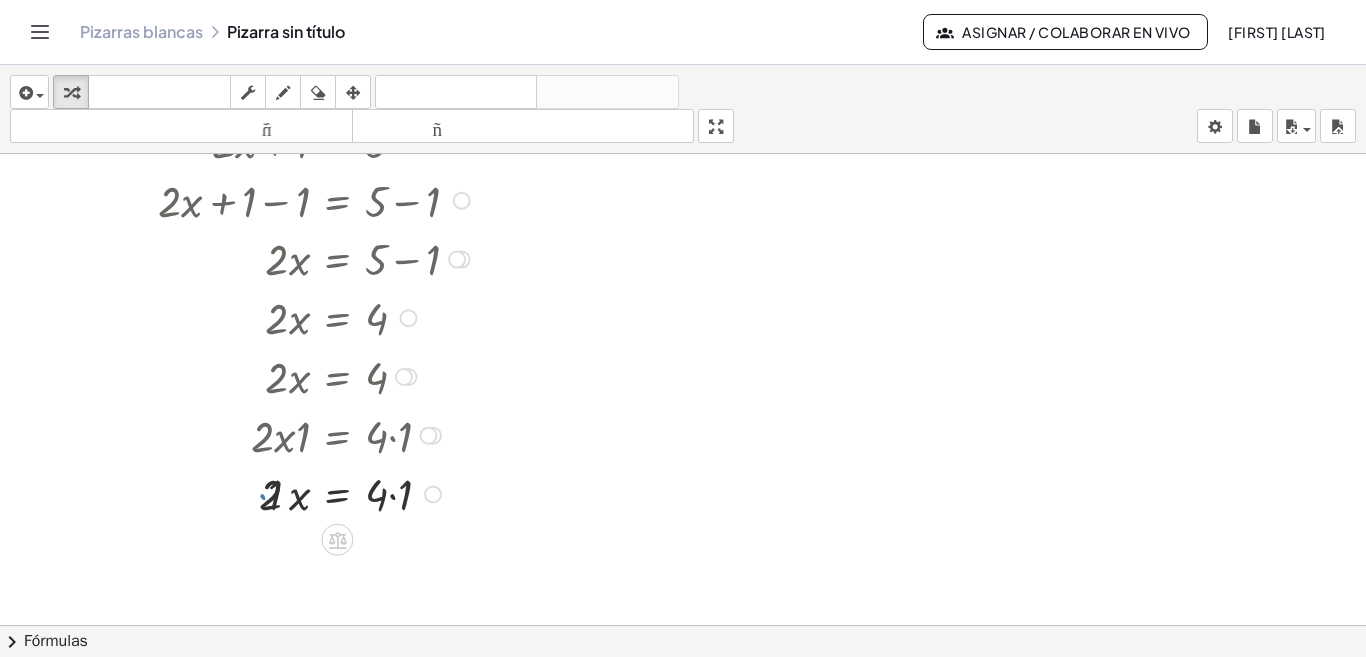 click at bounding box center (317, 492) 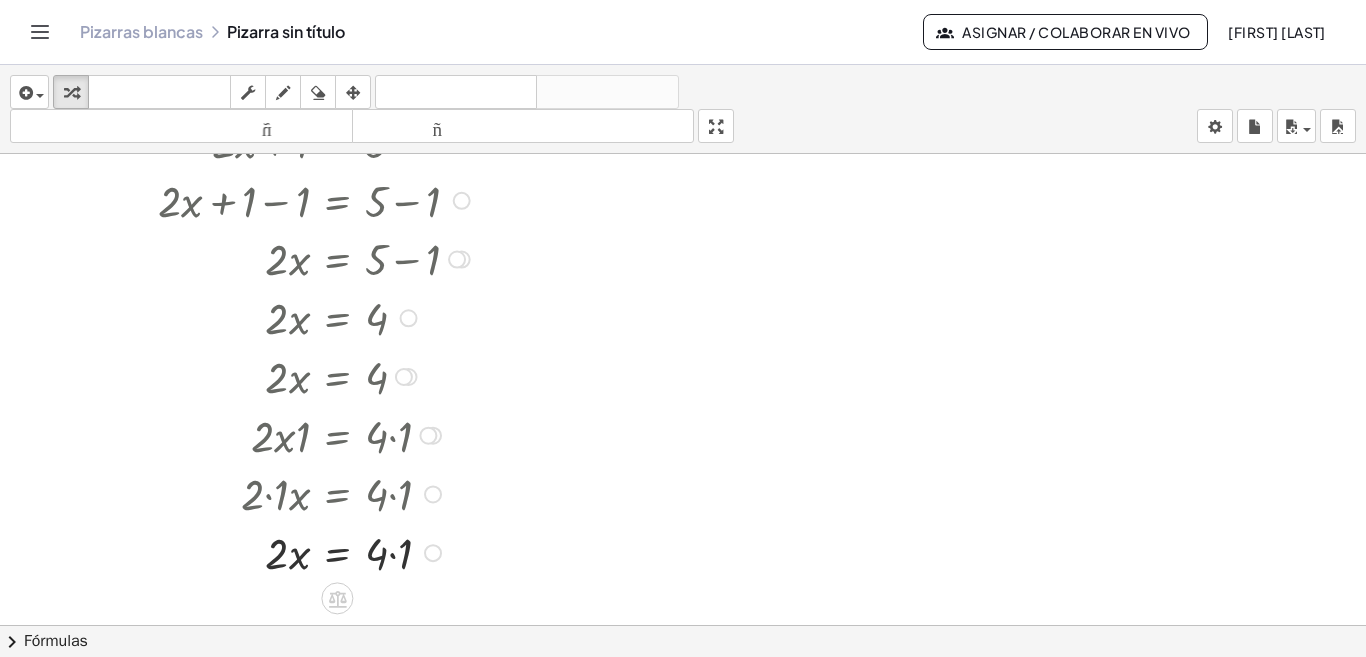 click at bounding box center [317, 551] 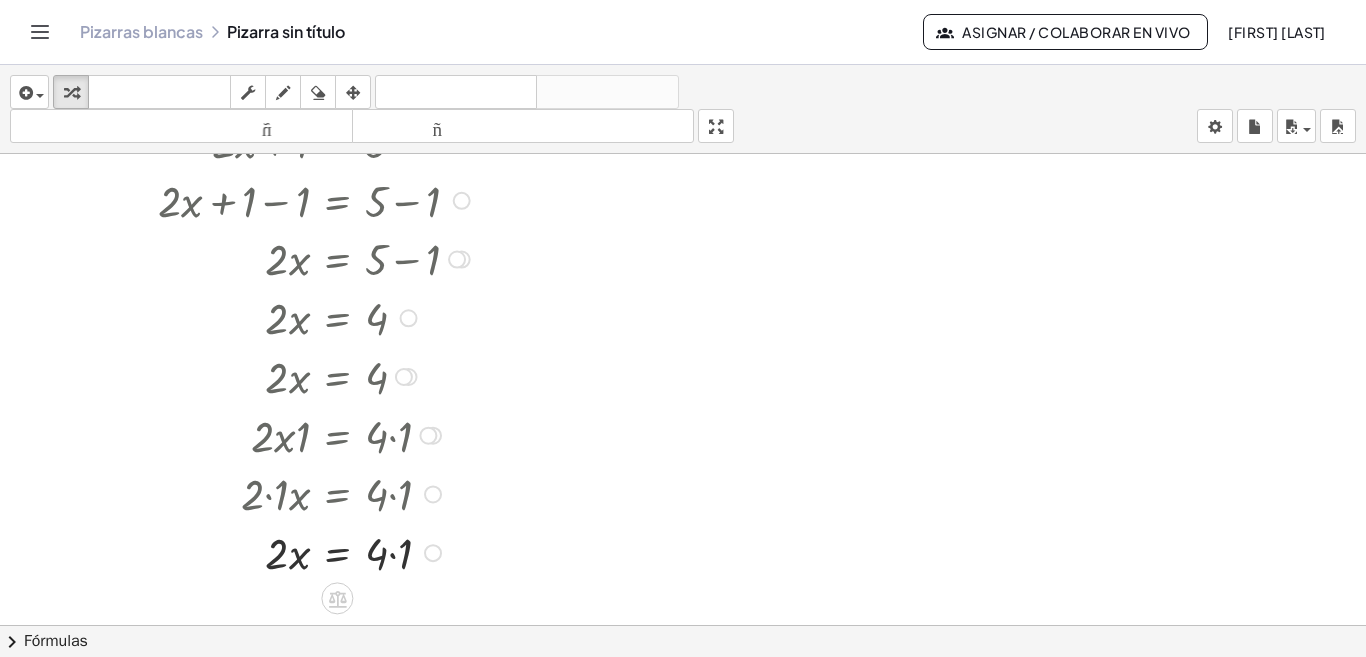 click at bounding box center (317, 551) 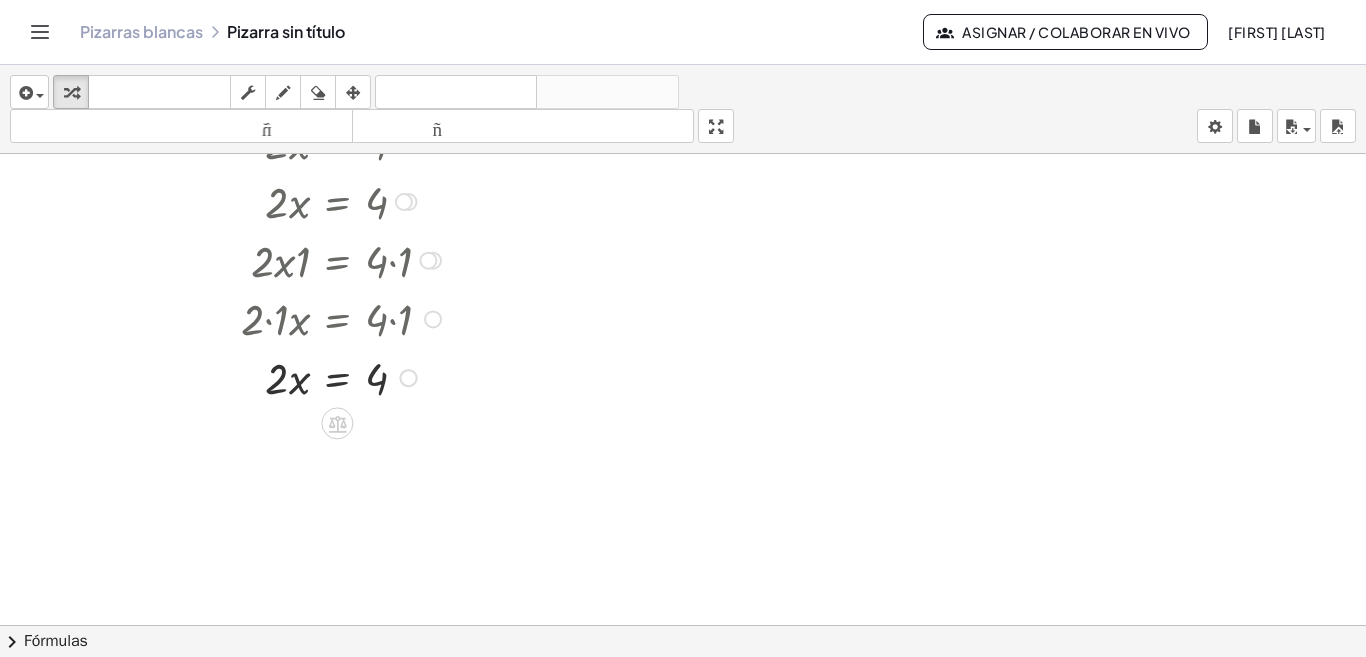 scroll, scrollTop: 300, scrollLeft: 0, axis: vertical 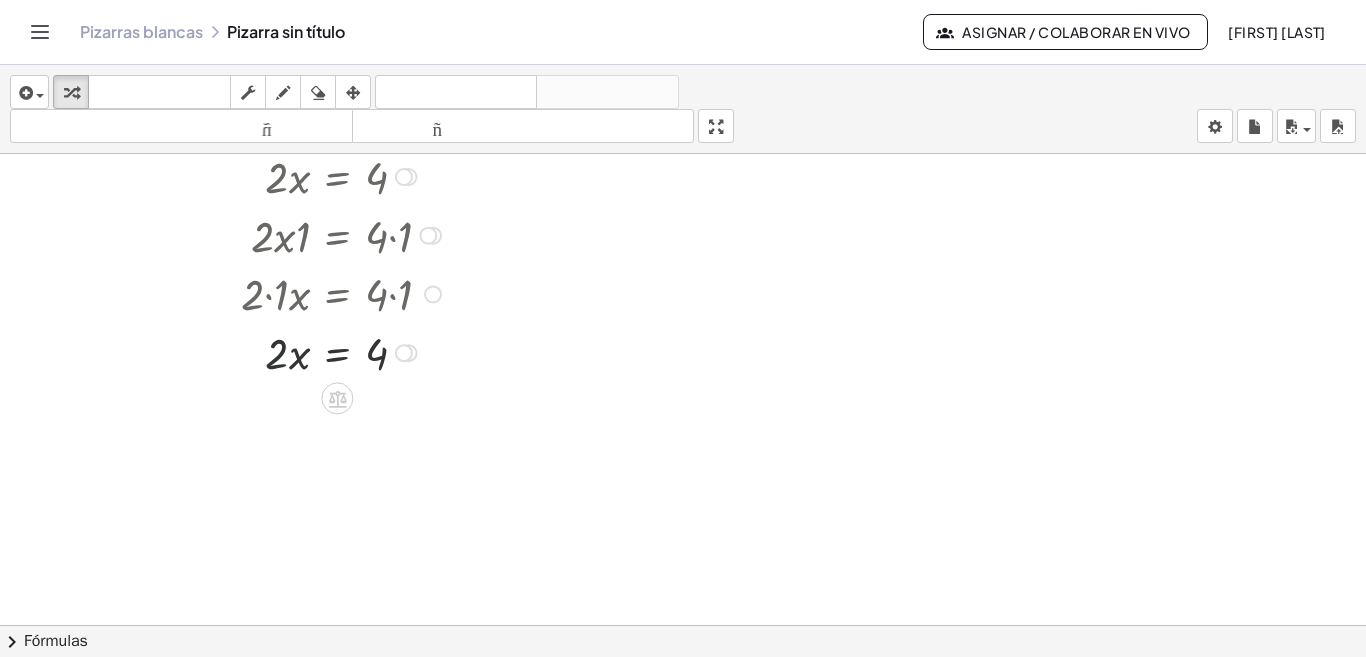 click at bounding box center (317, 351) 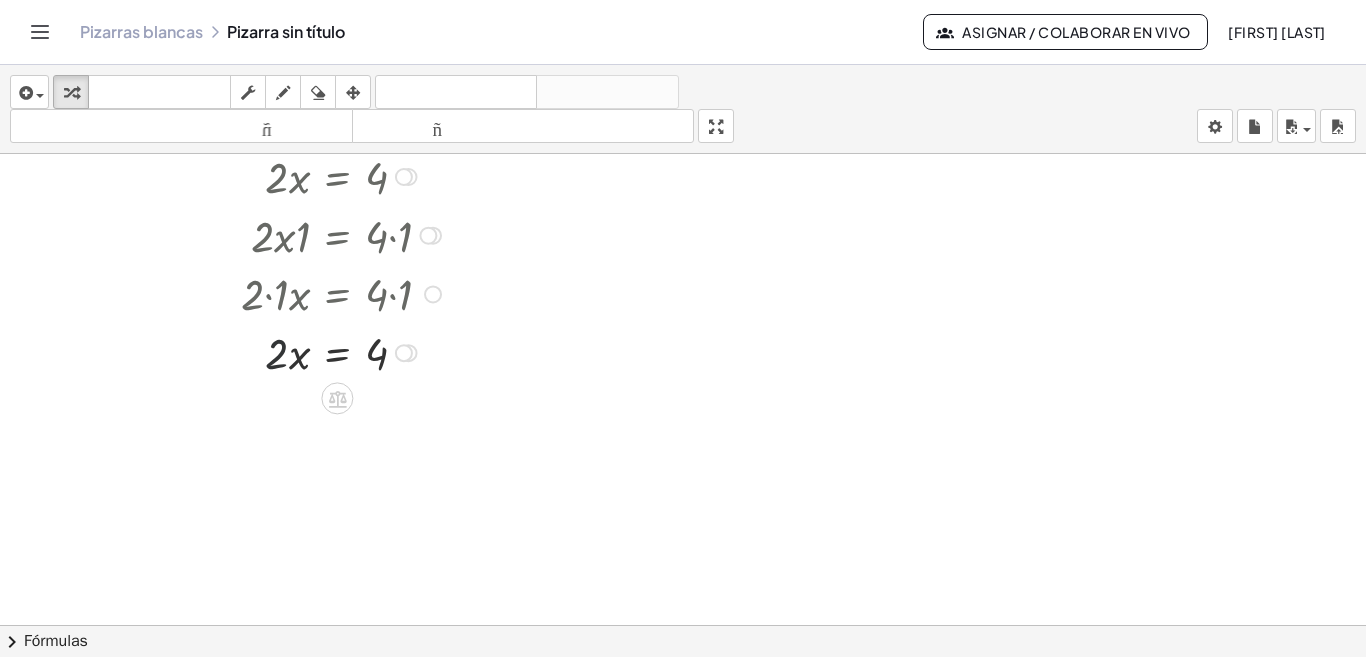 click at bounding box center [317, 351] 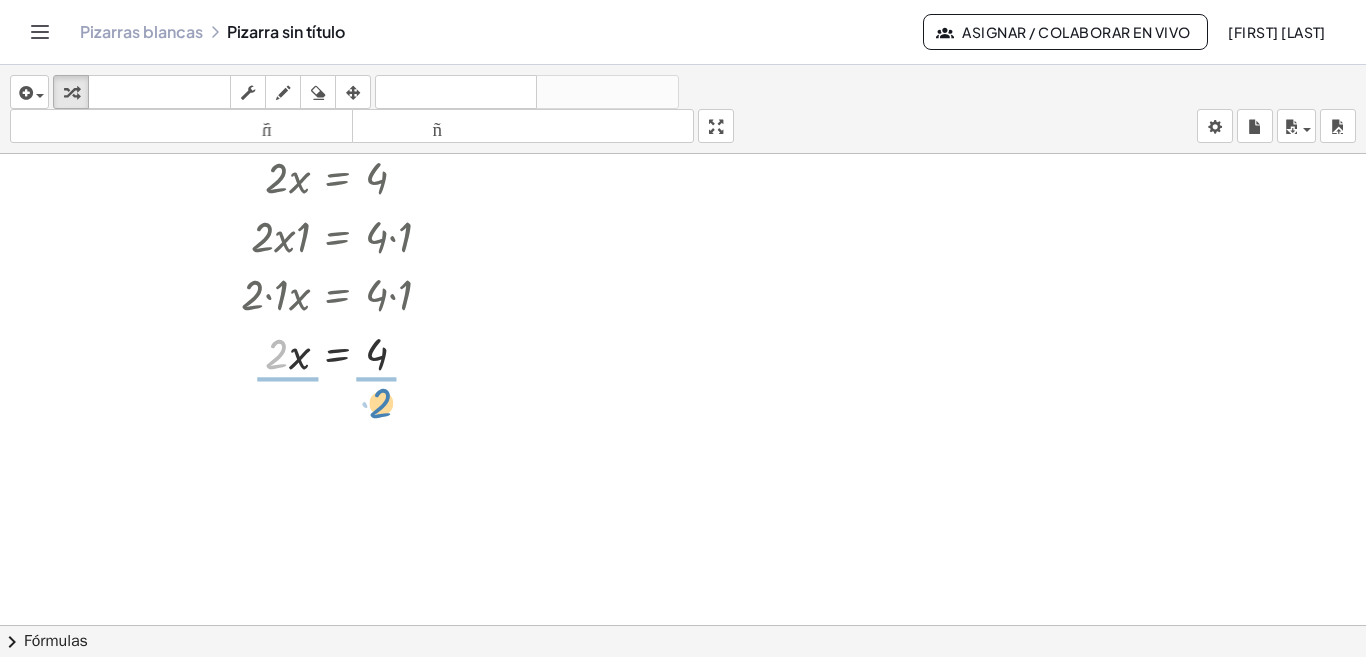 drag, startPoint x: 274, startPoint y: 361, endPoint x: 376, endPoint y: 413, distance: 114.49017 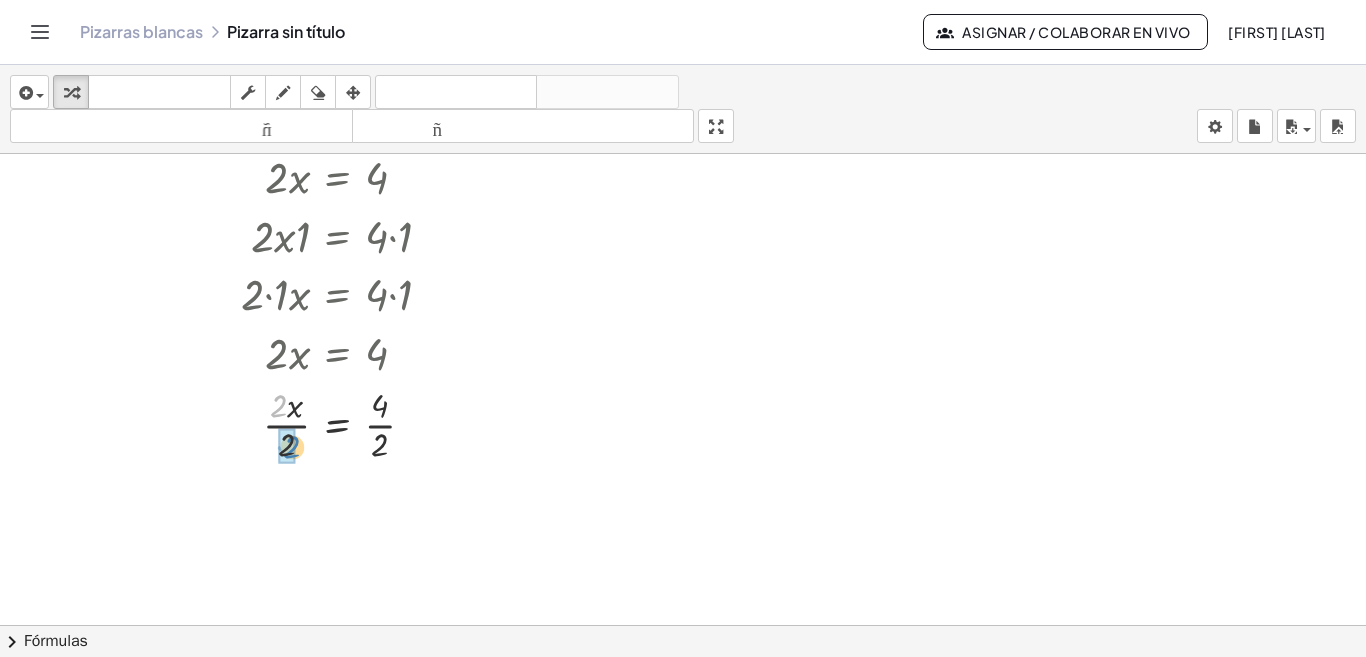 drag, startPoint x: 281, startPoint y: 412, endPoint x: 300, endPoint y: 453, distance: 45.188496 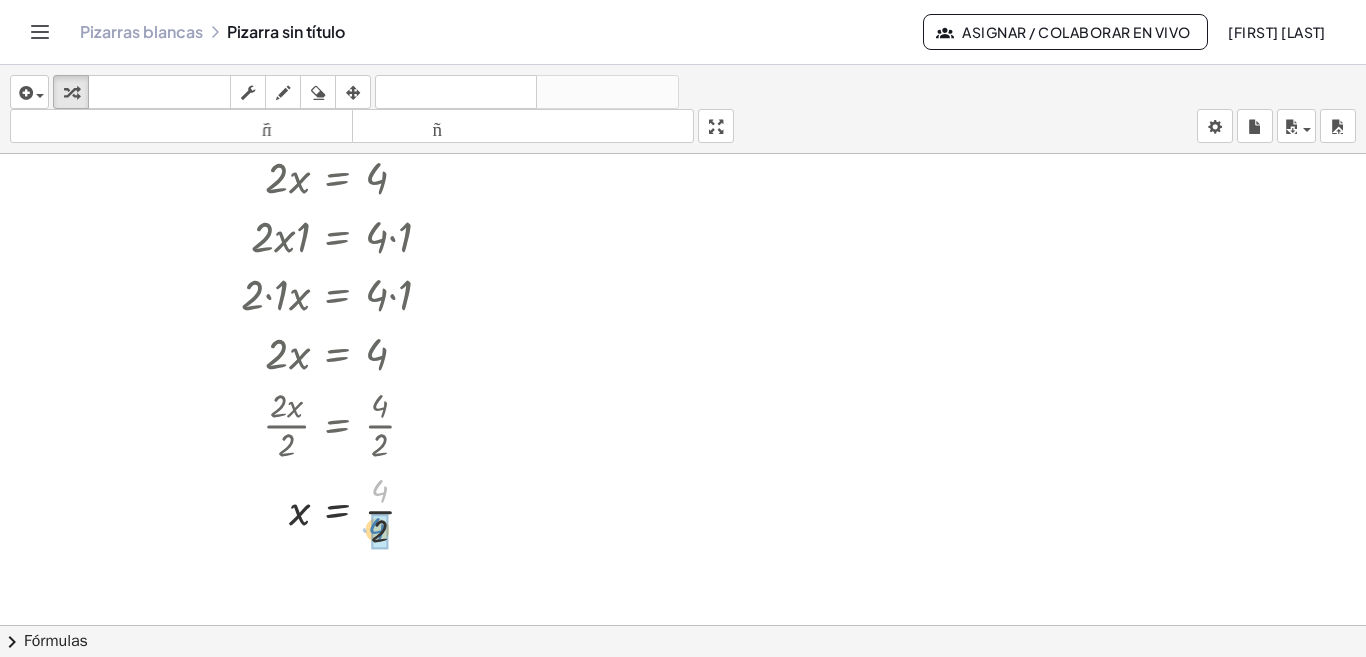 drag, startPoint x: 380, startPoint y: 492, endPoint x: 374, endPoint y: 529, distance: 37.48333 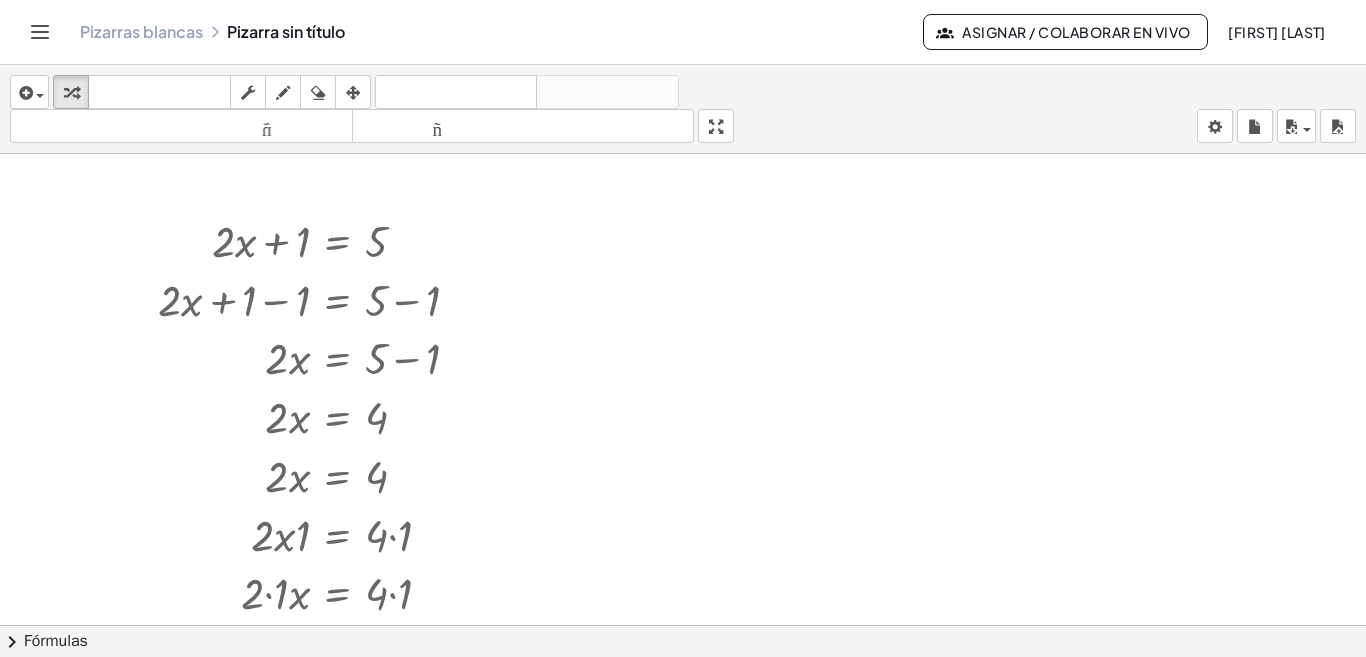 scroll, scrollTop: 0, scrollLeft: 0, axis: both 